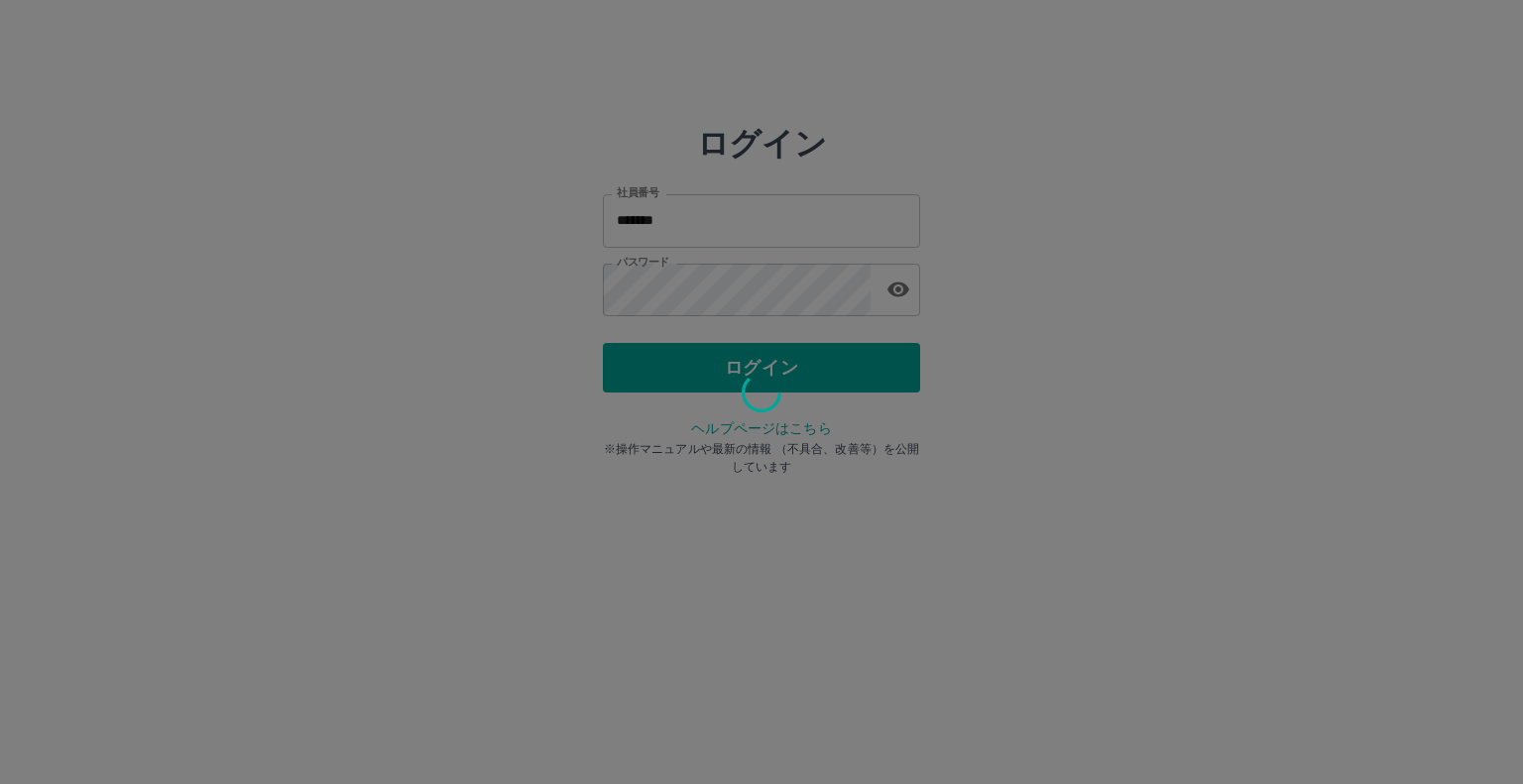 scroll, scrollTop: 0, scrollLeft: 0, axis: both 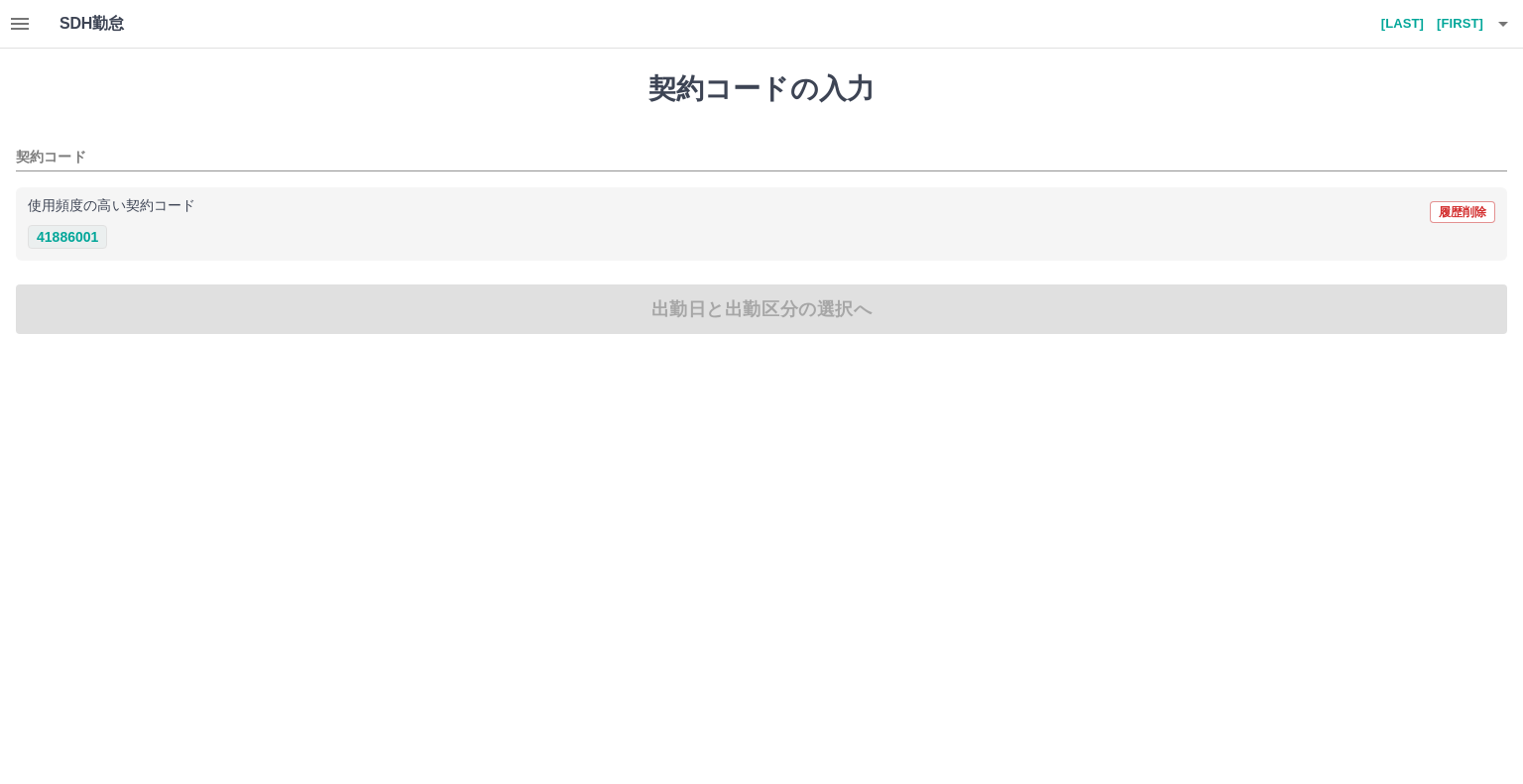 click on "41886001" at bounding box center (67, 237) 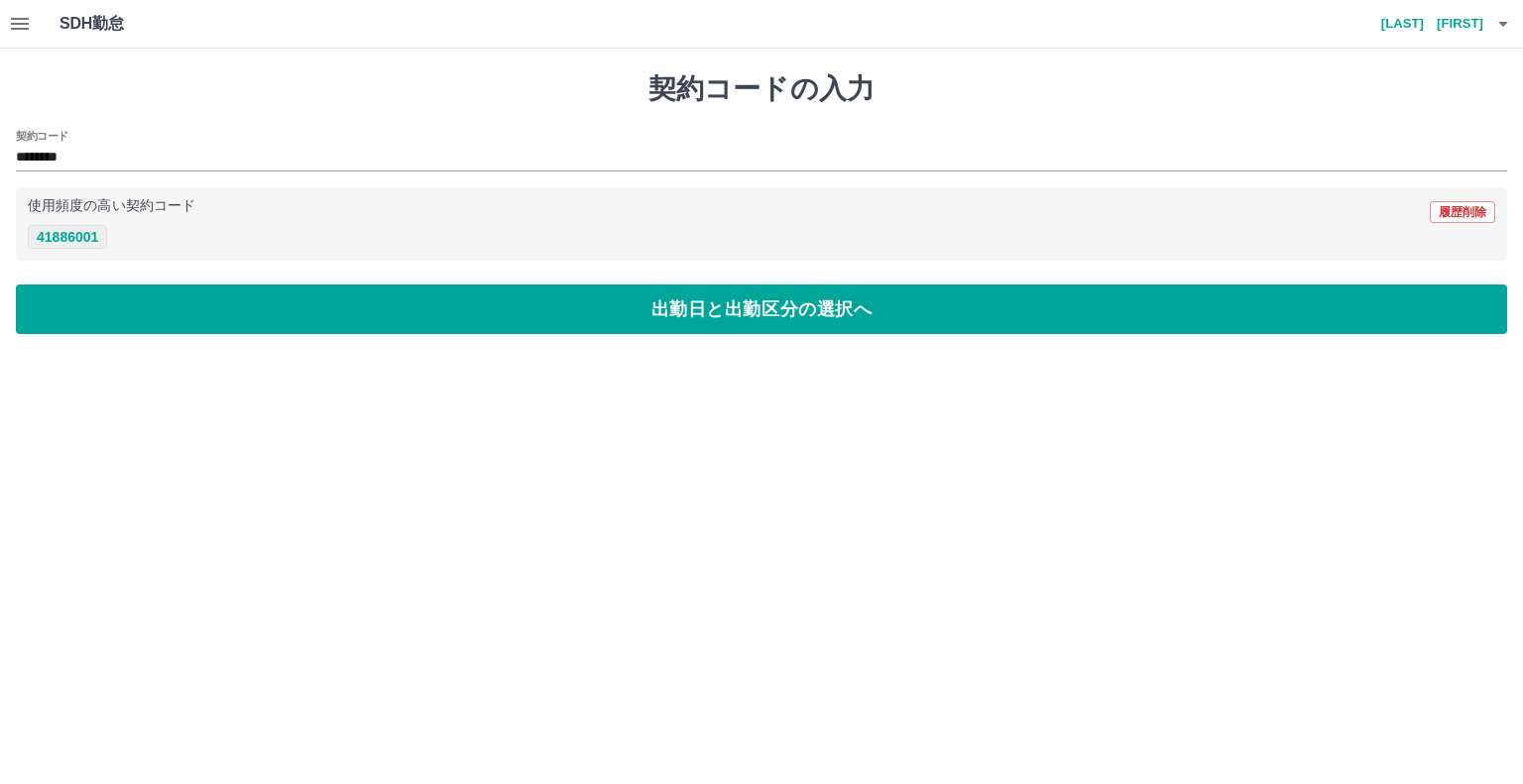 type on "********" 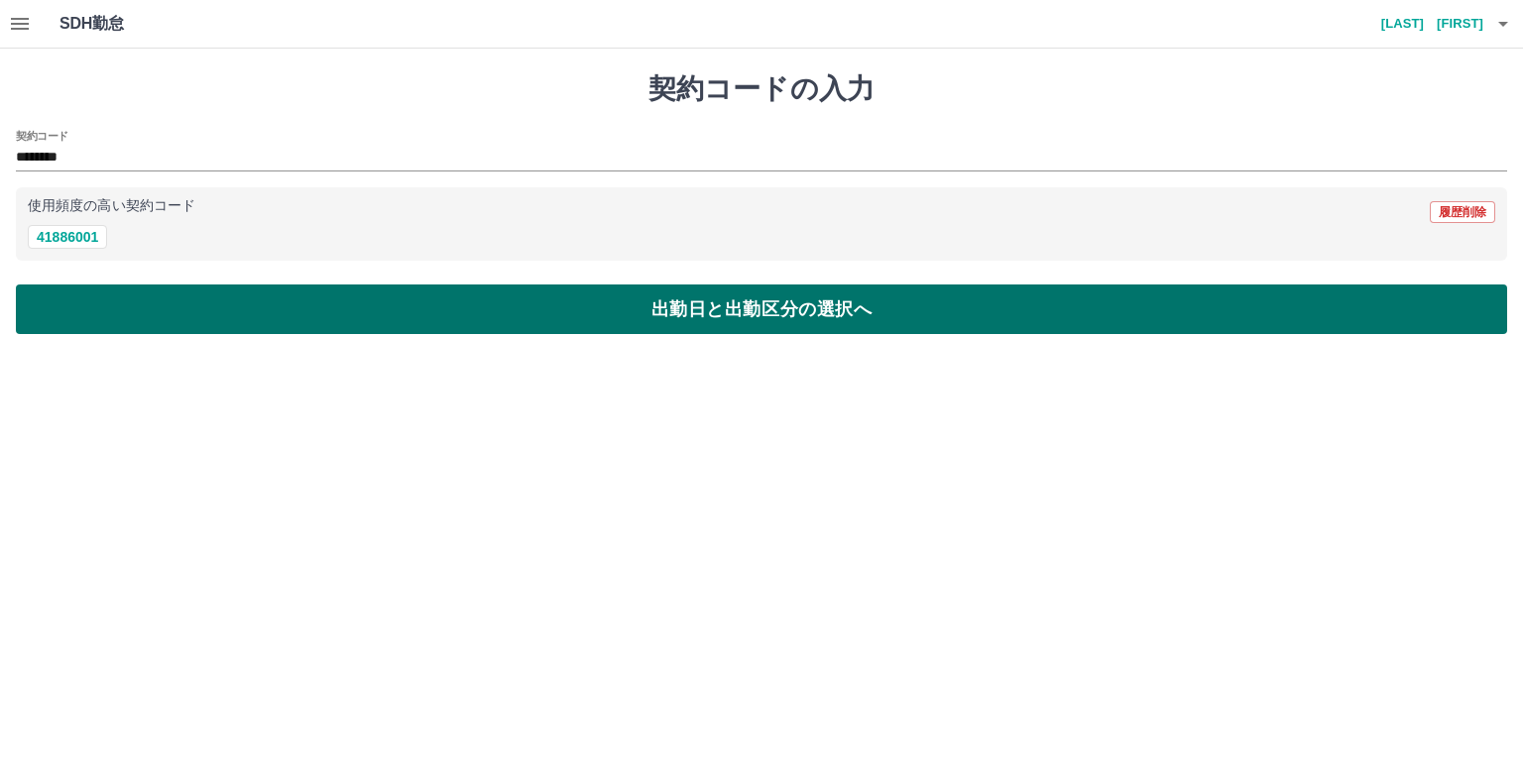 click on "出勤日と出勤区分の選択へ" at bounding box center (762, 309) 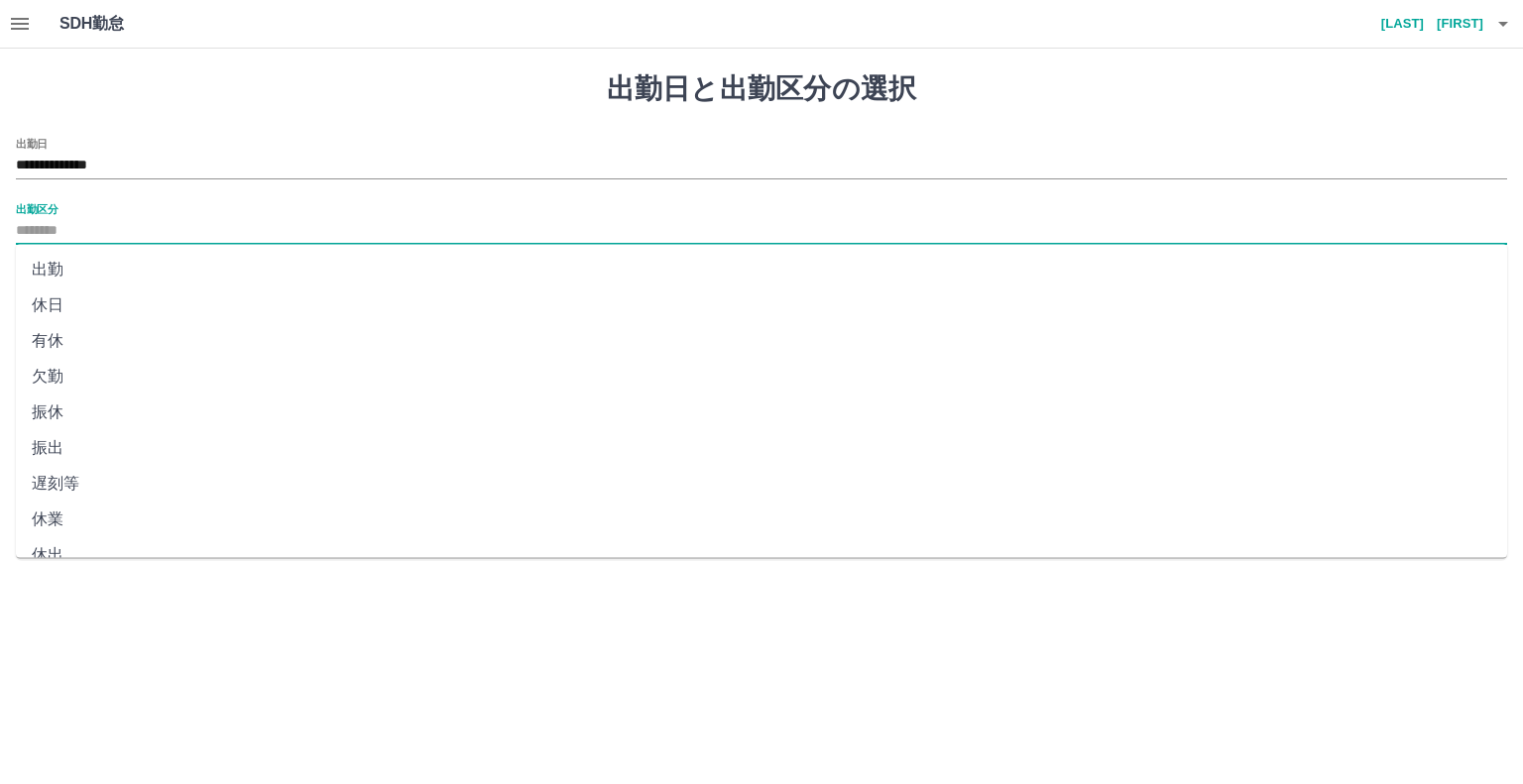 click on "出勤区分" at bounding box center (762, 231) 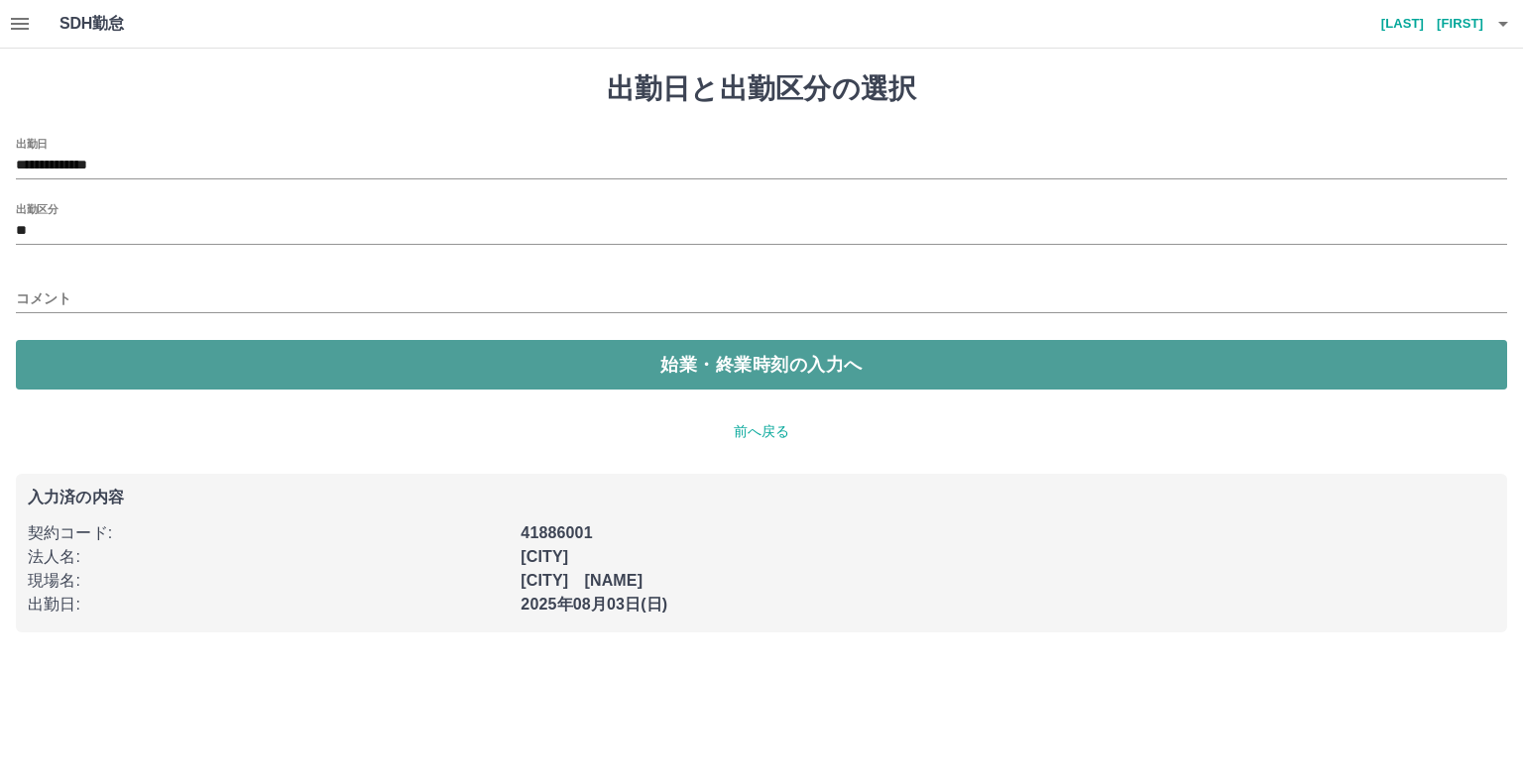 click on "始業・終業時刻の入力へ" at bounding box center (762, 365) 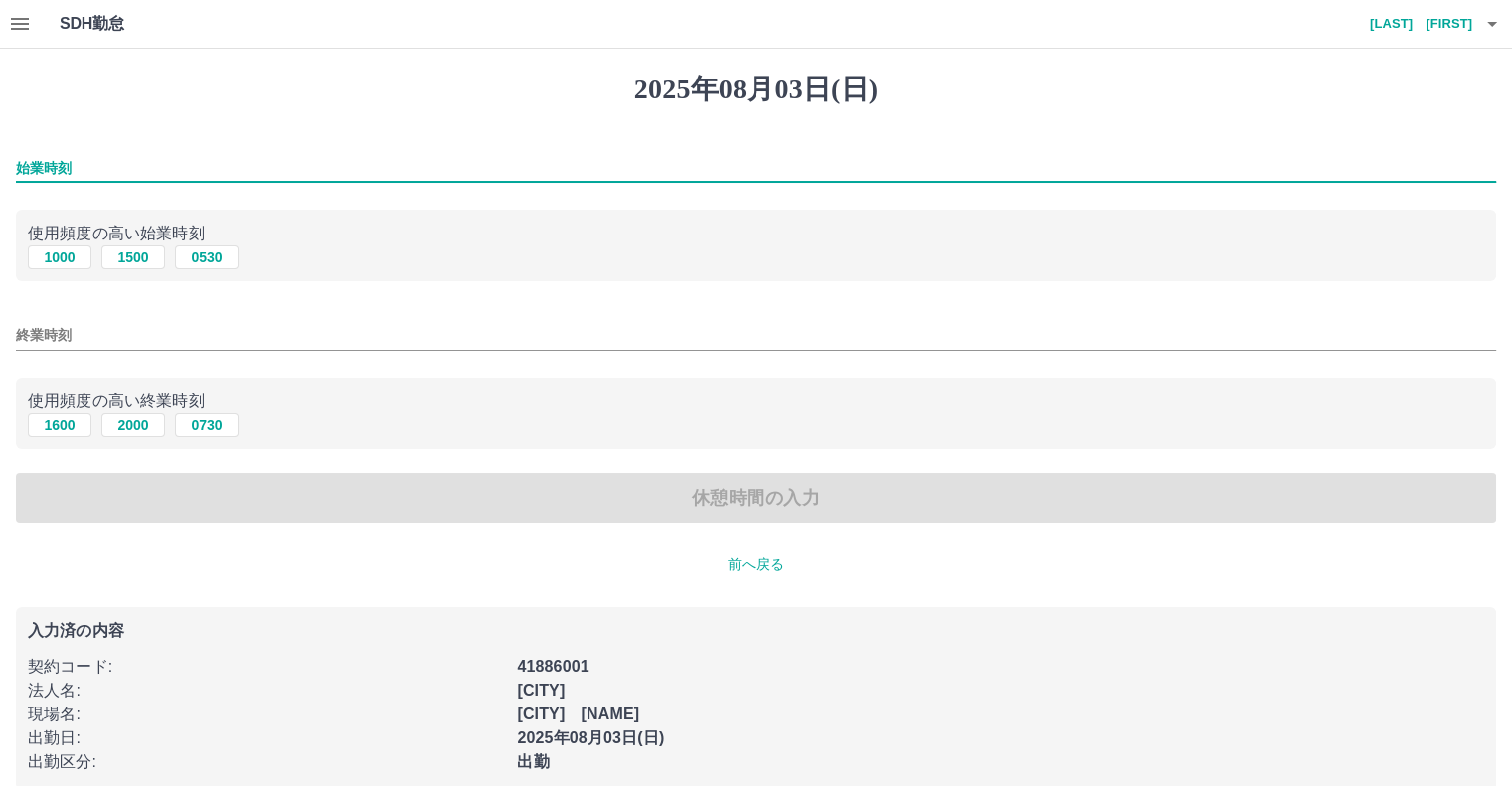 click on "始業時刻" at bounding box center (756, 168) 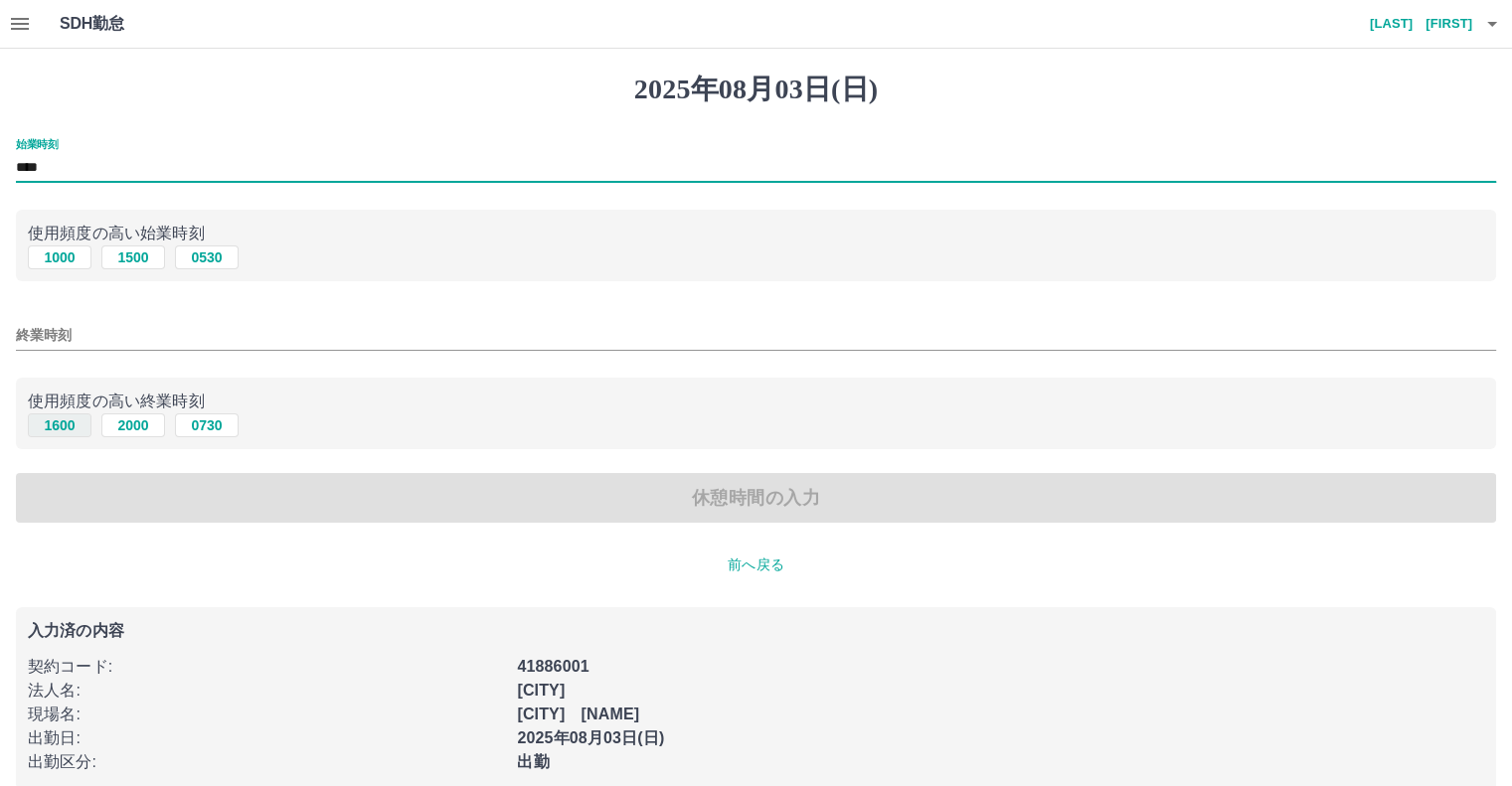 type on "****" 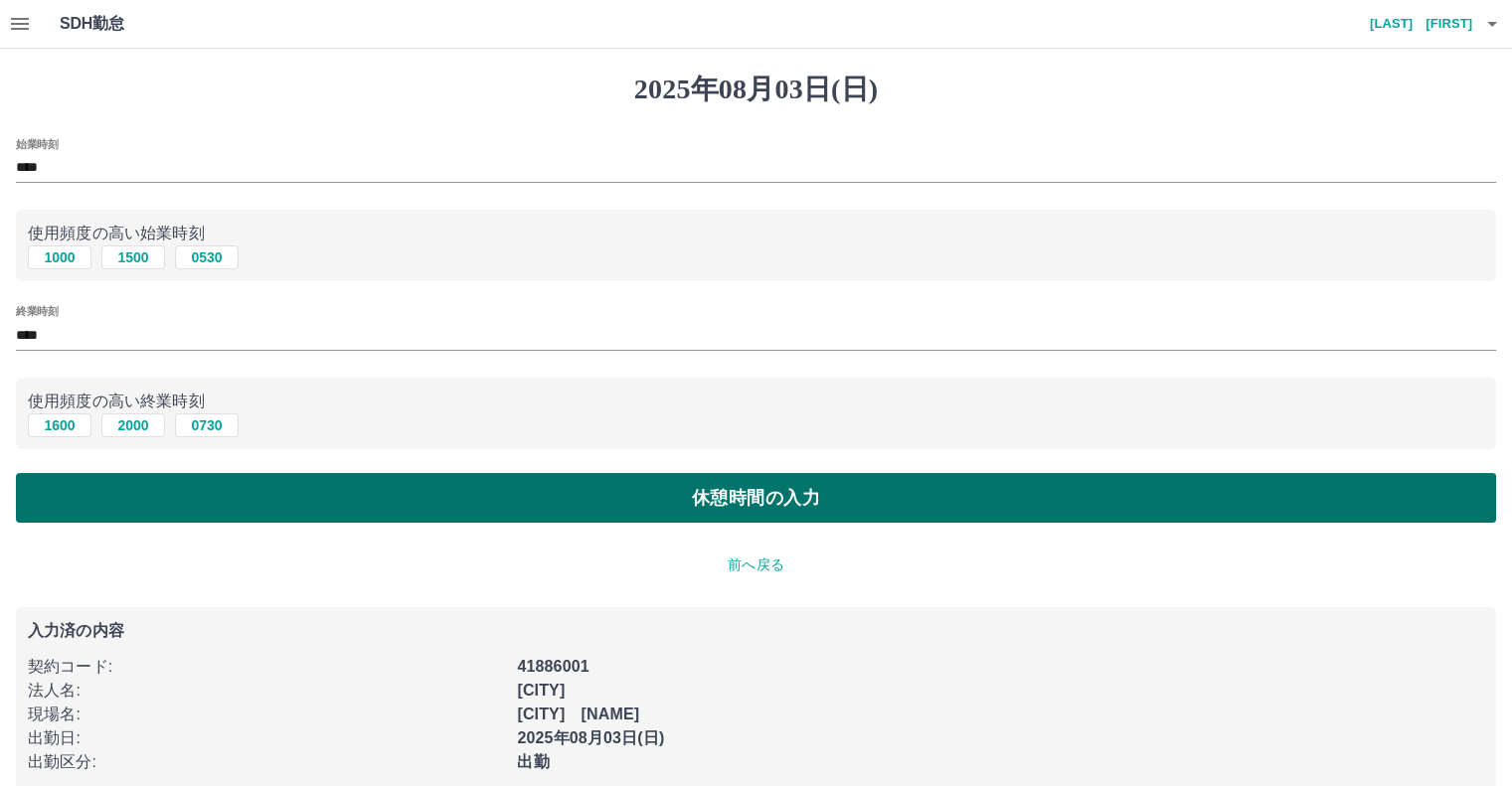 click on "休憩時間の入力" at bounding box center (756, 498) 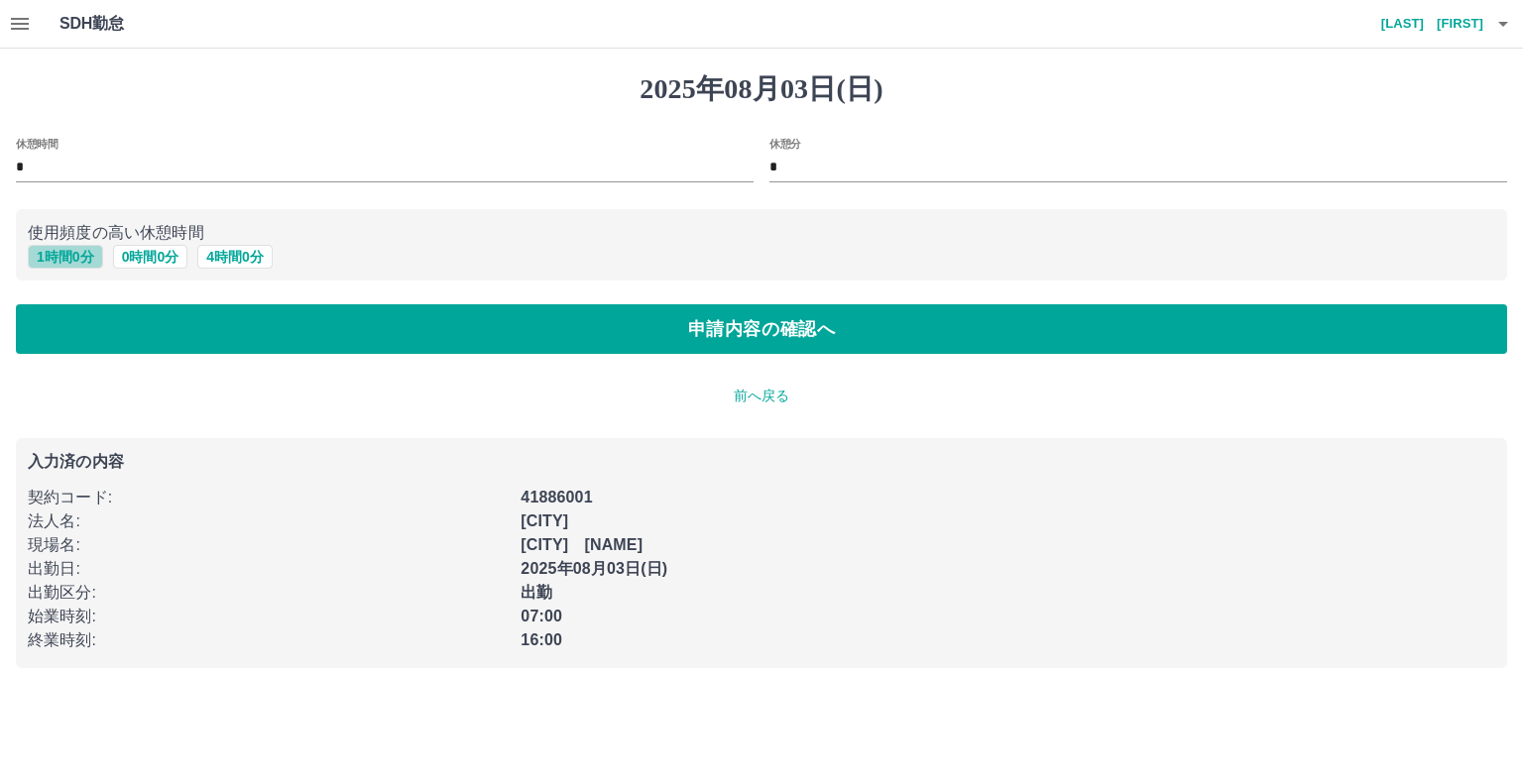 click on "1 時間 0 分" at bounding box center [65, 257] 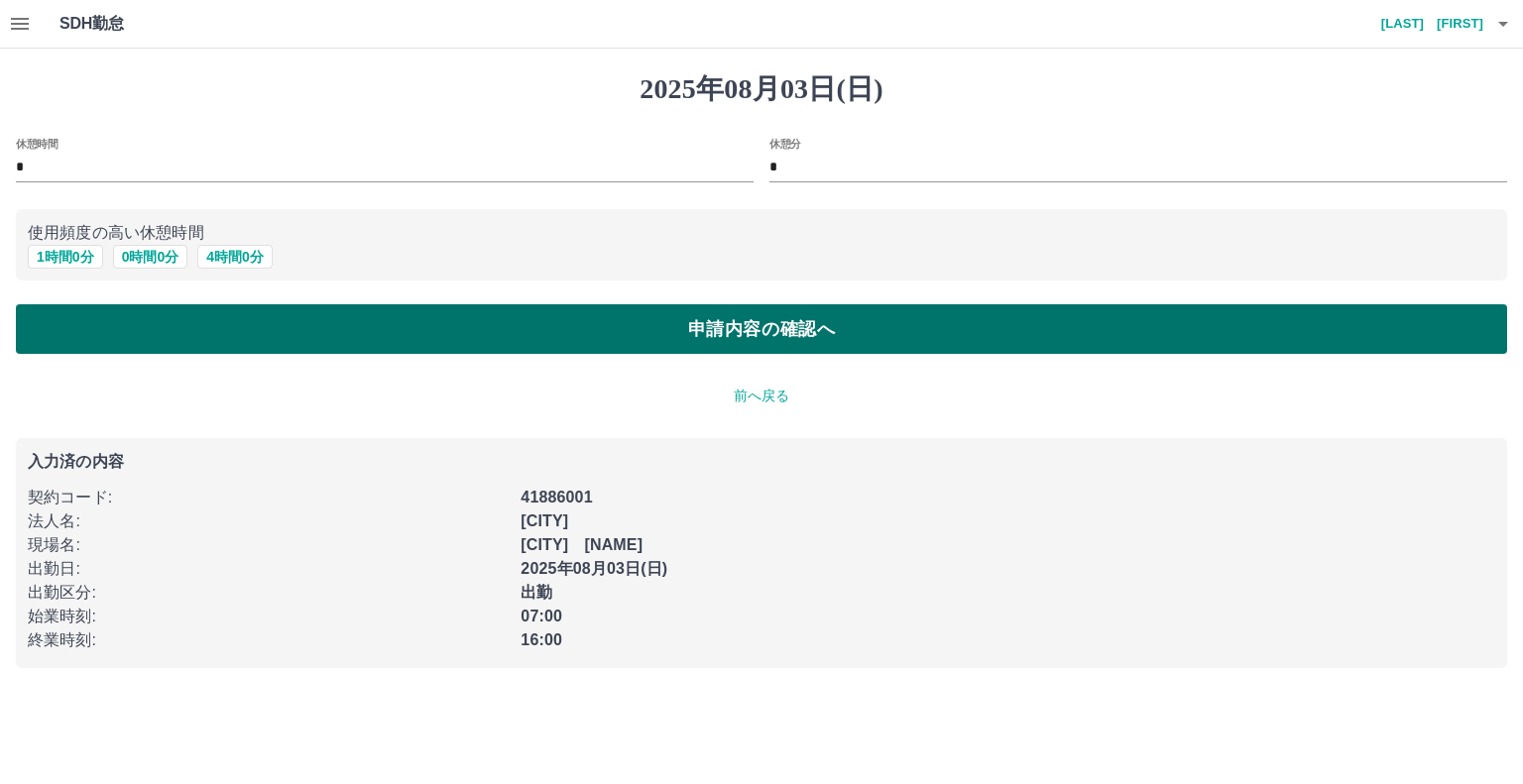 click on "申請内容の確認へ" at bounding box center (762, 329) 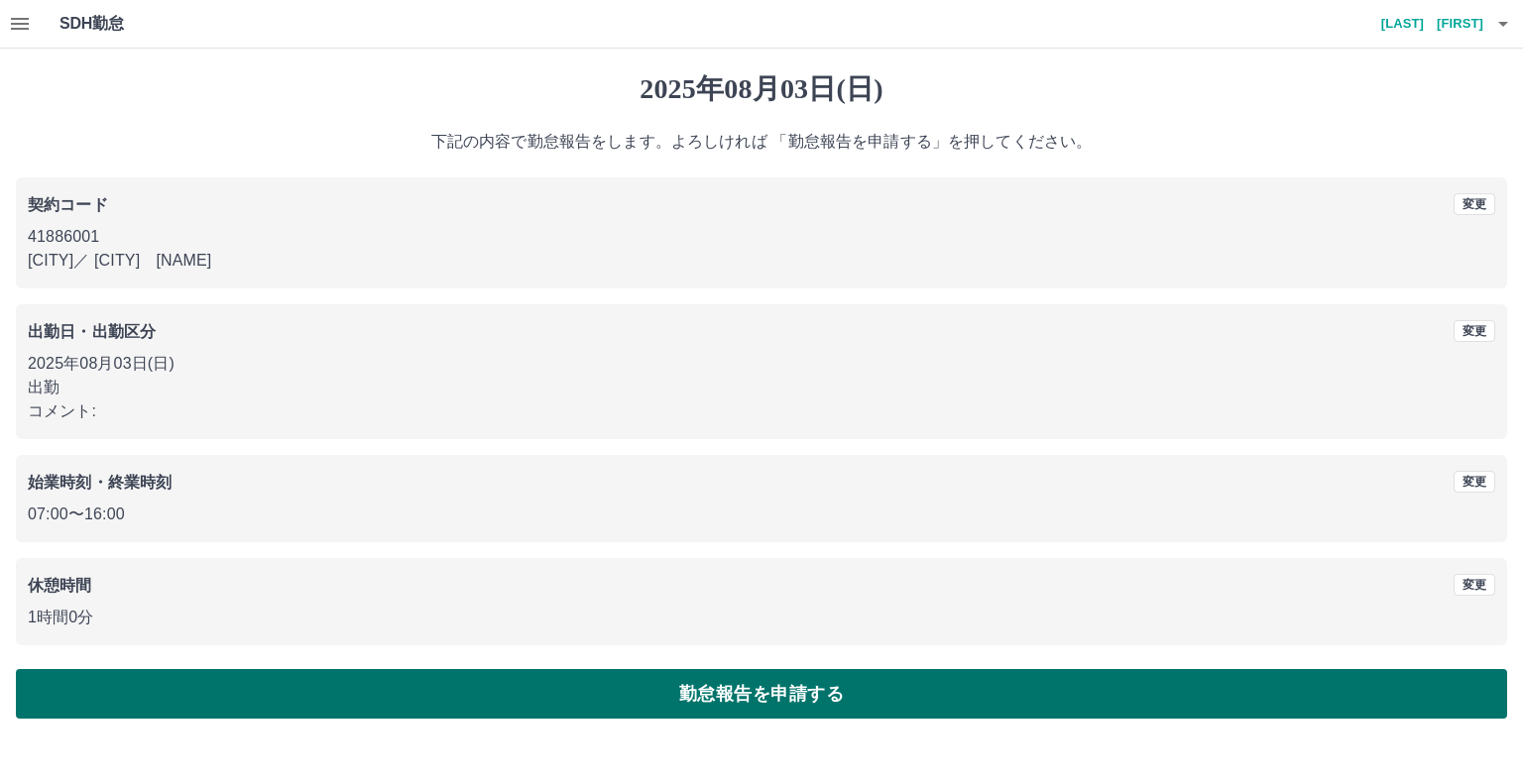 click on "勤怠報告を申請する" at bounding box center [762, 694] 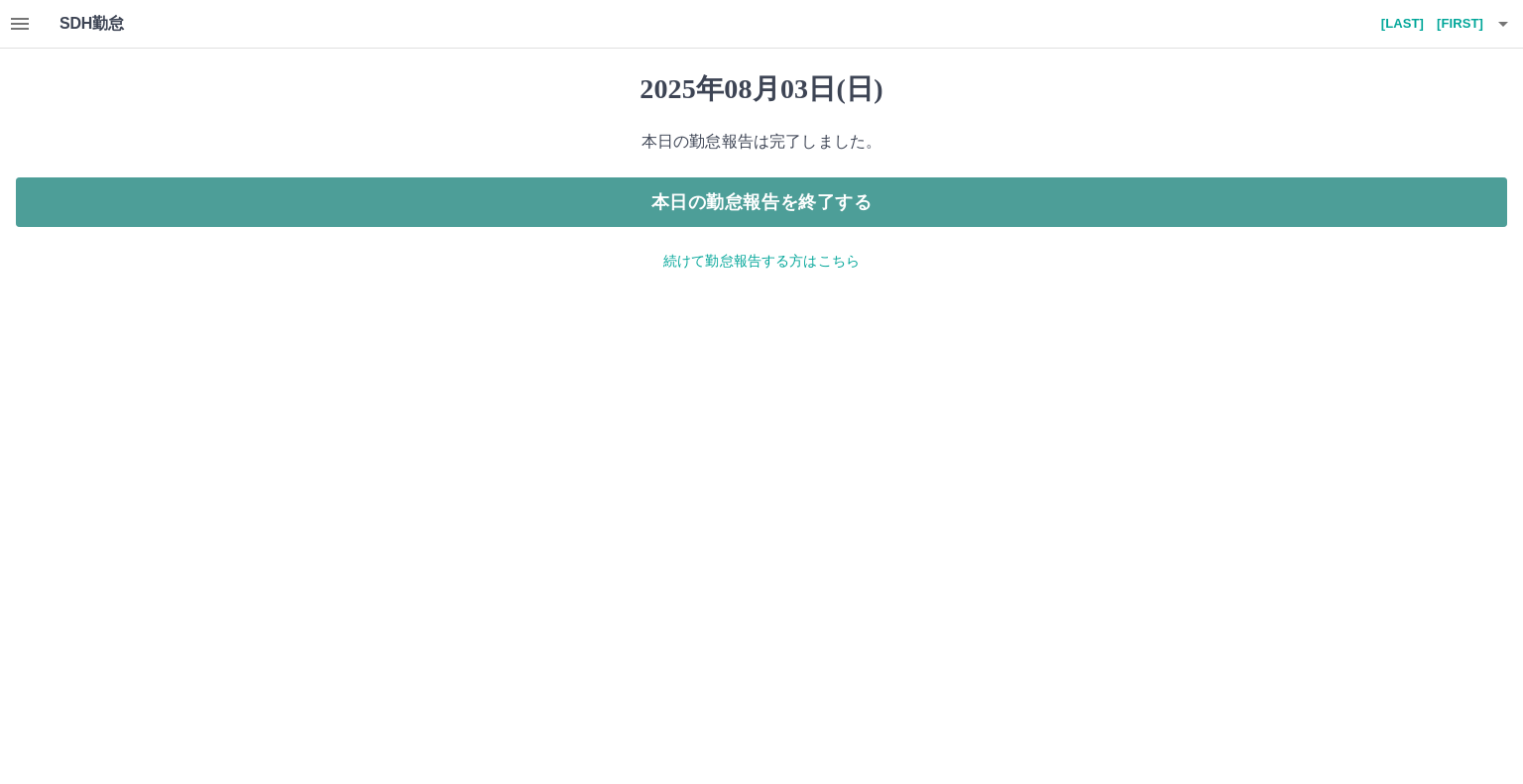 click on "本日の勤怠報告を終了する" at bounding box center (762, 202) 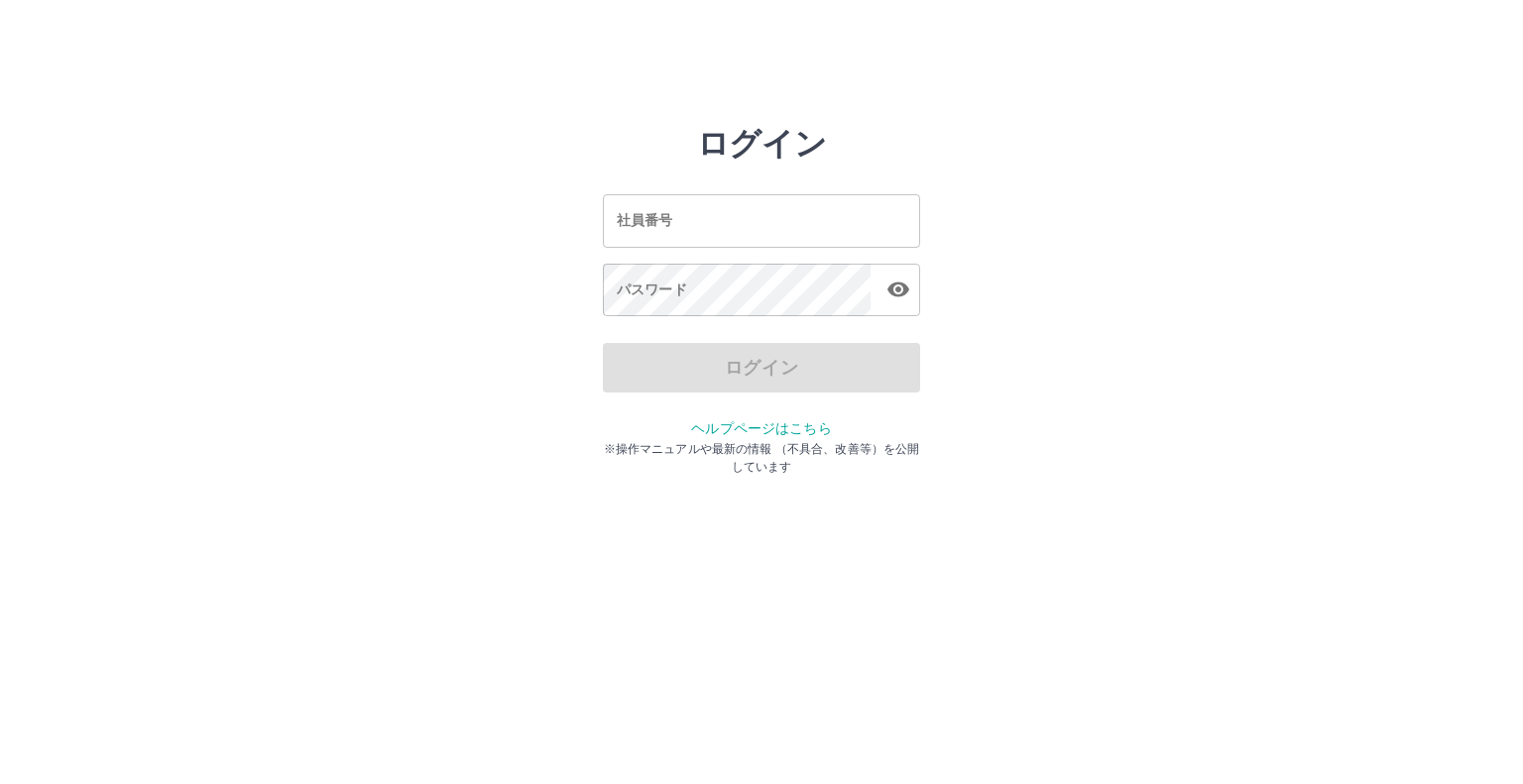 scroll, scrollTop: 0, scrollLeft: 0, axis: both 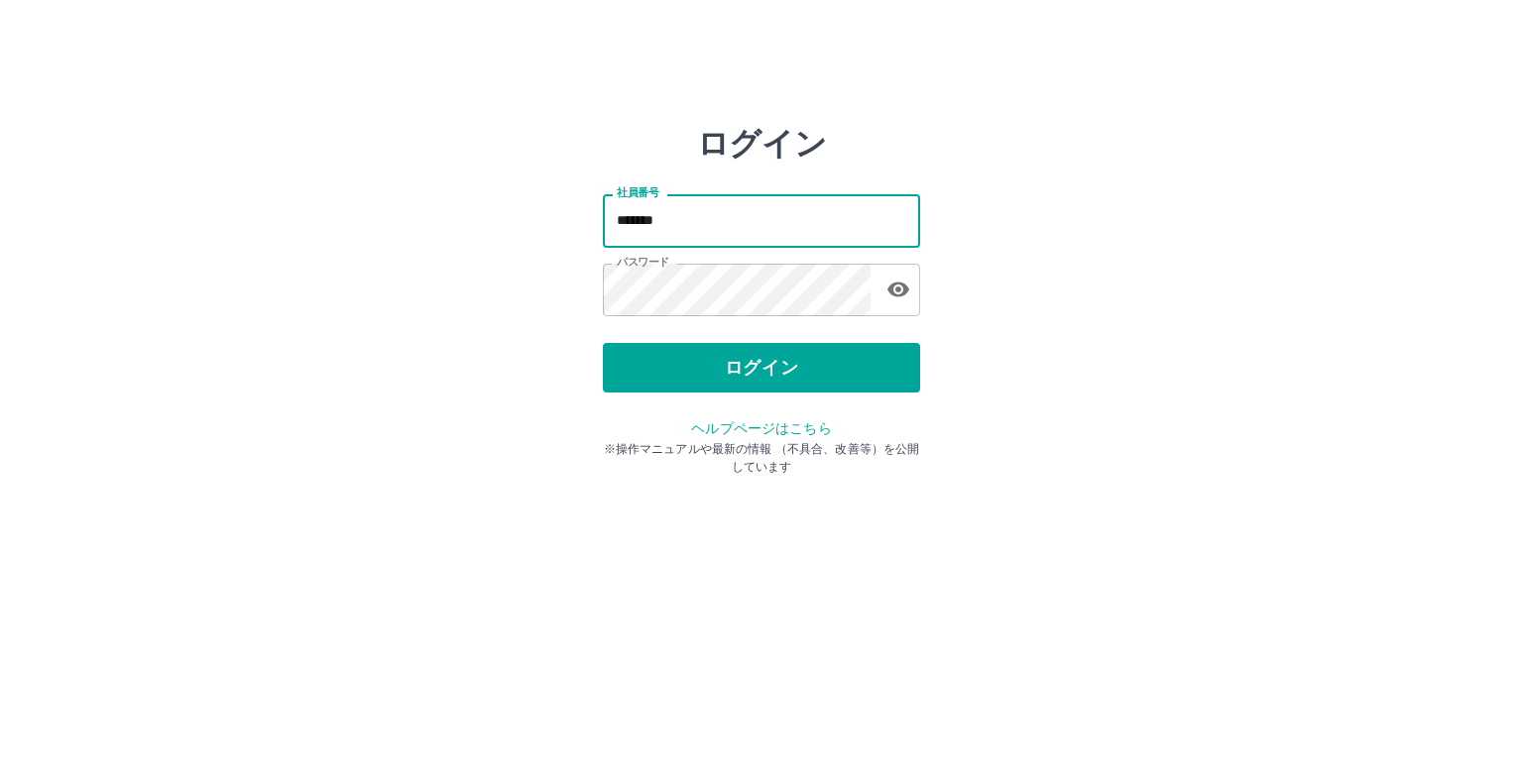 click on "*******" at bounding box center [762, 220] 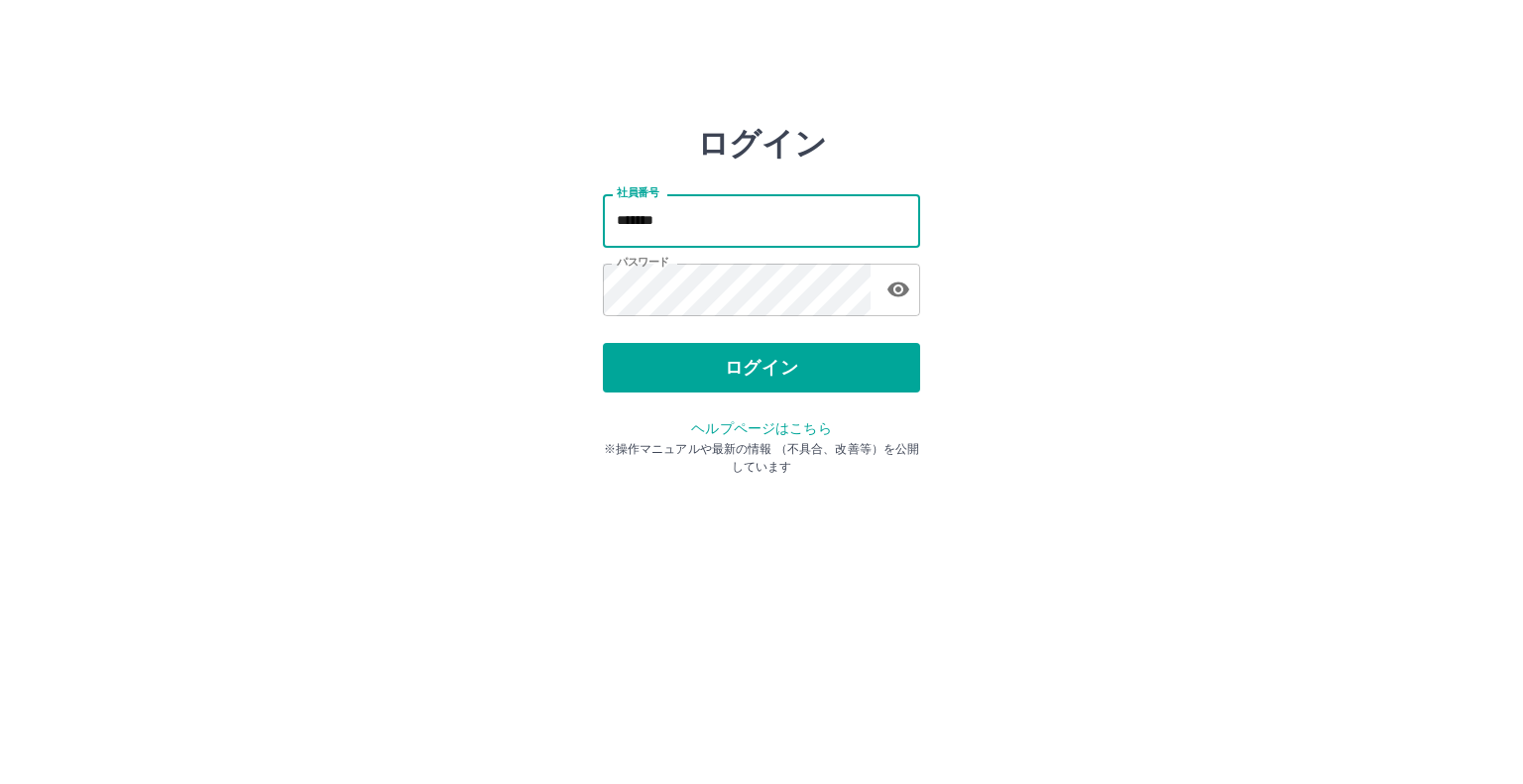 type on "*******" 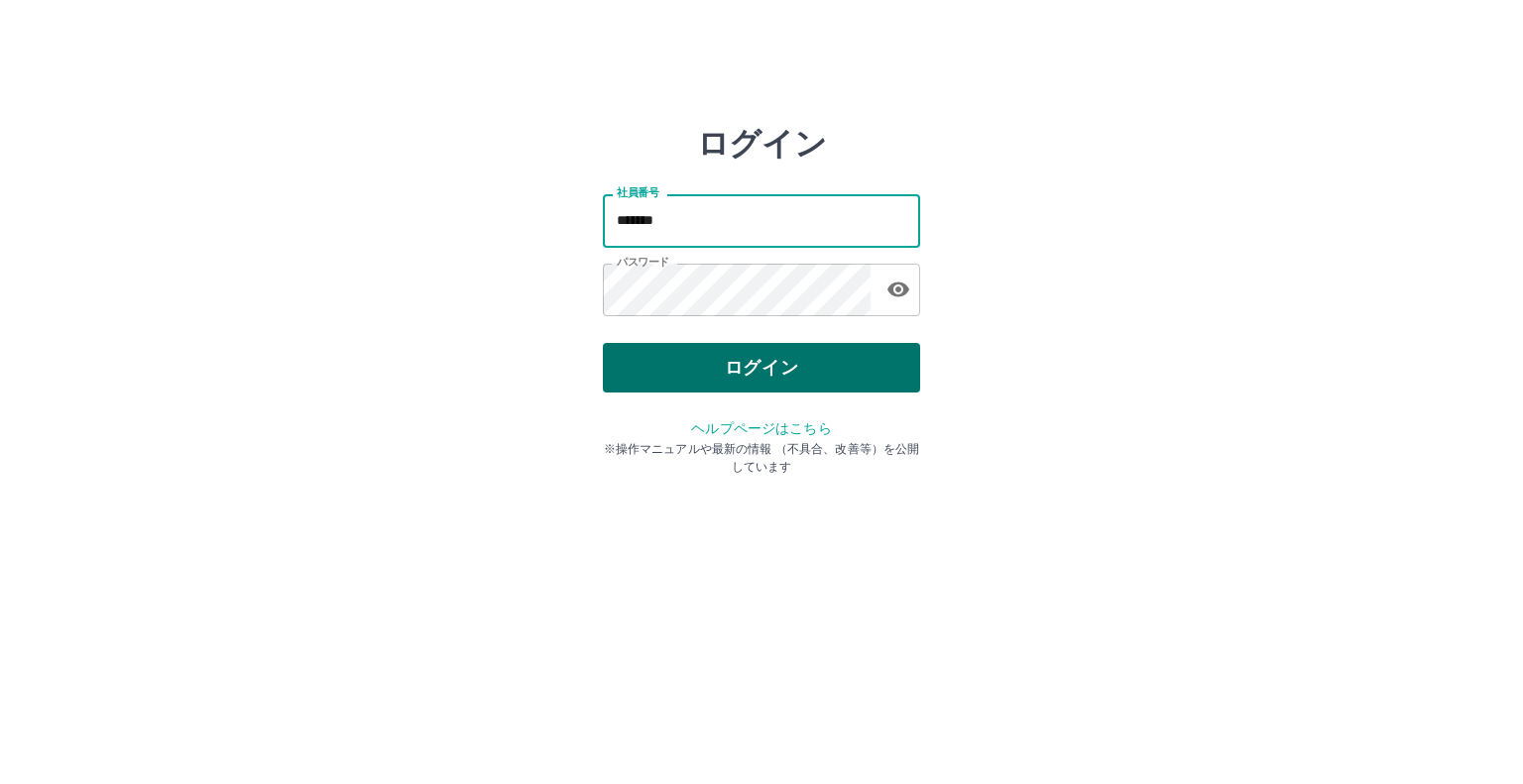 click on "ログイン" at bounding box center [762, 368] 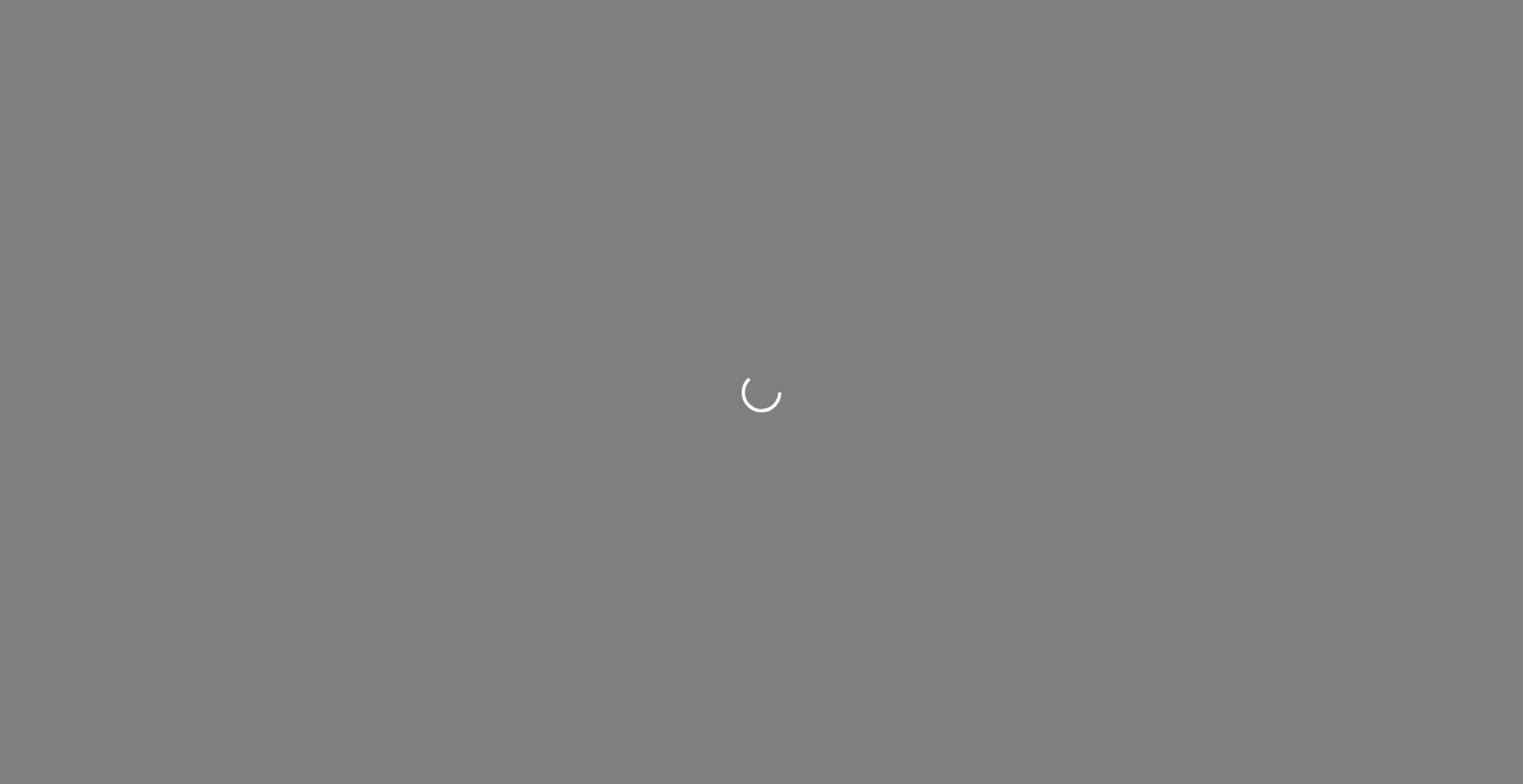 scroll, scrollTop: 0, scrollLeft: 0, axis: both 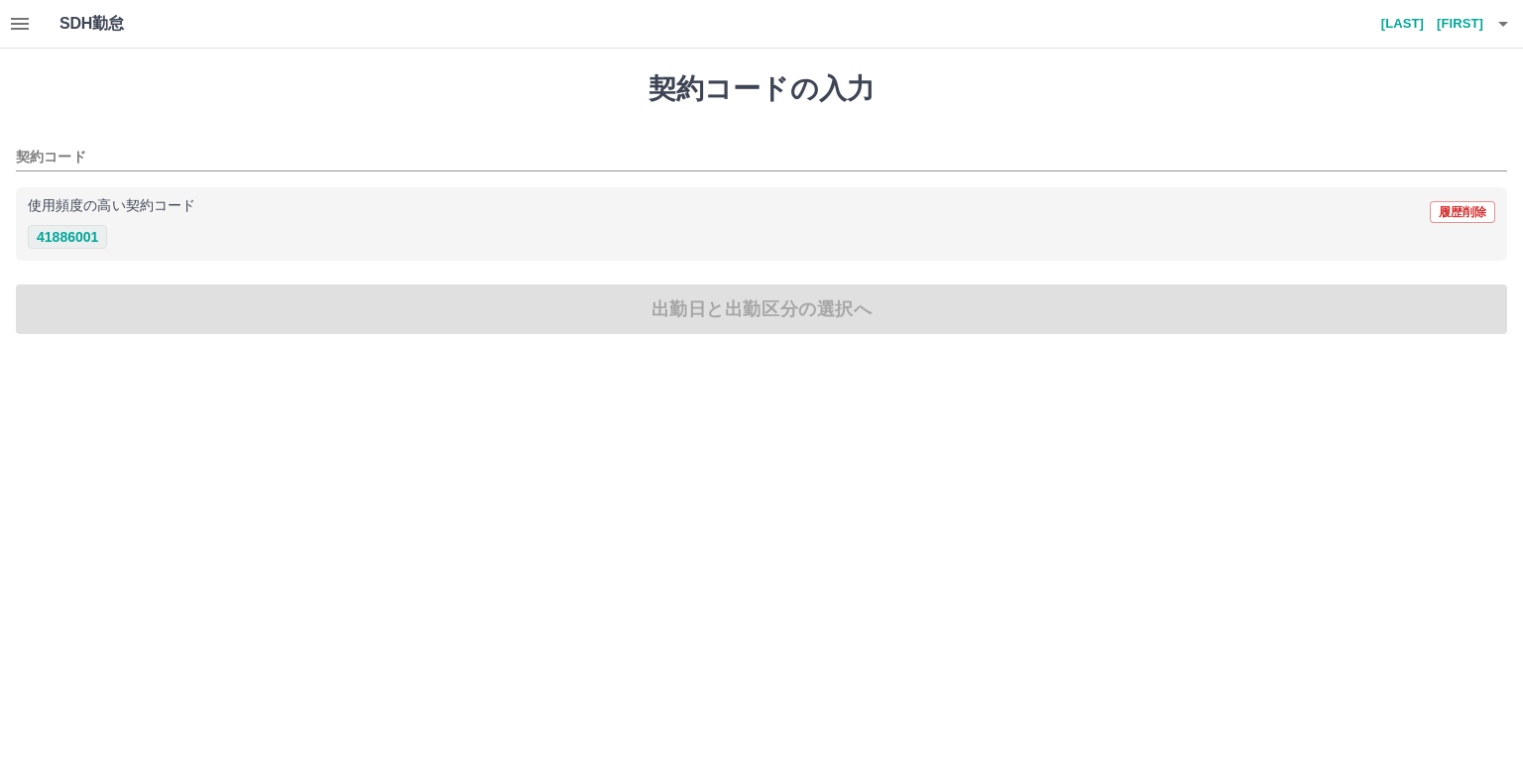 click on "41886001" at bounding box center [67, 237] 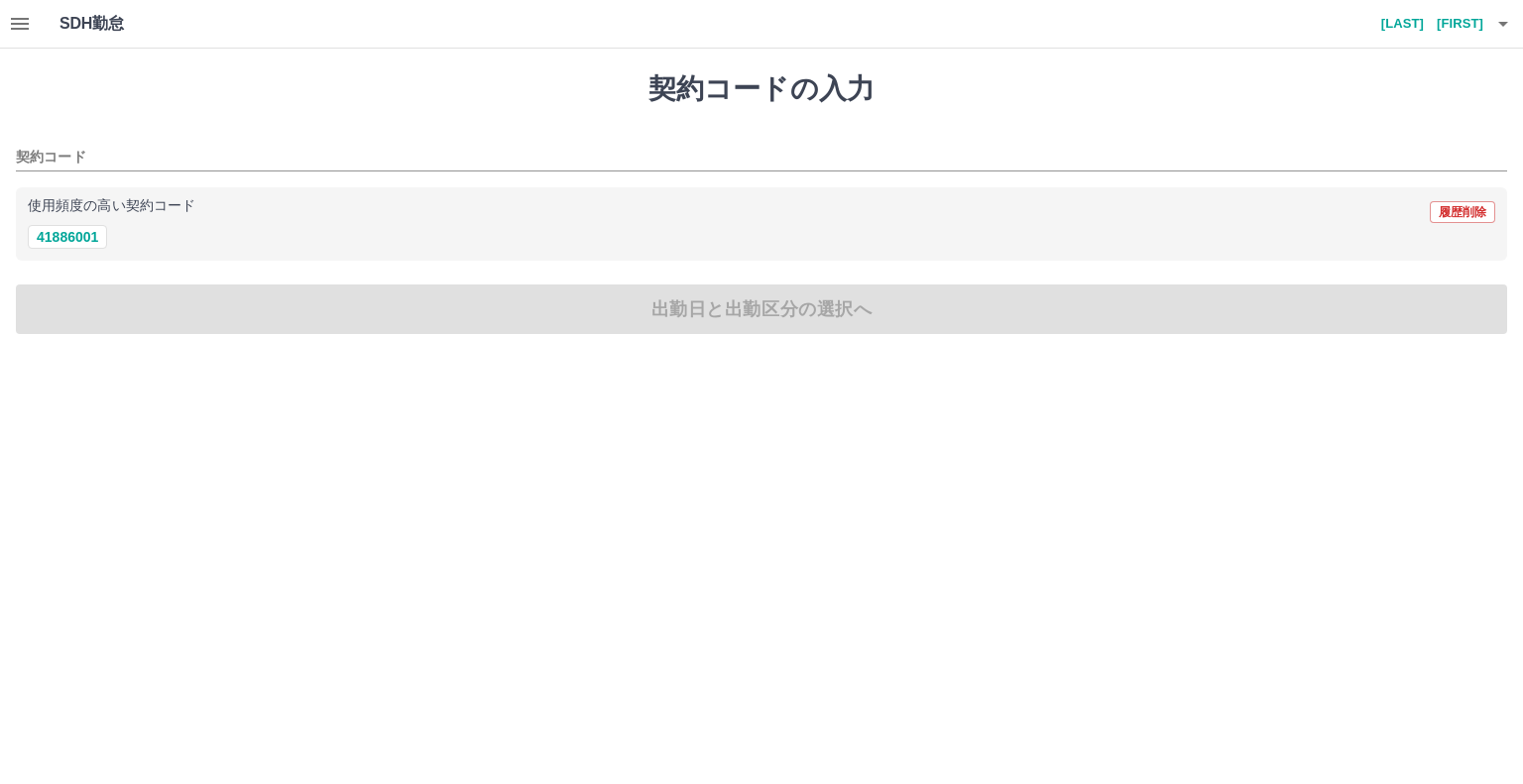 type on "********" 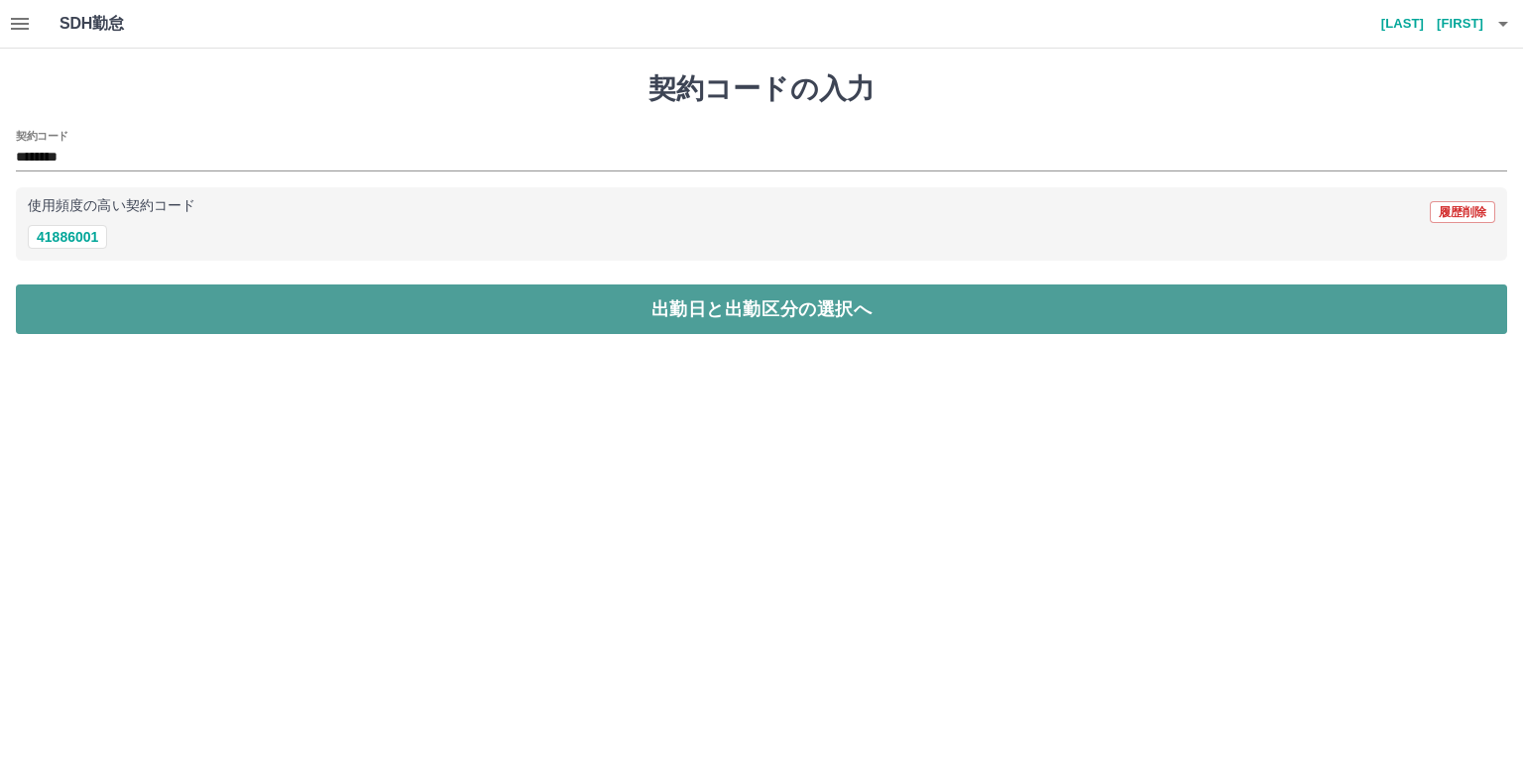 click on "出勤日と出勤区分の選択へ" at bounding box center [762, 309] 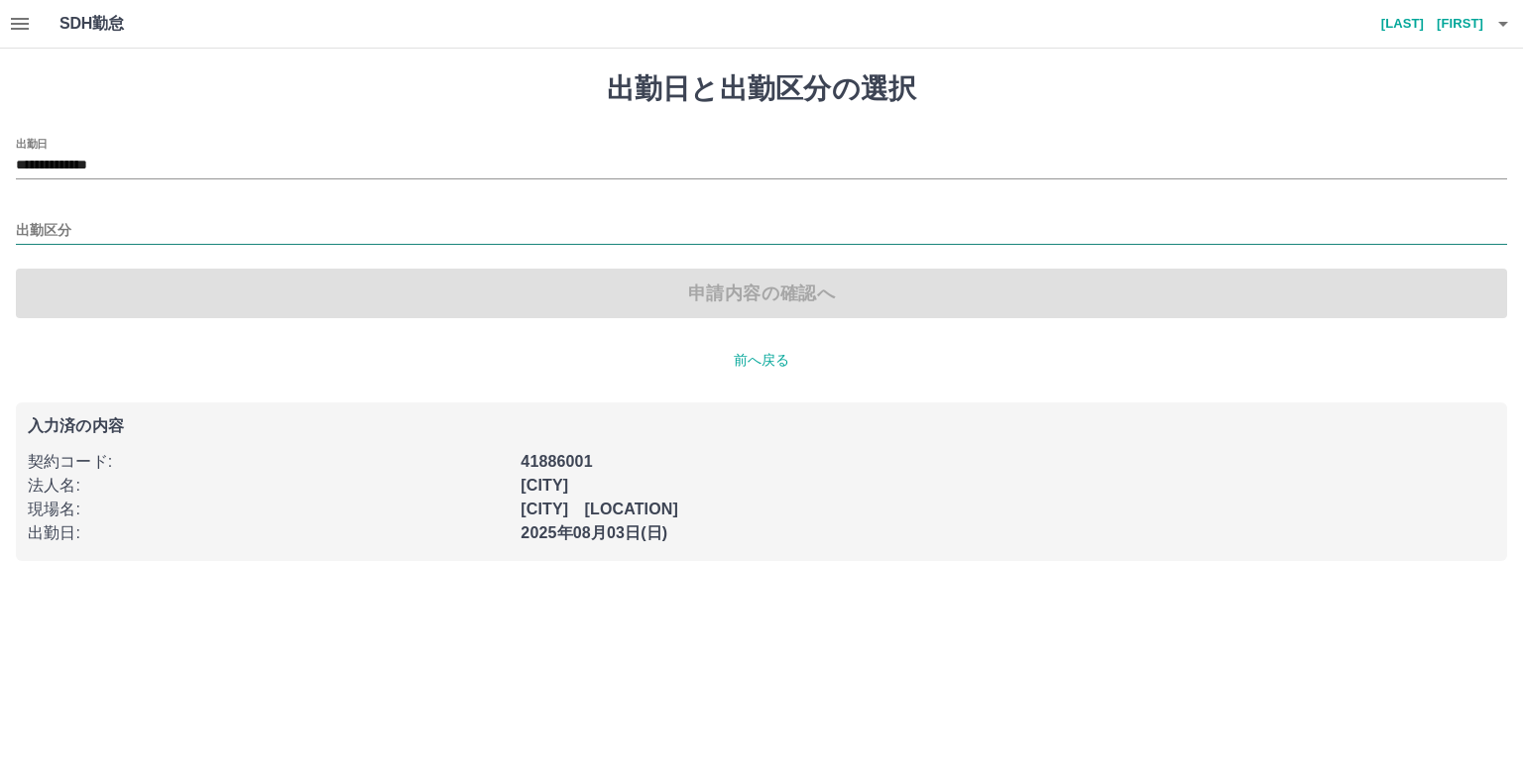 click on "出勤区分" at bounding box center (762, 231) 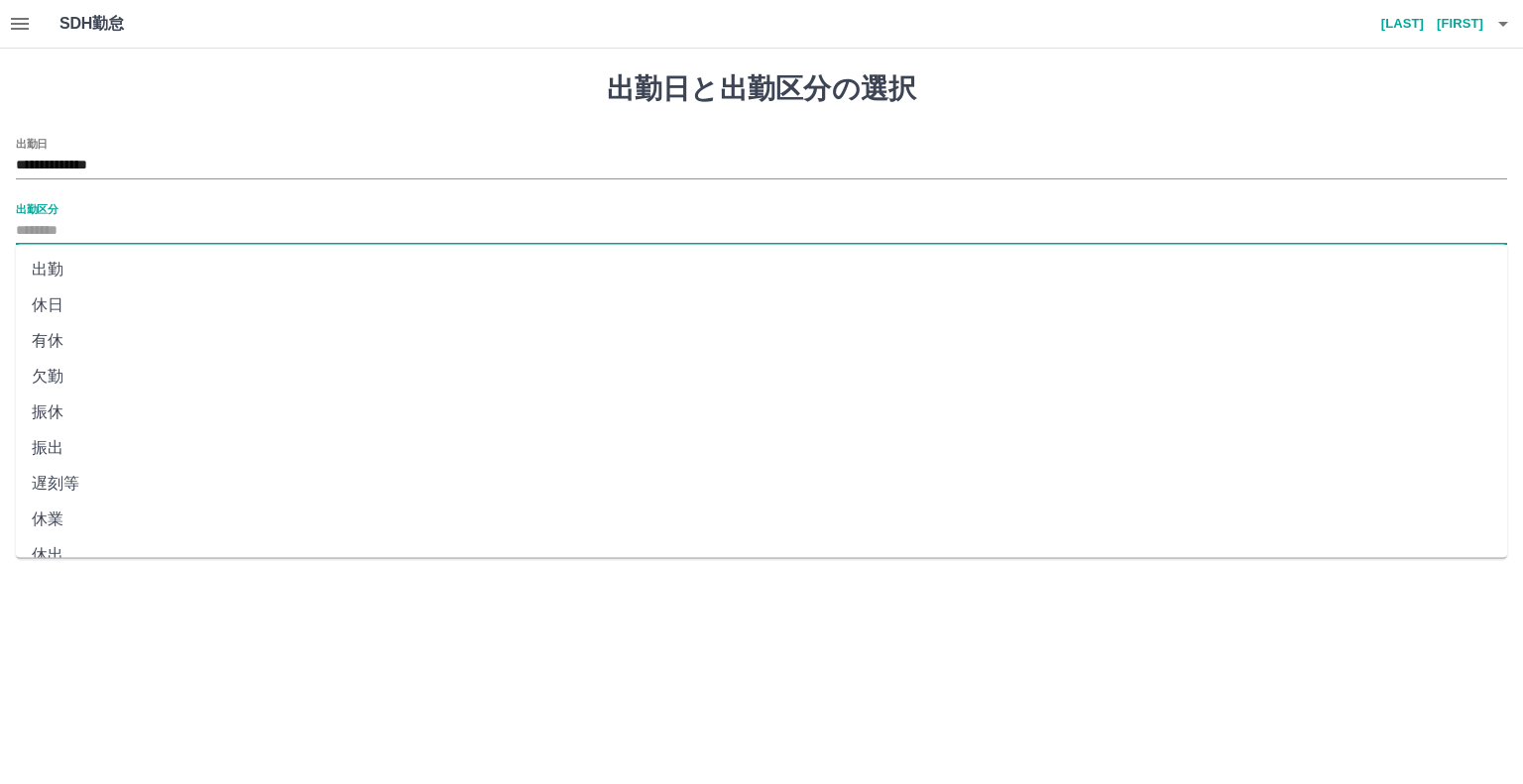click on "休日" at bounding box center [762, 305] 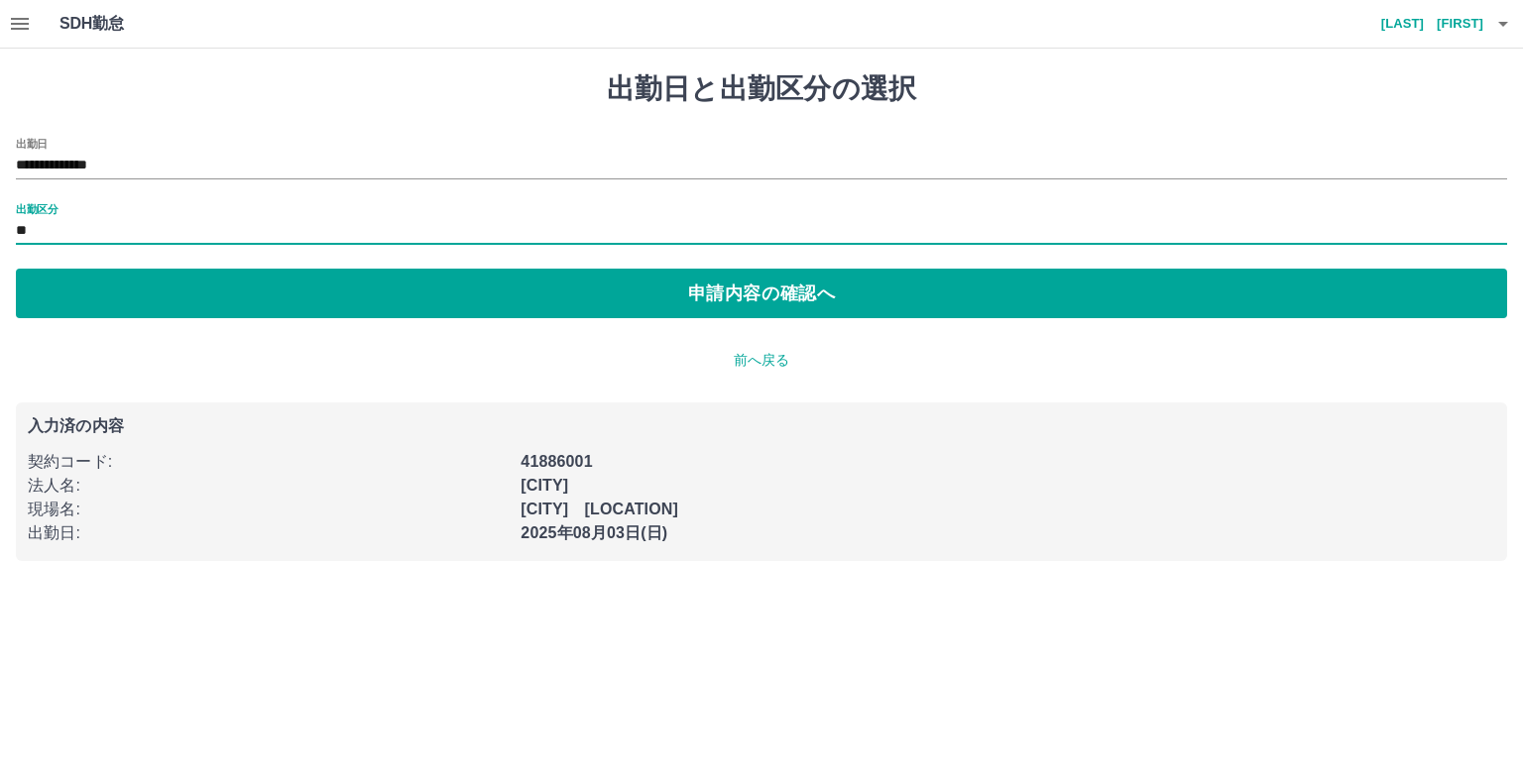 click on "**" at bounding box center (762, 231) 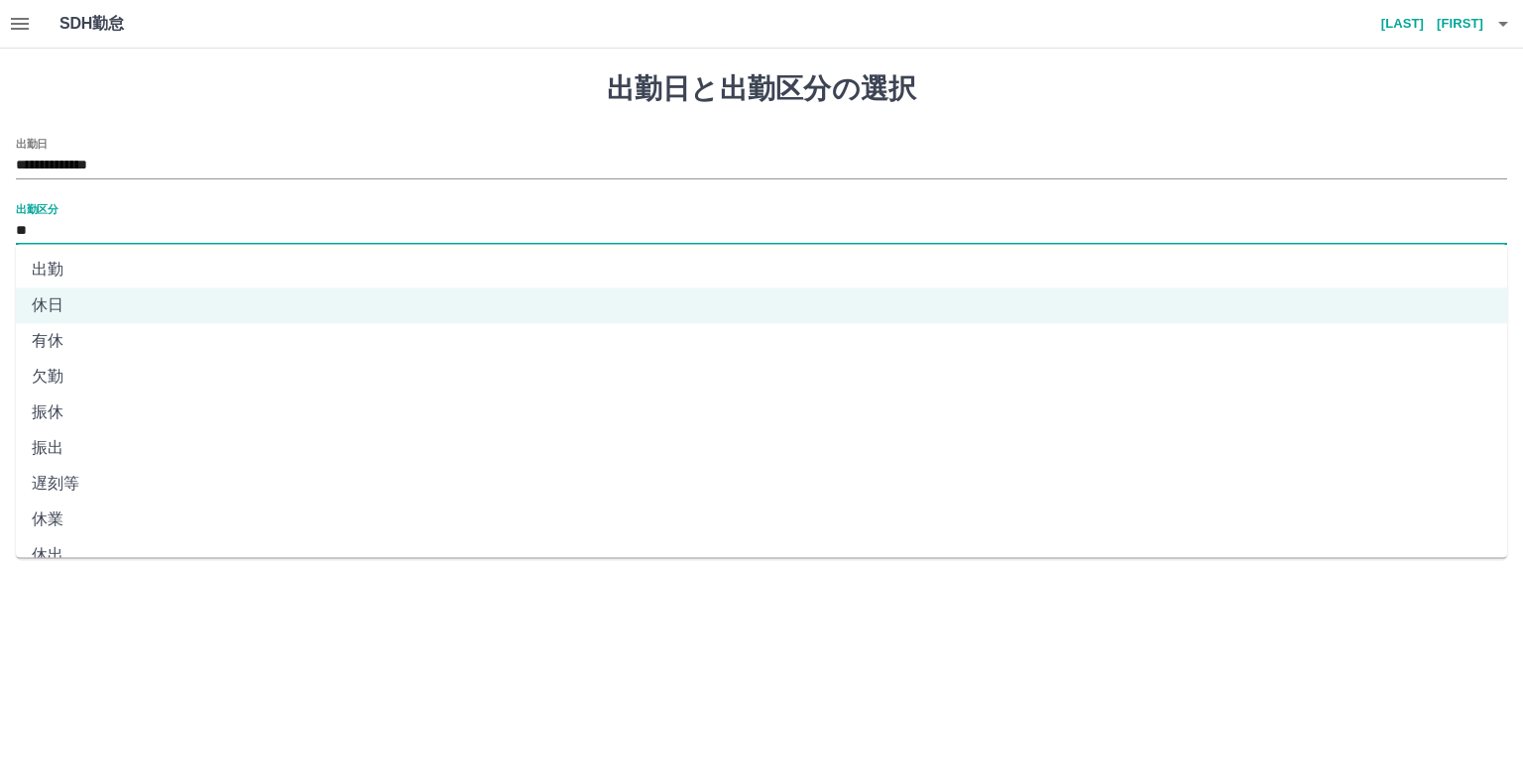 click on "出勤" at bounding box center [762, 270] 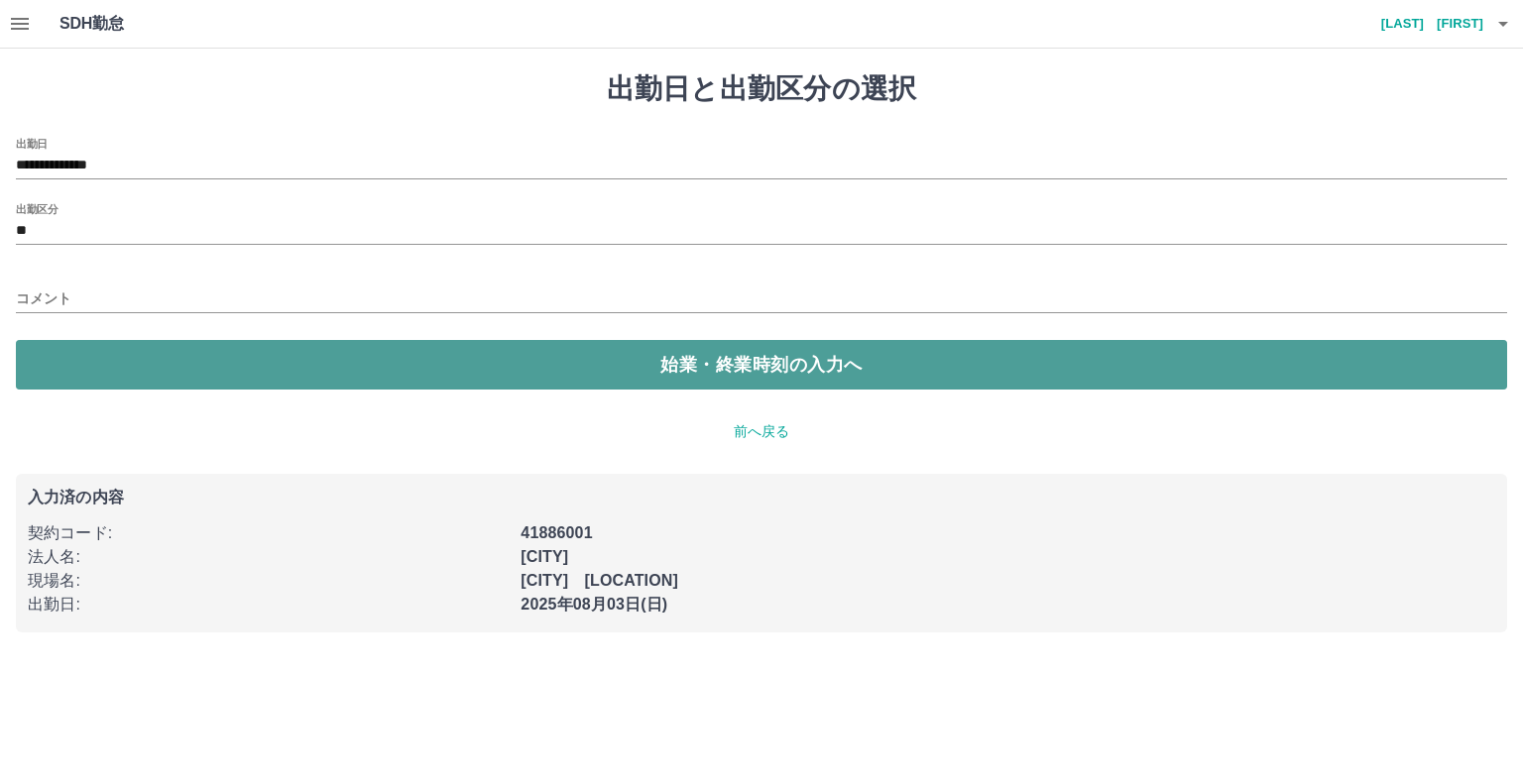 click on "始業・終業時刻の入力へ" at bounding box center [762, 365] 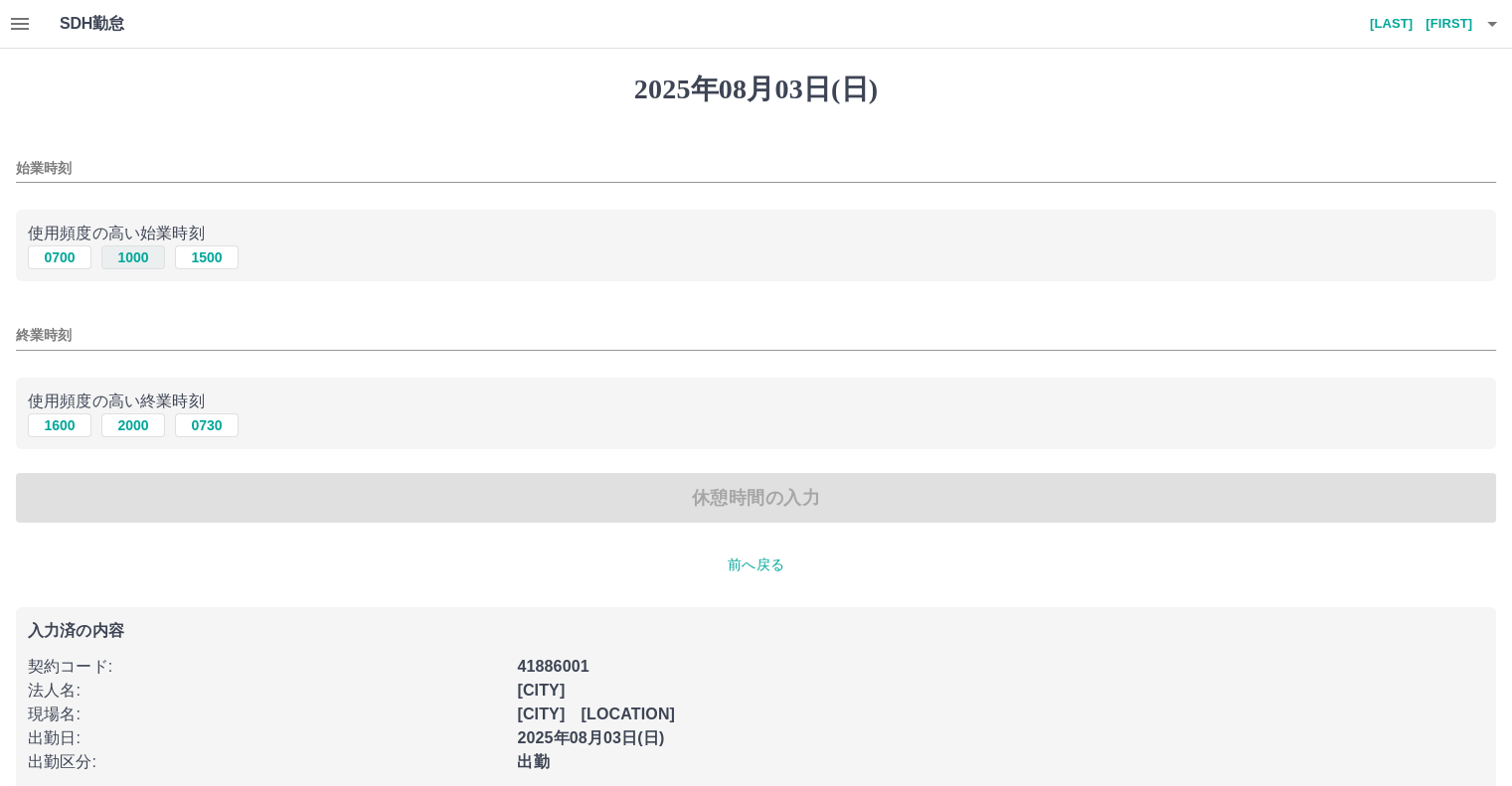 click on "1000" at bounding box center (133, 257) 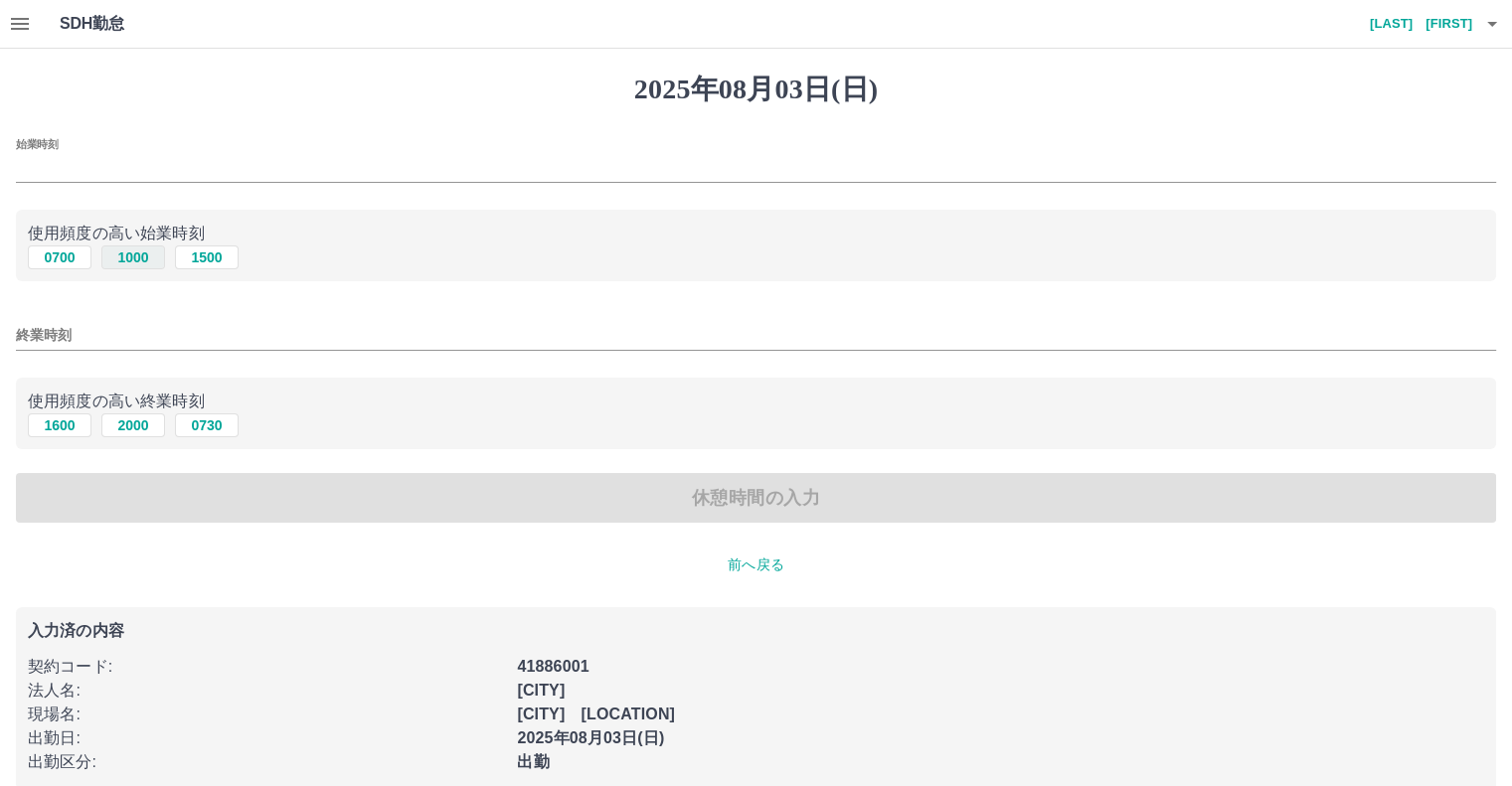 type on "****" 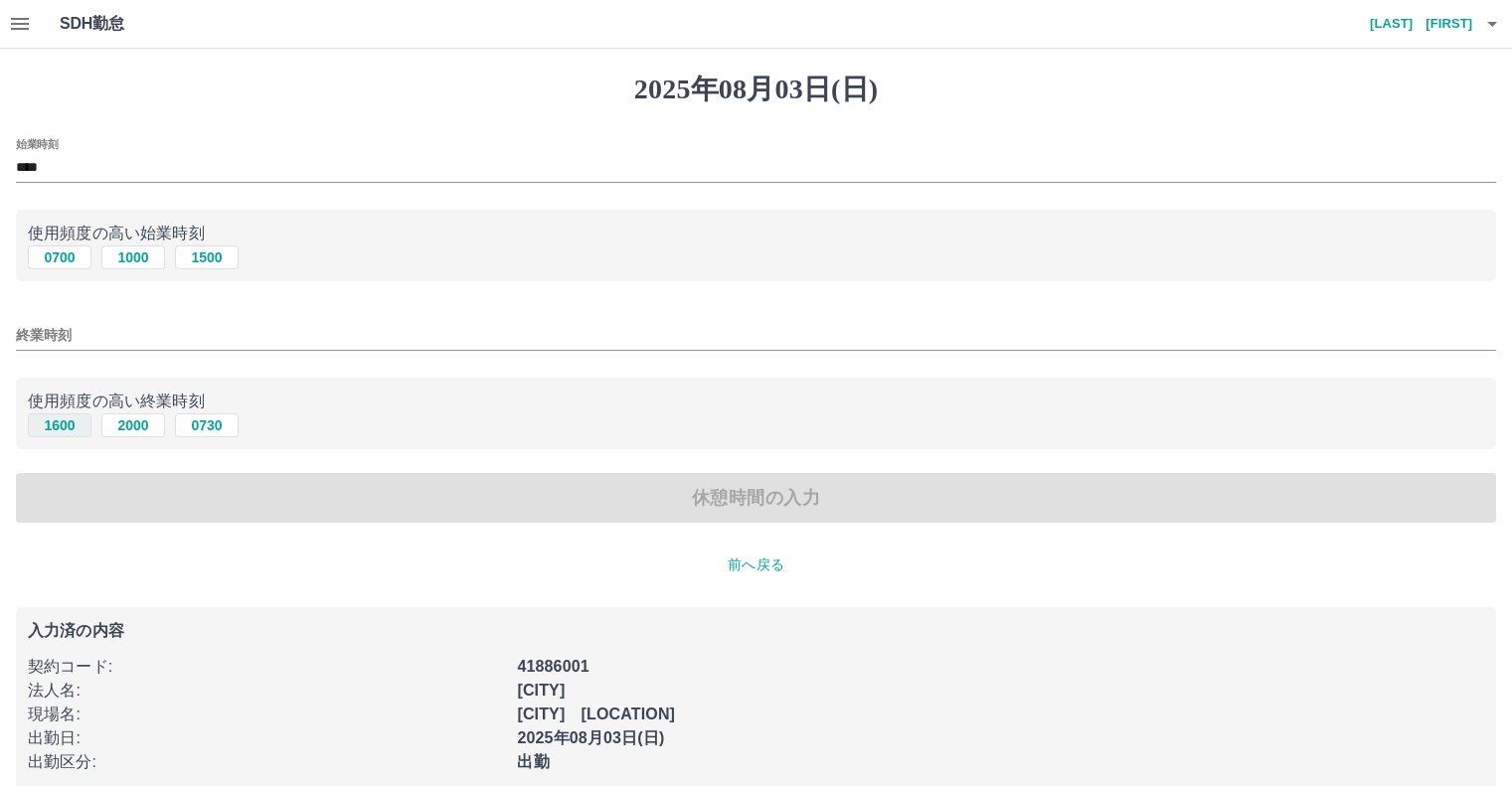click on "1600" at bounding box center [60, 425] 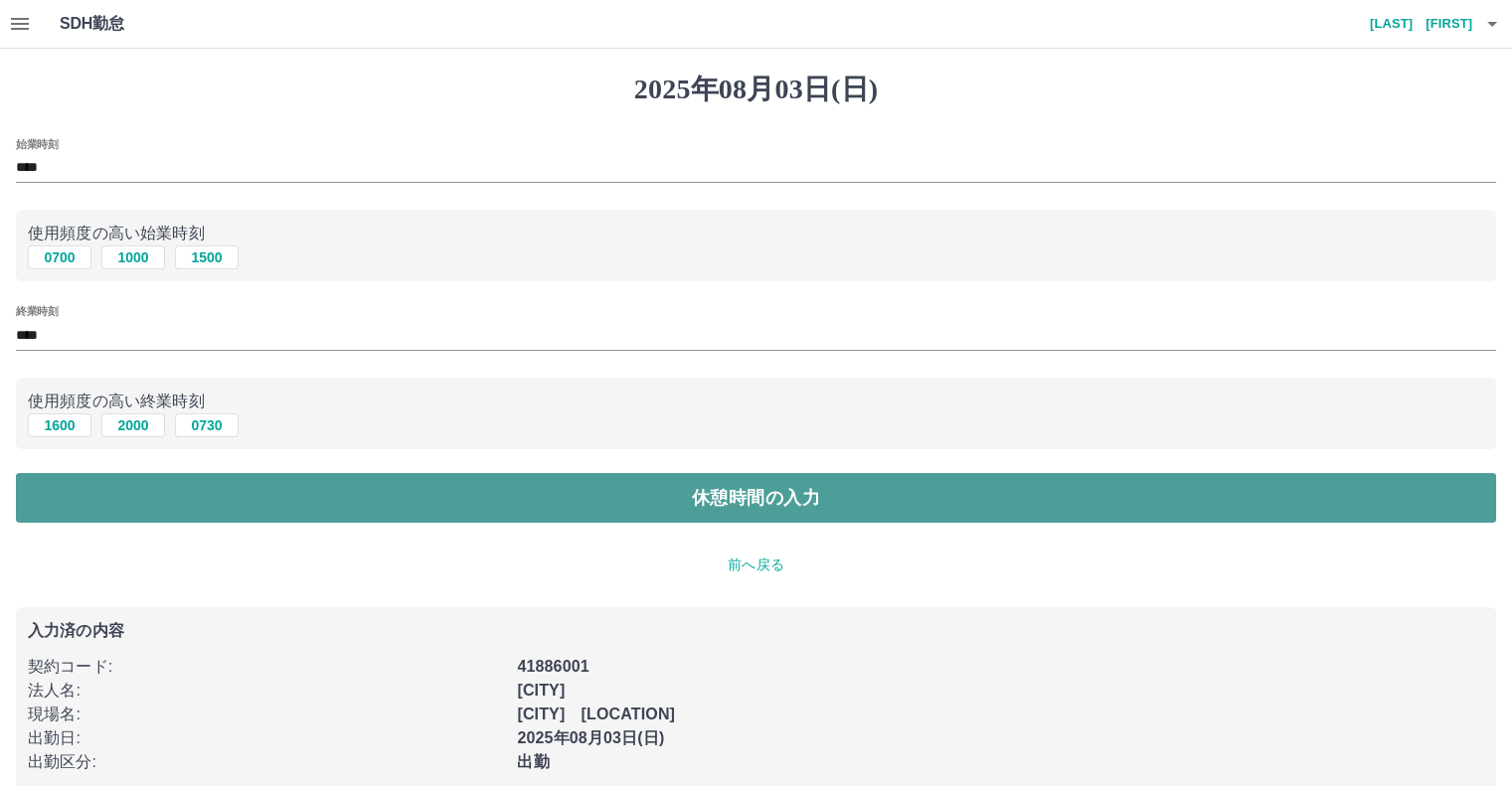 click on "休憩時間の入力" at bounding box center (756, 498) 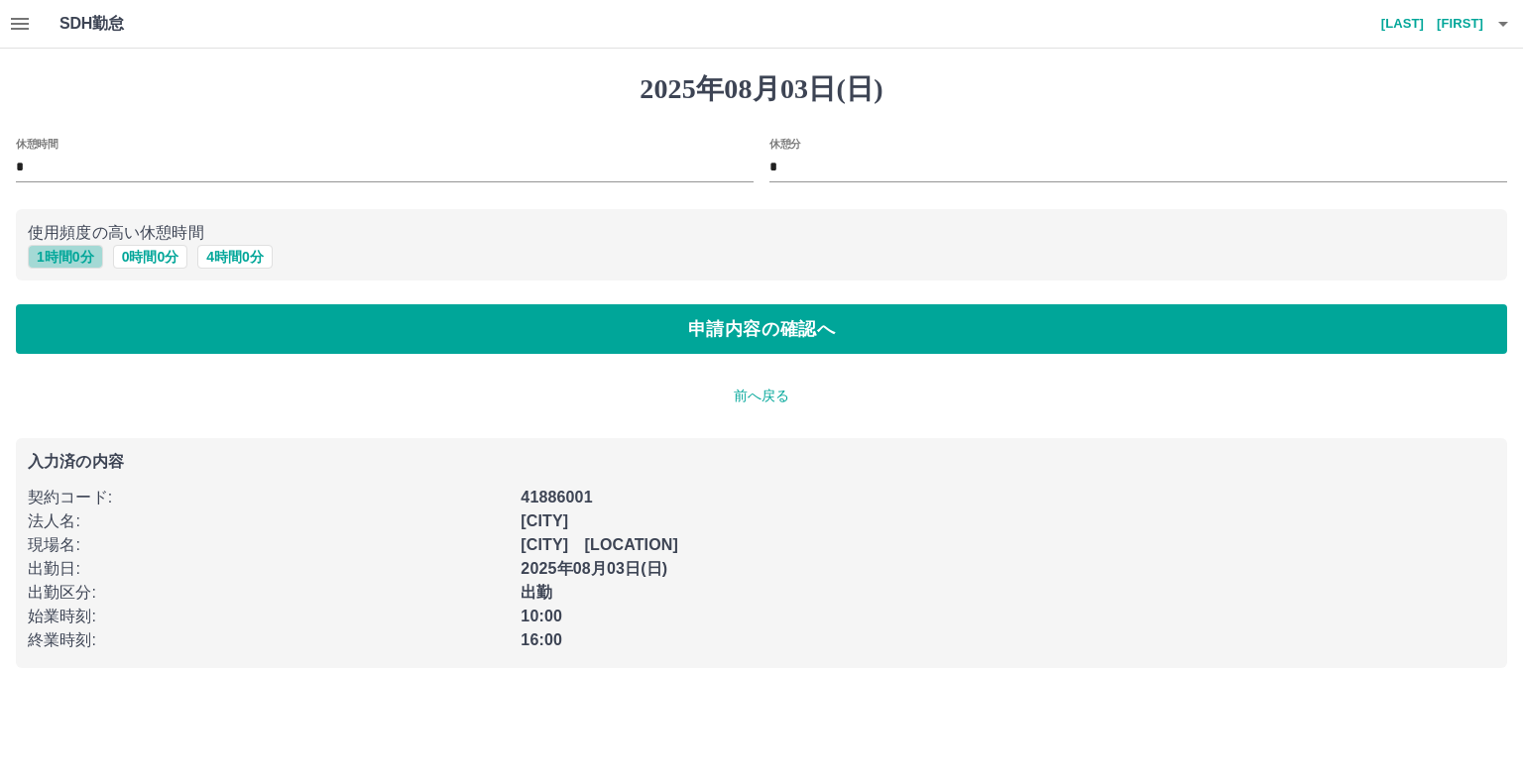 click on "1 時間 0 分" at bounding box center [65, 257] 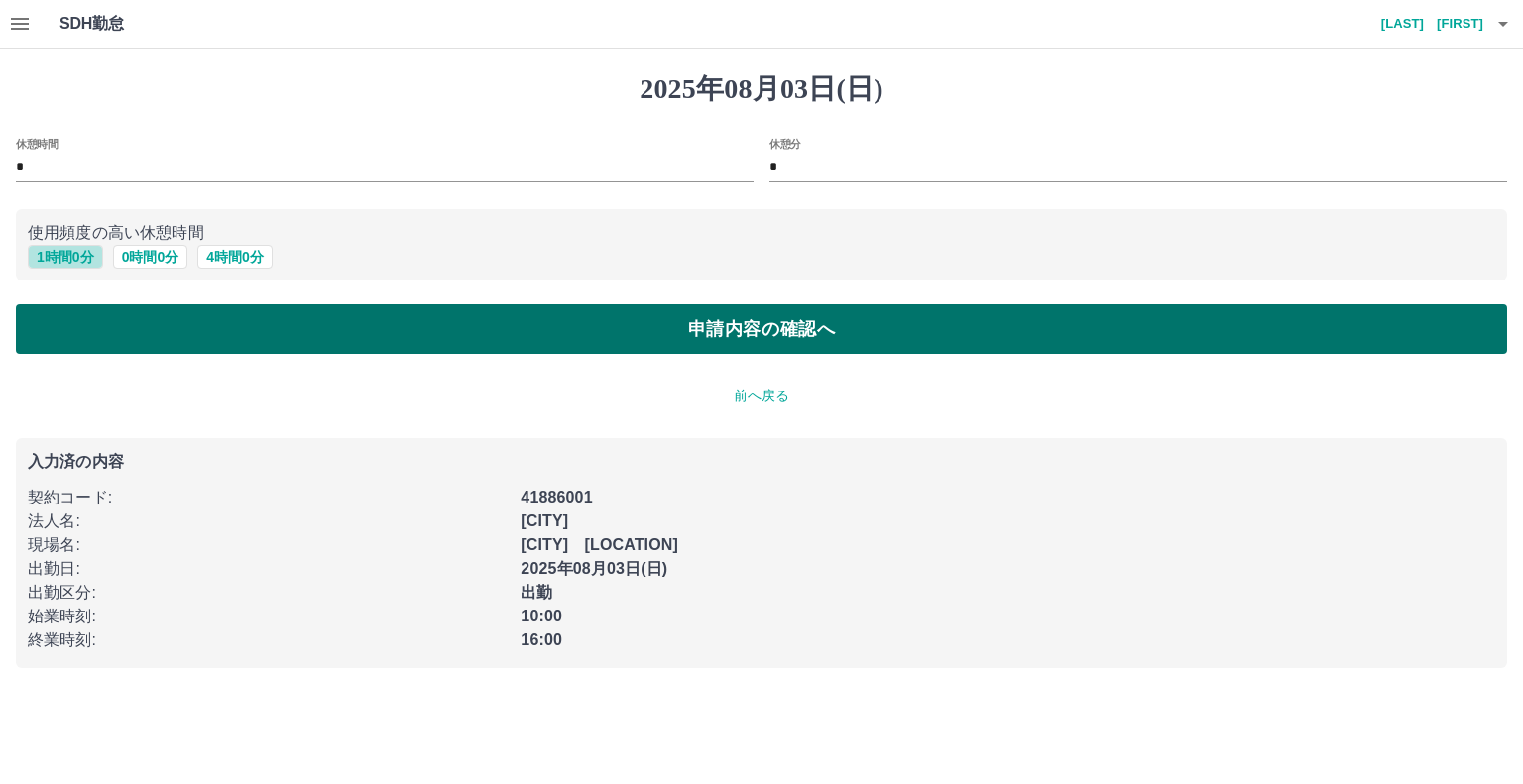 type on "*" 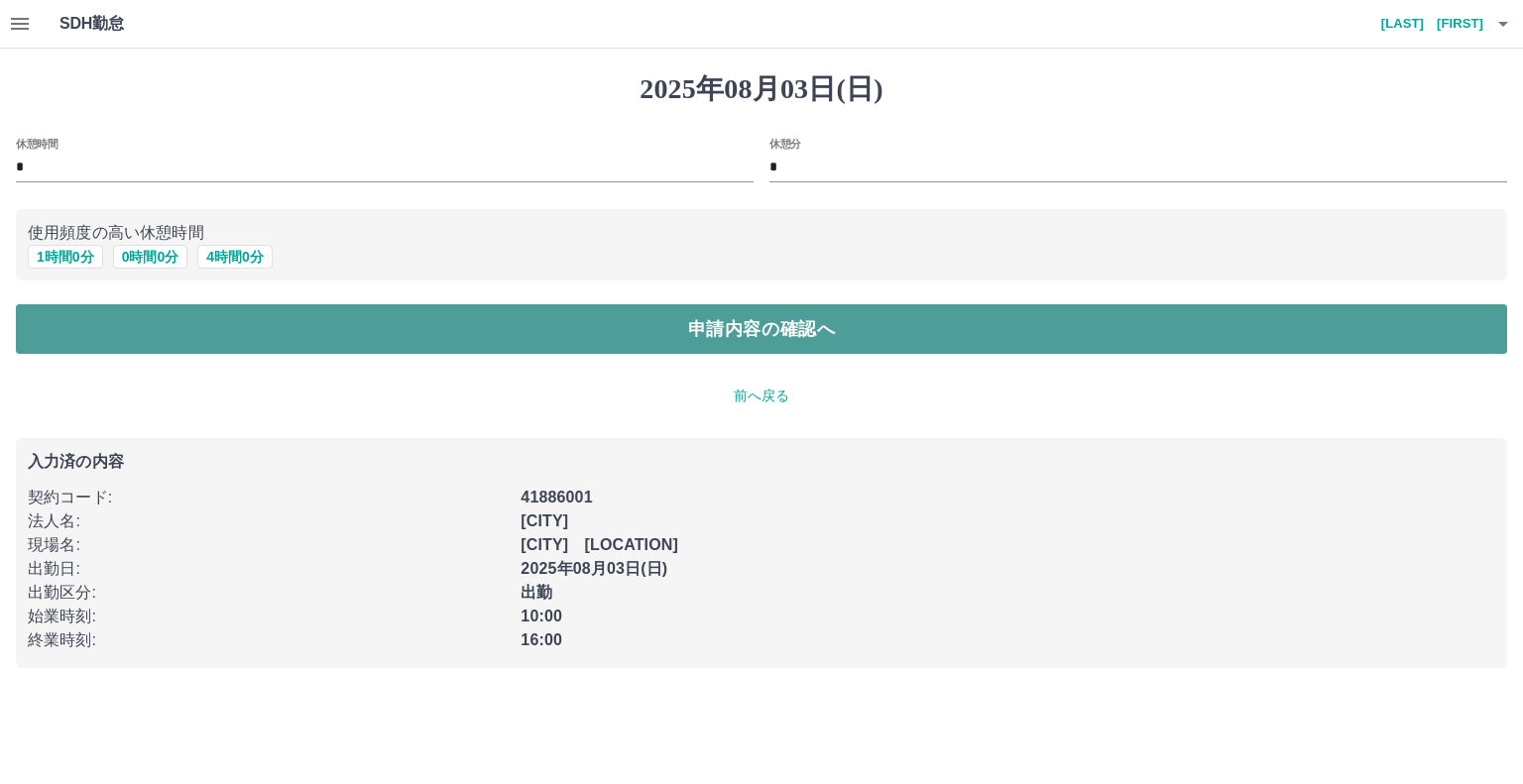 click on "申請内容の確認へ" at bounding box center (762, 329) 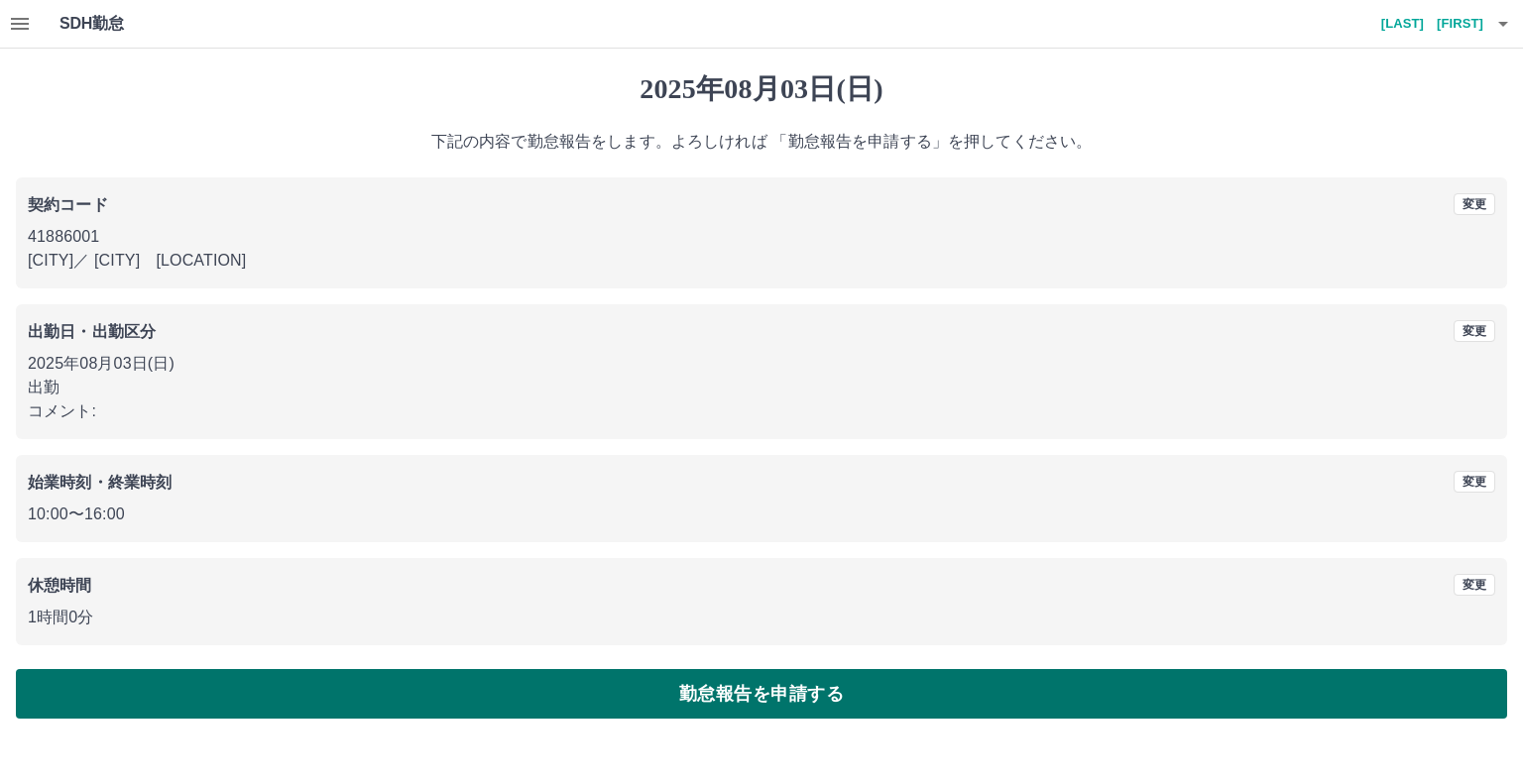 click on "勤怠報告を申請する" at bounding box center (762, 694) 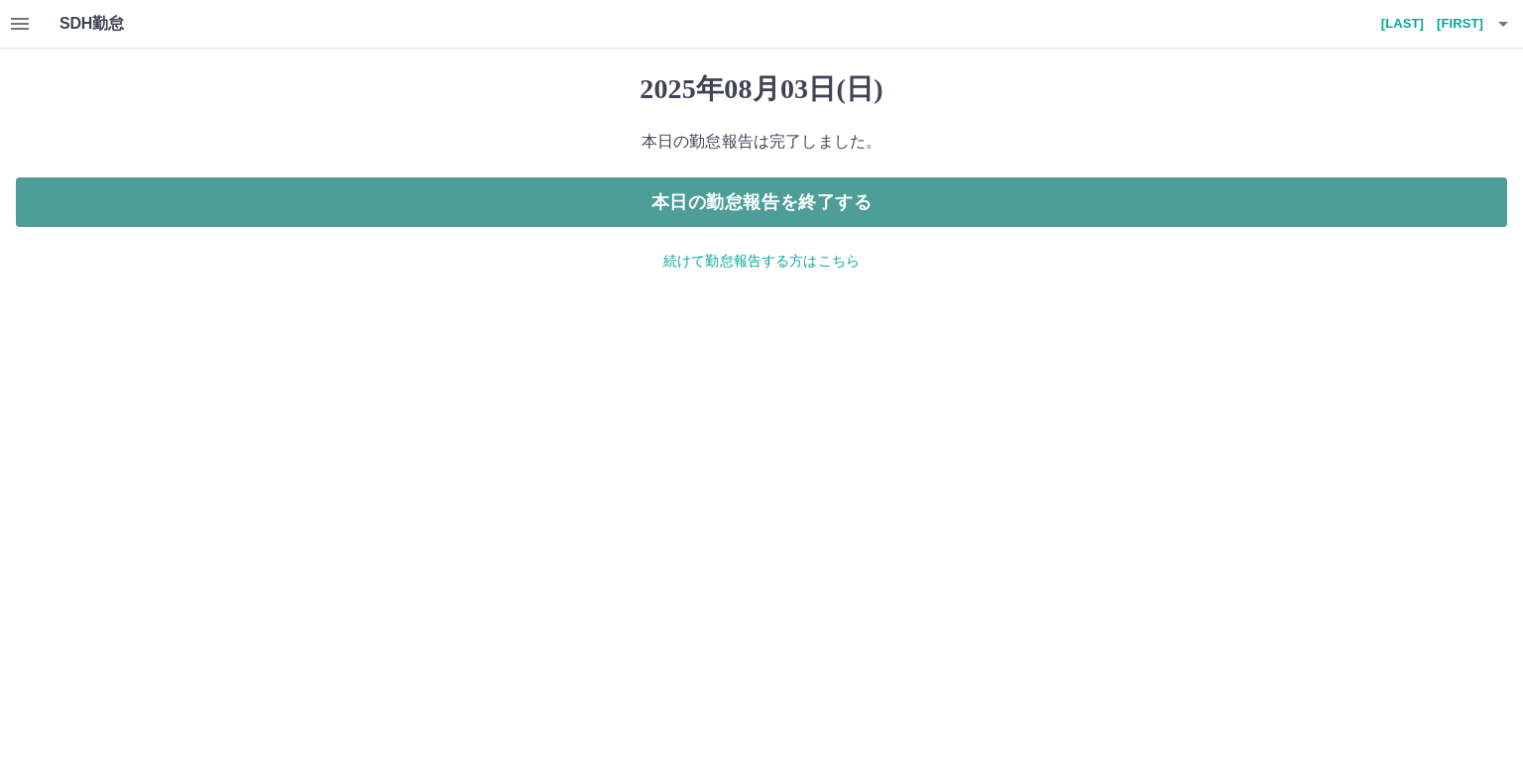 click on "本日の勤怠報告を終了する" at bounding box center (762, 202) 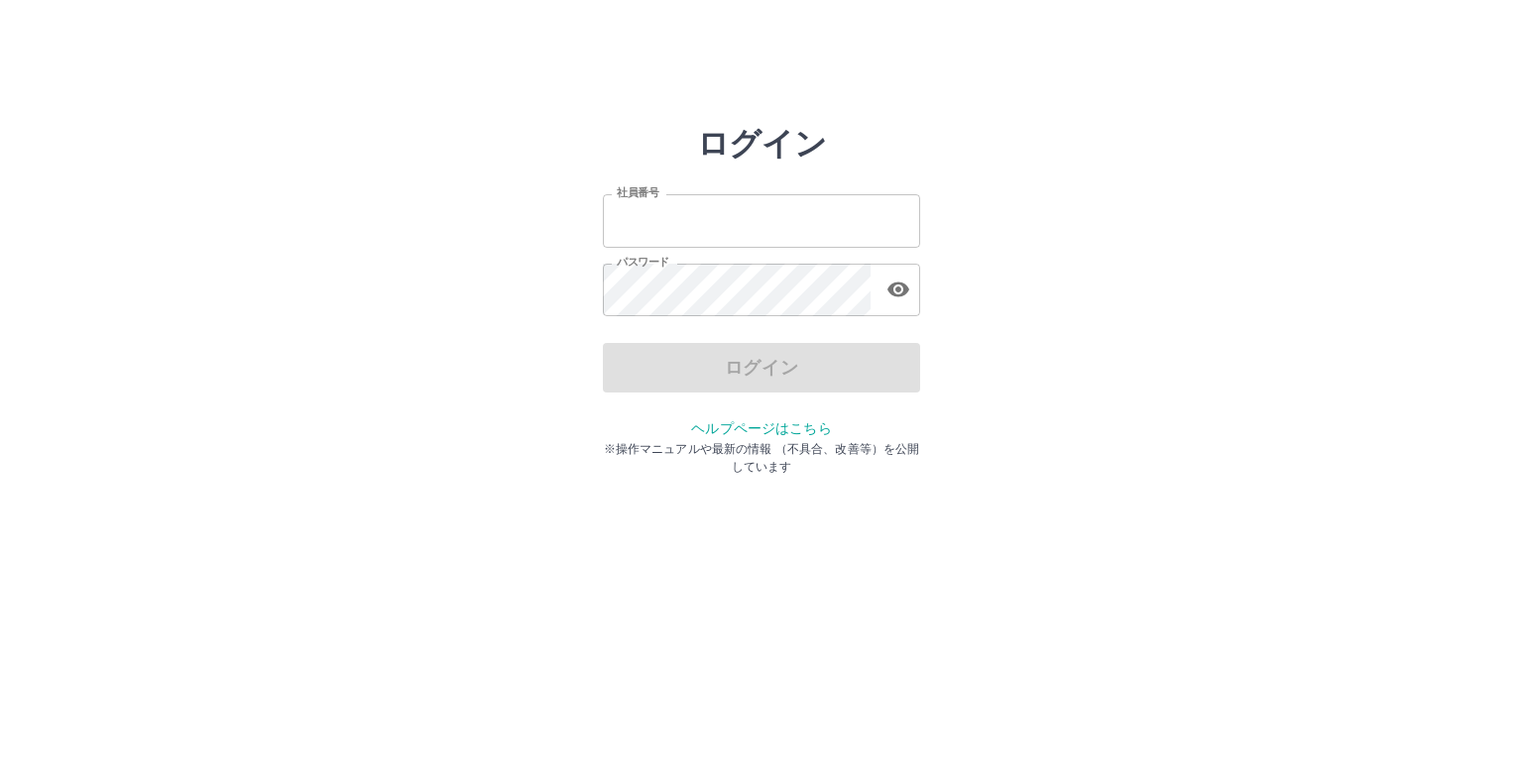 scroll, scrollTop: 0, scrollLeft: 0, axis: both 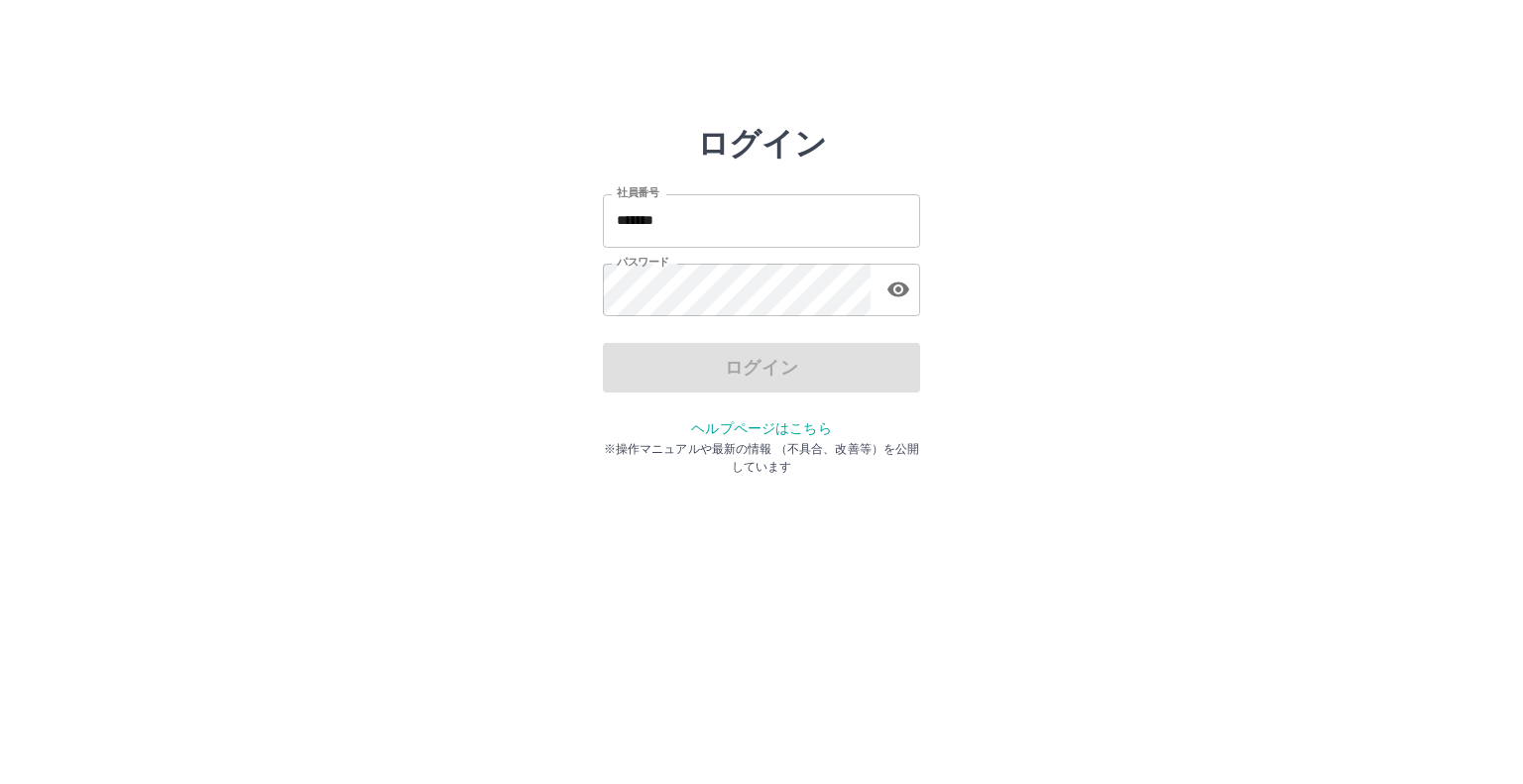 click on "*******" at bounding box center [762, 220] 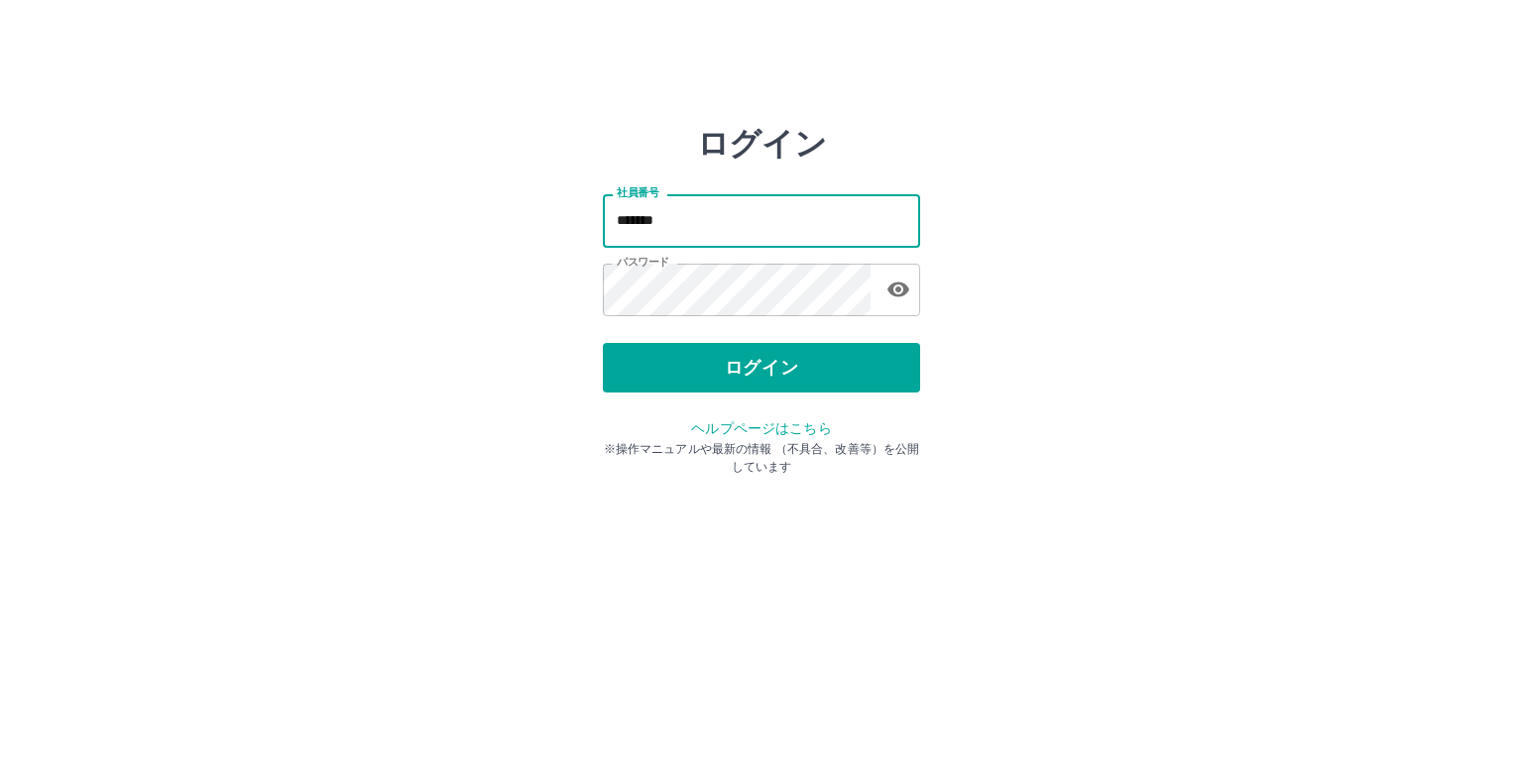 type on "*******" 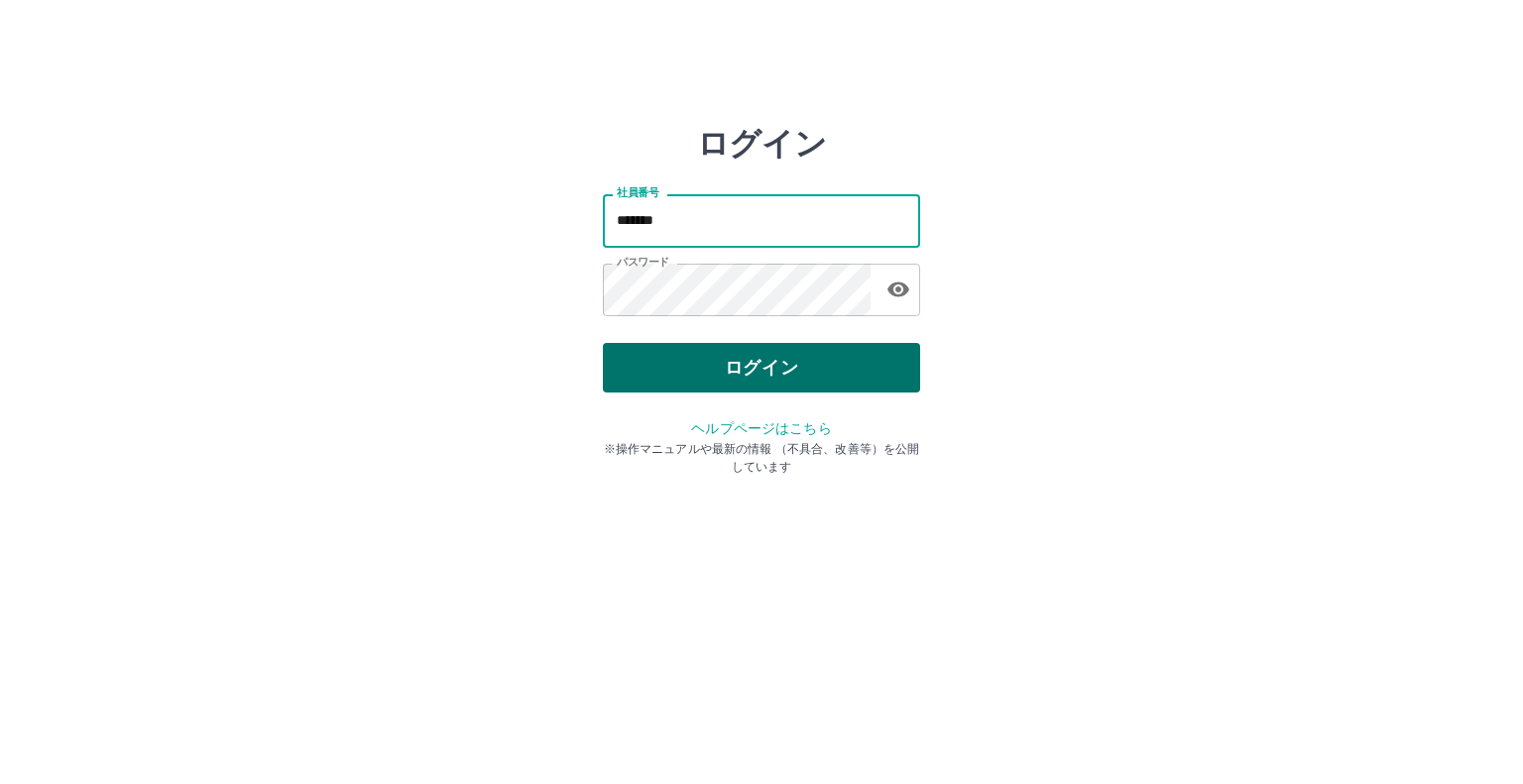 click on "ログイン" at bounding box center (762, 368) 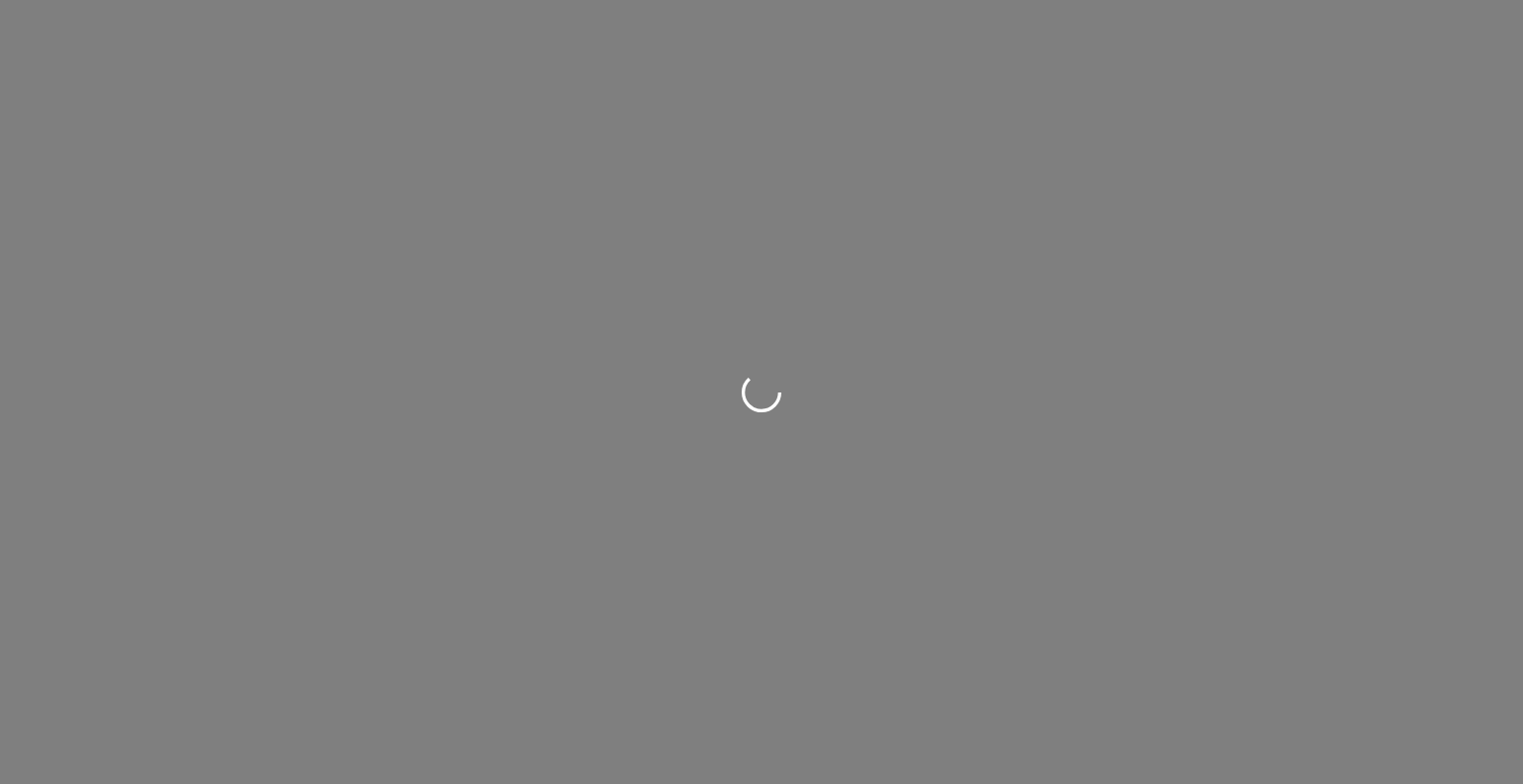 scroll, scrollTop: 0, scrollLeft: 0, axis: both 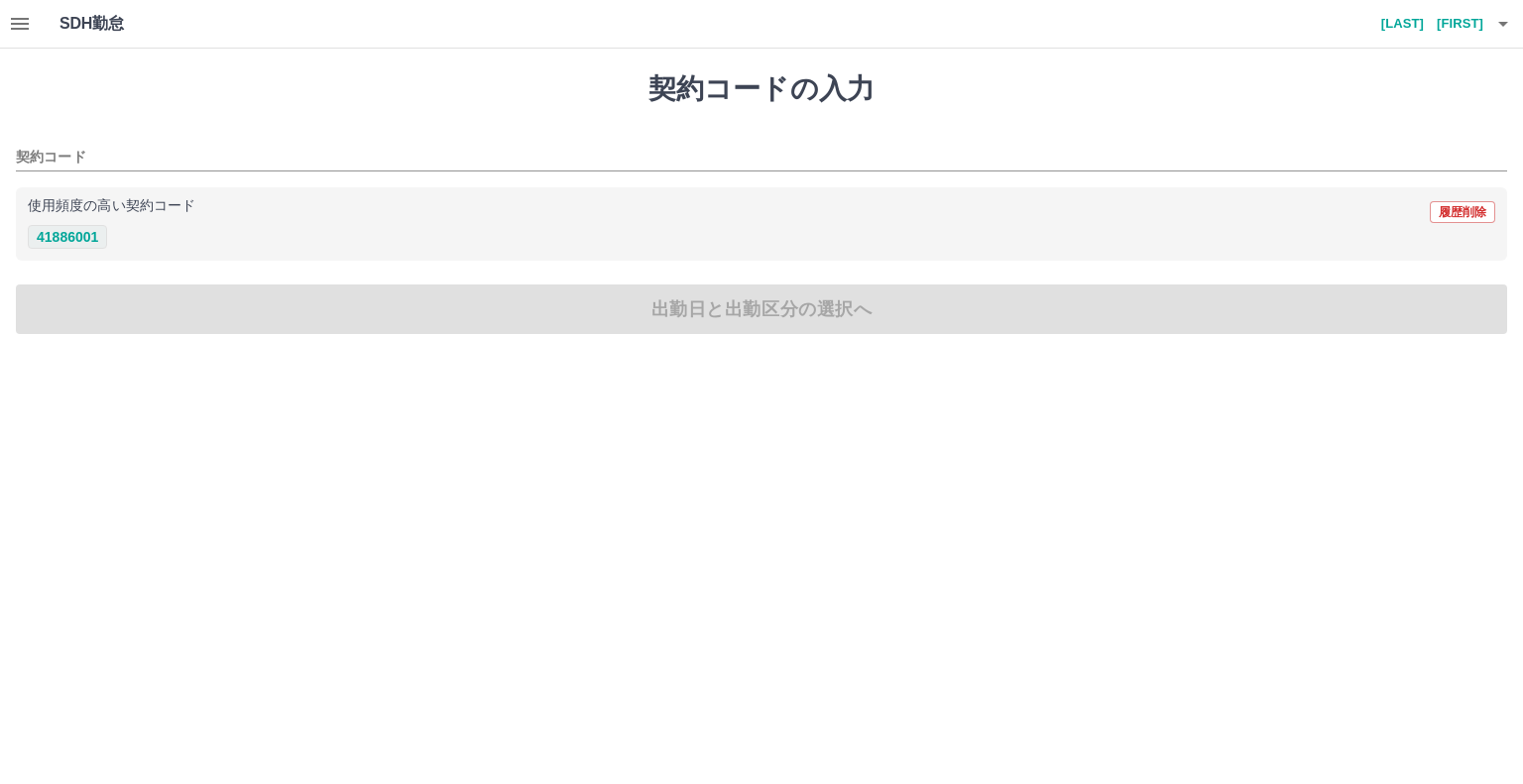 click on "41886001" at bounding box center (67, 237) 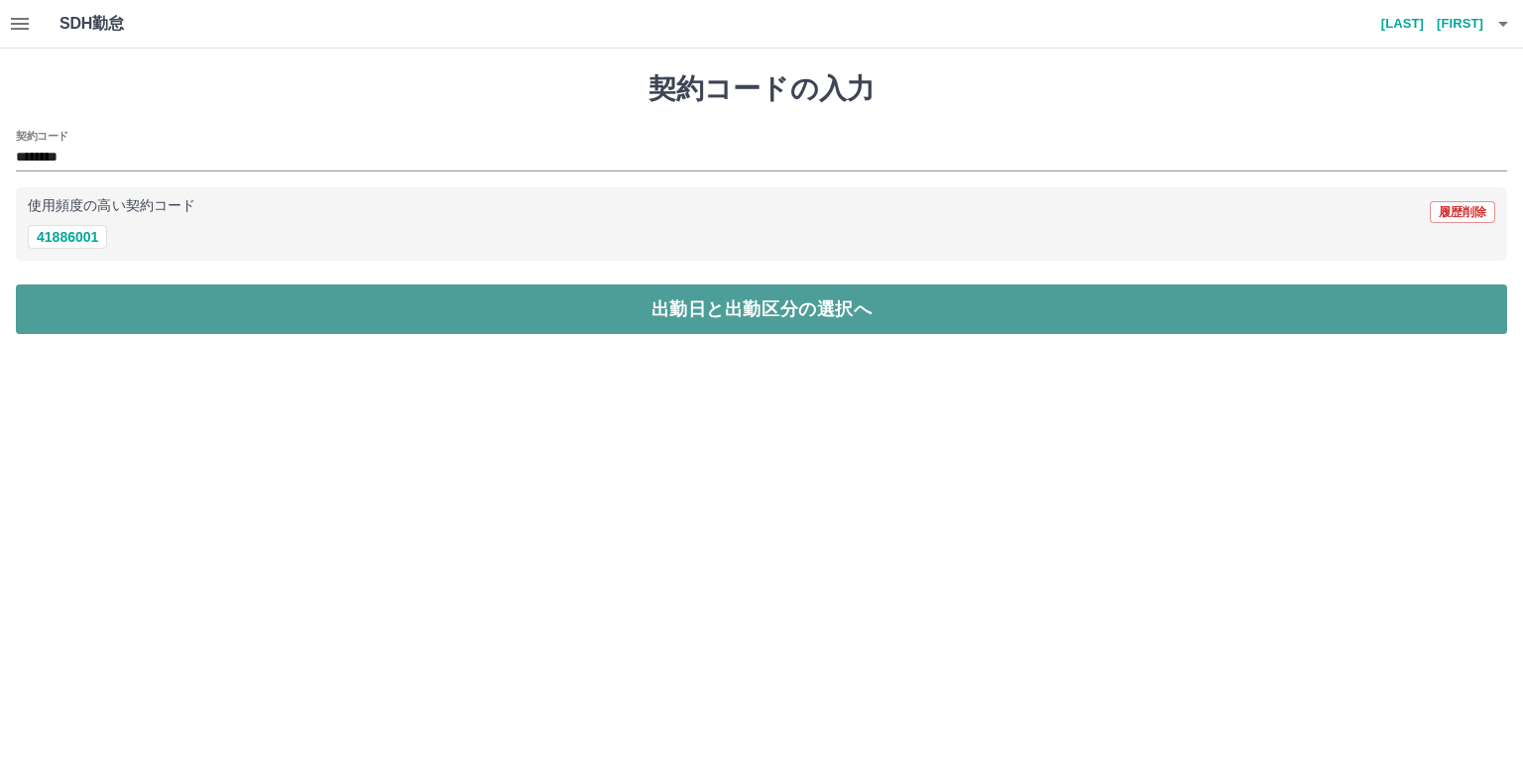 click on "出勤日と出勤区分の選択へ" at bounding box center (762, 309) 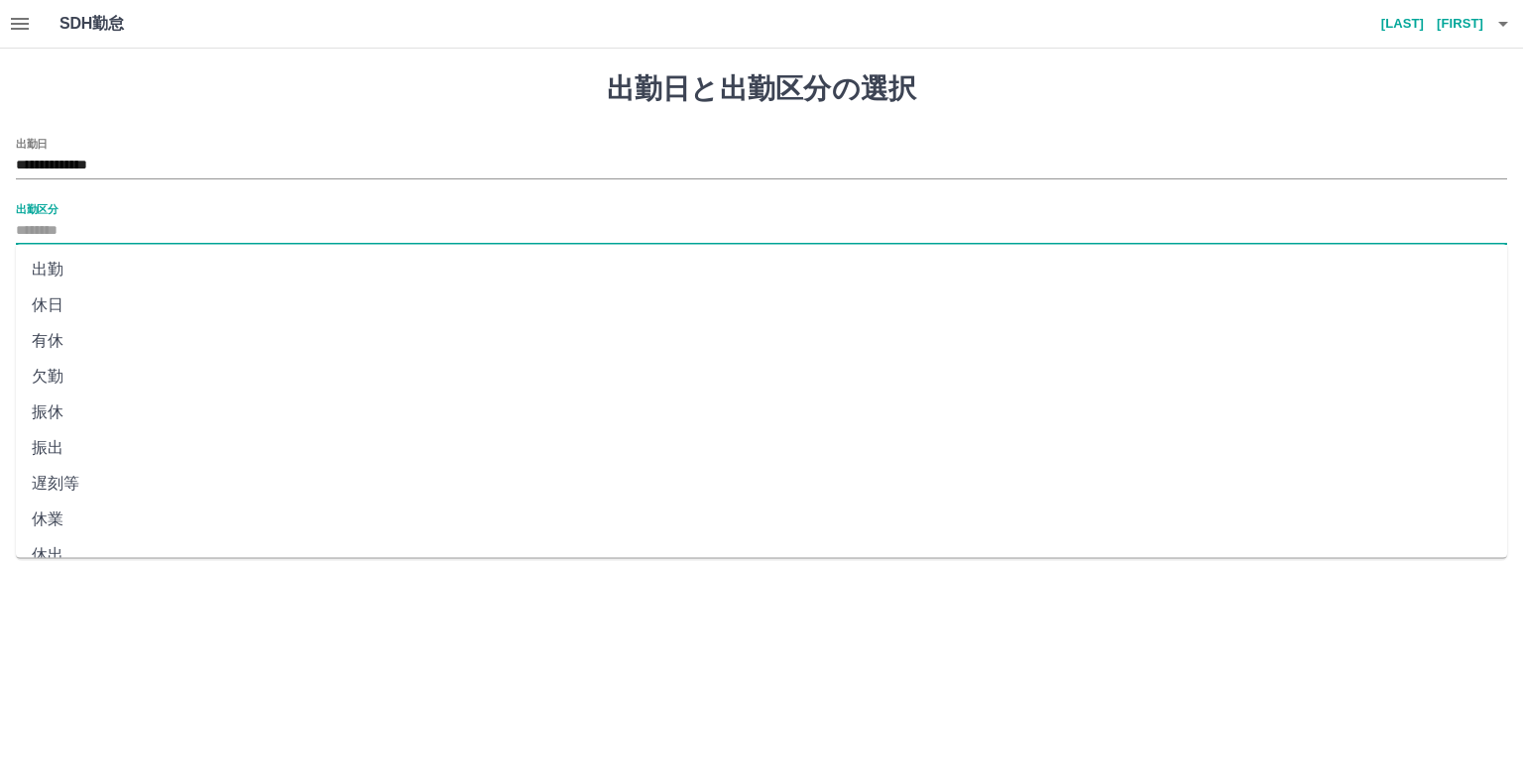 click on "出勤区分" at bounding box center [762, 231] 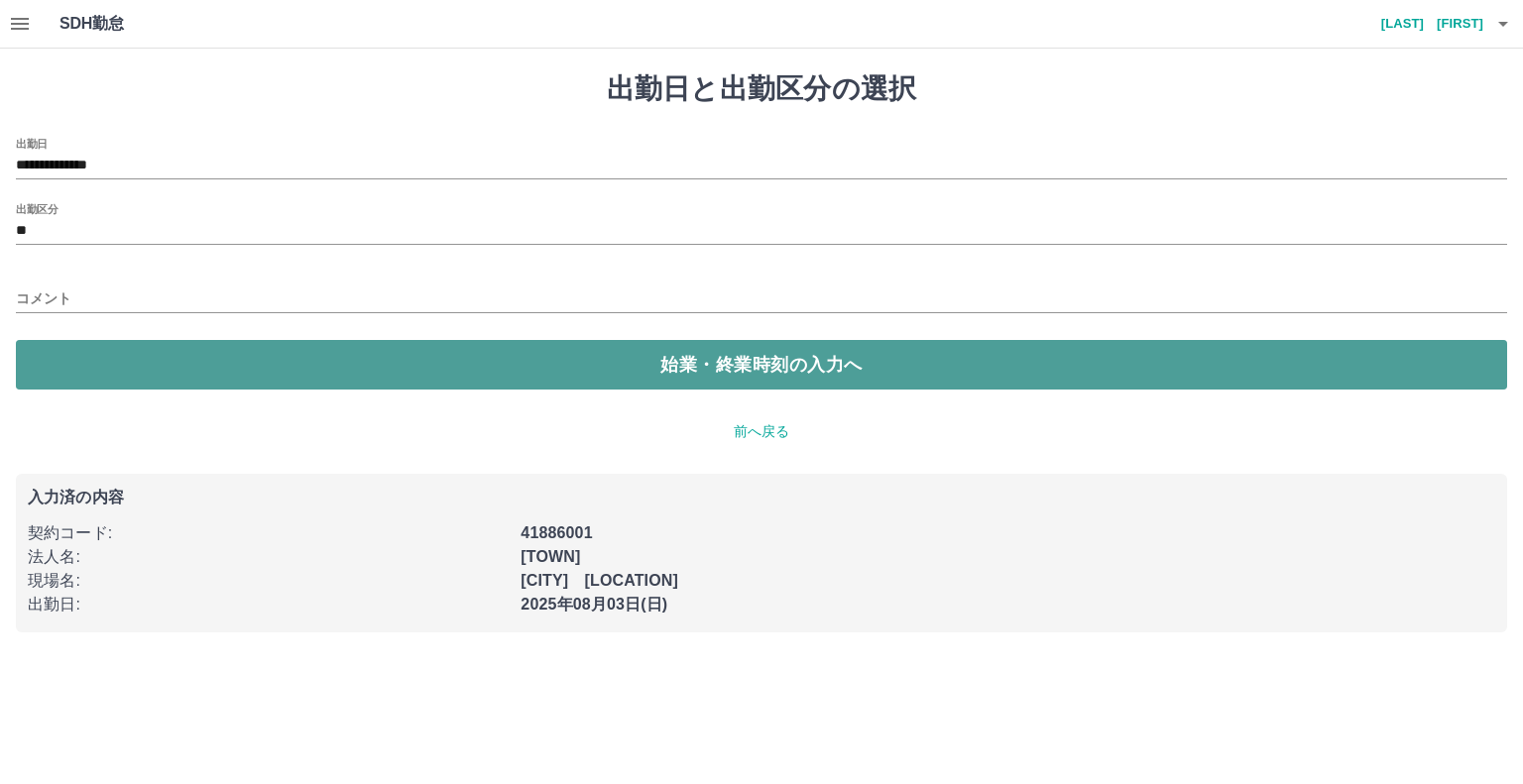 click on "始業・終業時刻の入力へ" at bounding box center [762, 365] 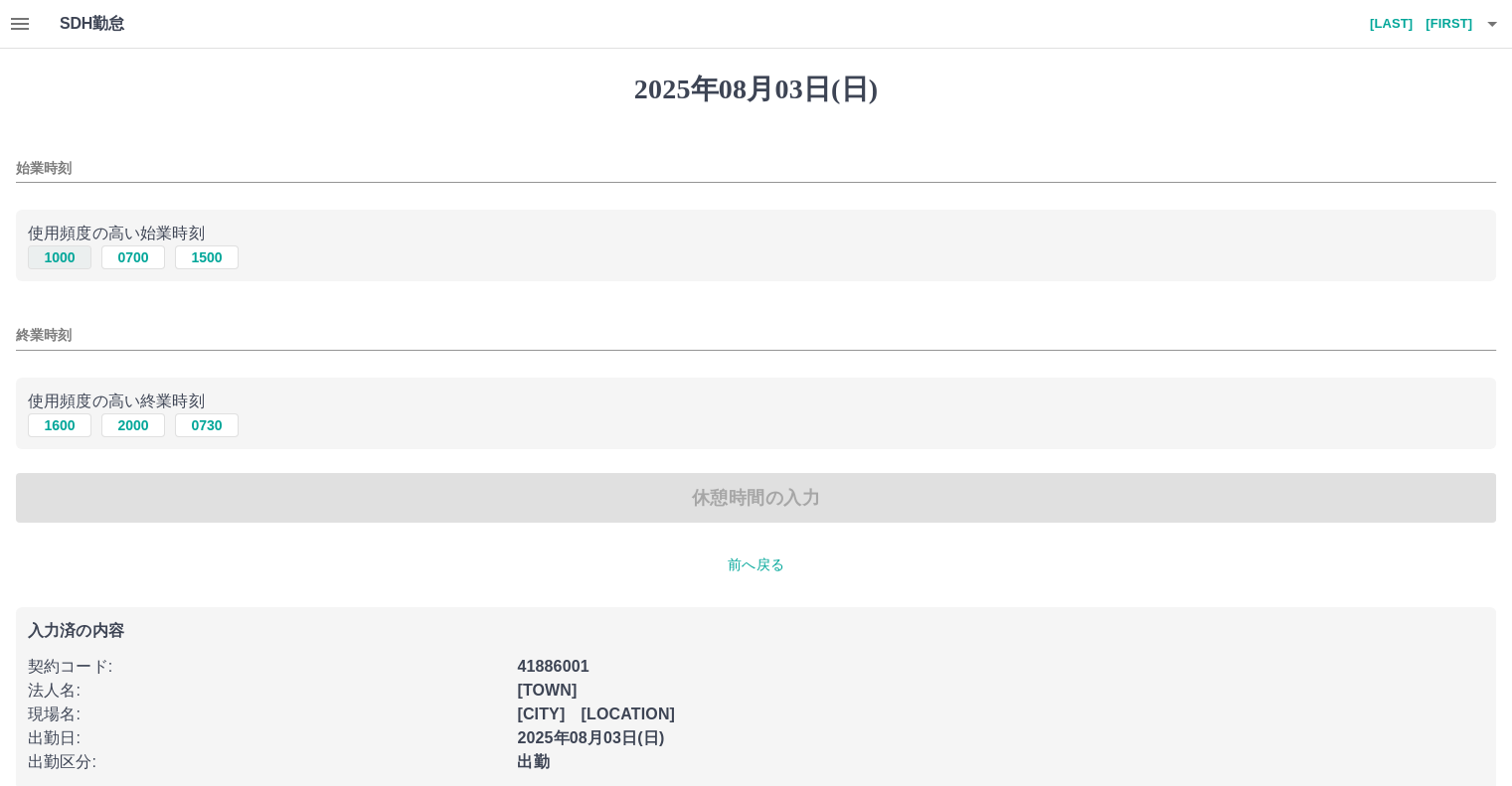 click on "1000" at bounding box center [60, 257] 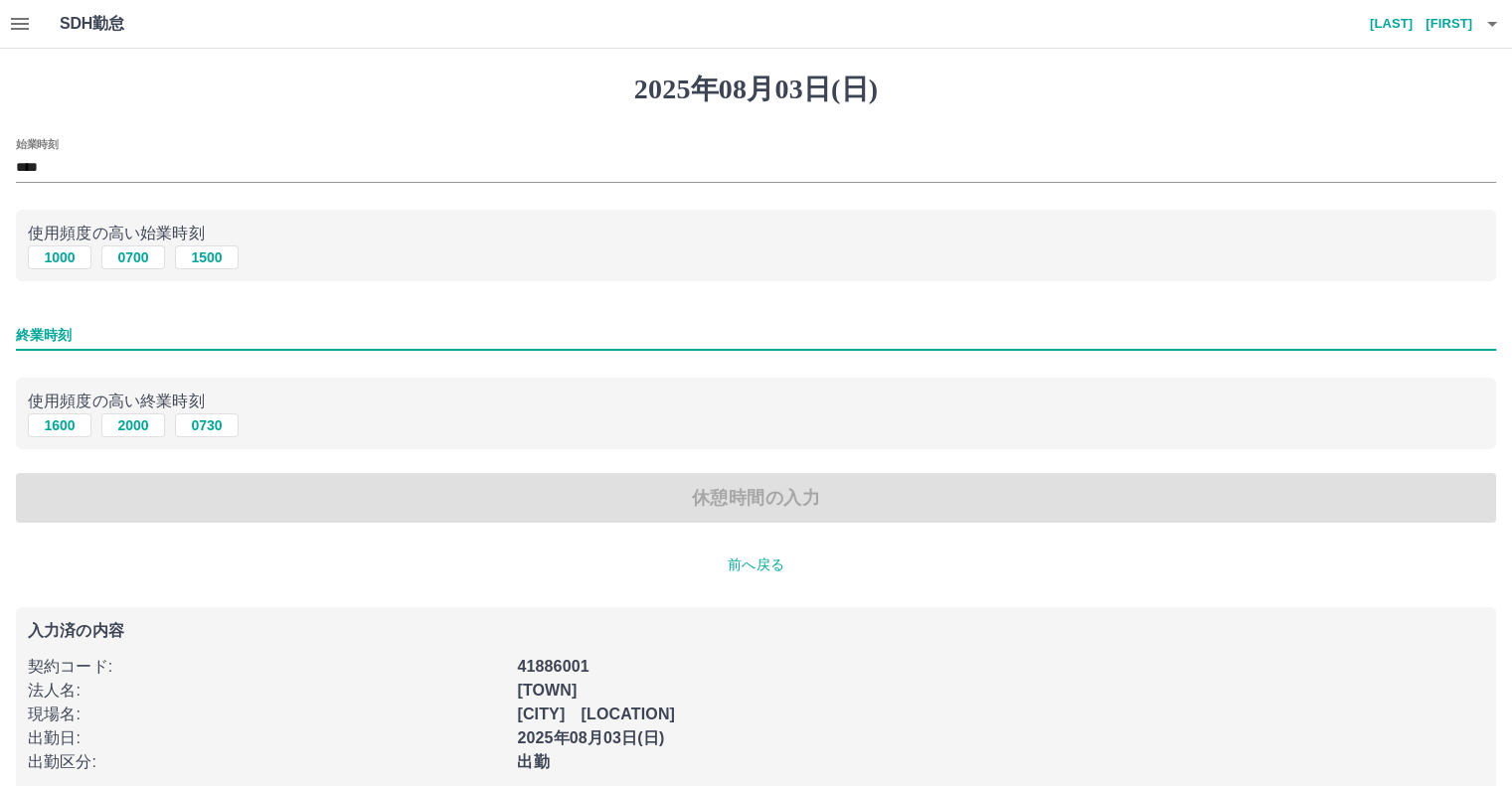 click on "終業時刻" at bounding box center (756, 335) 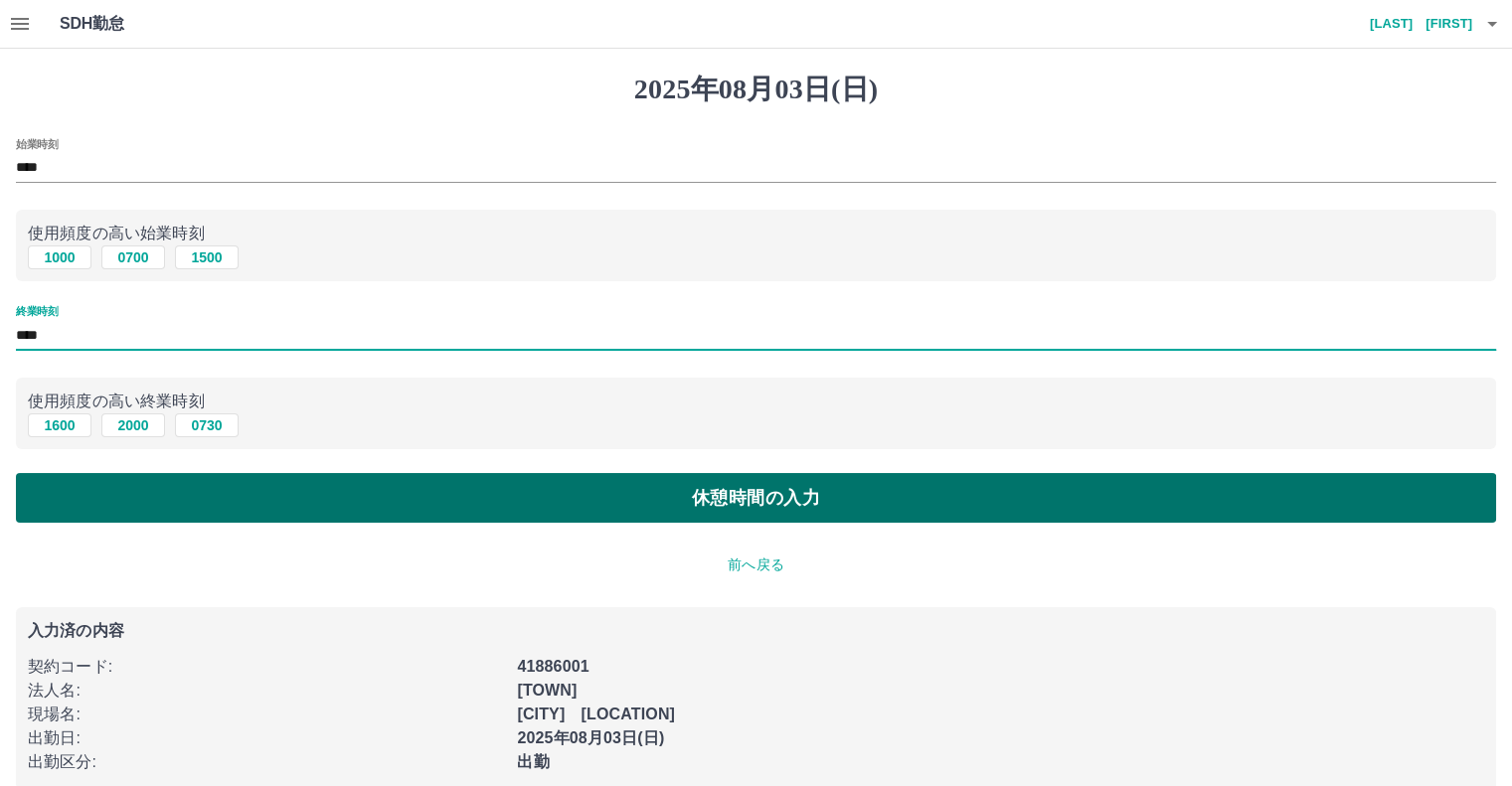 type on "****" 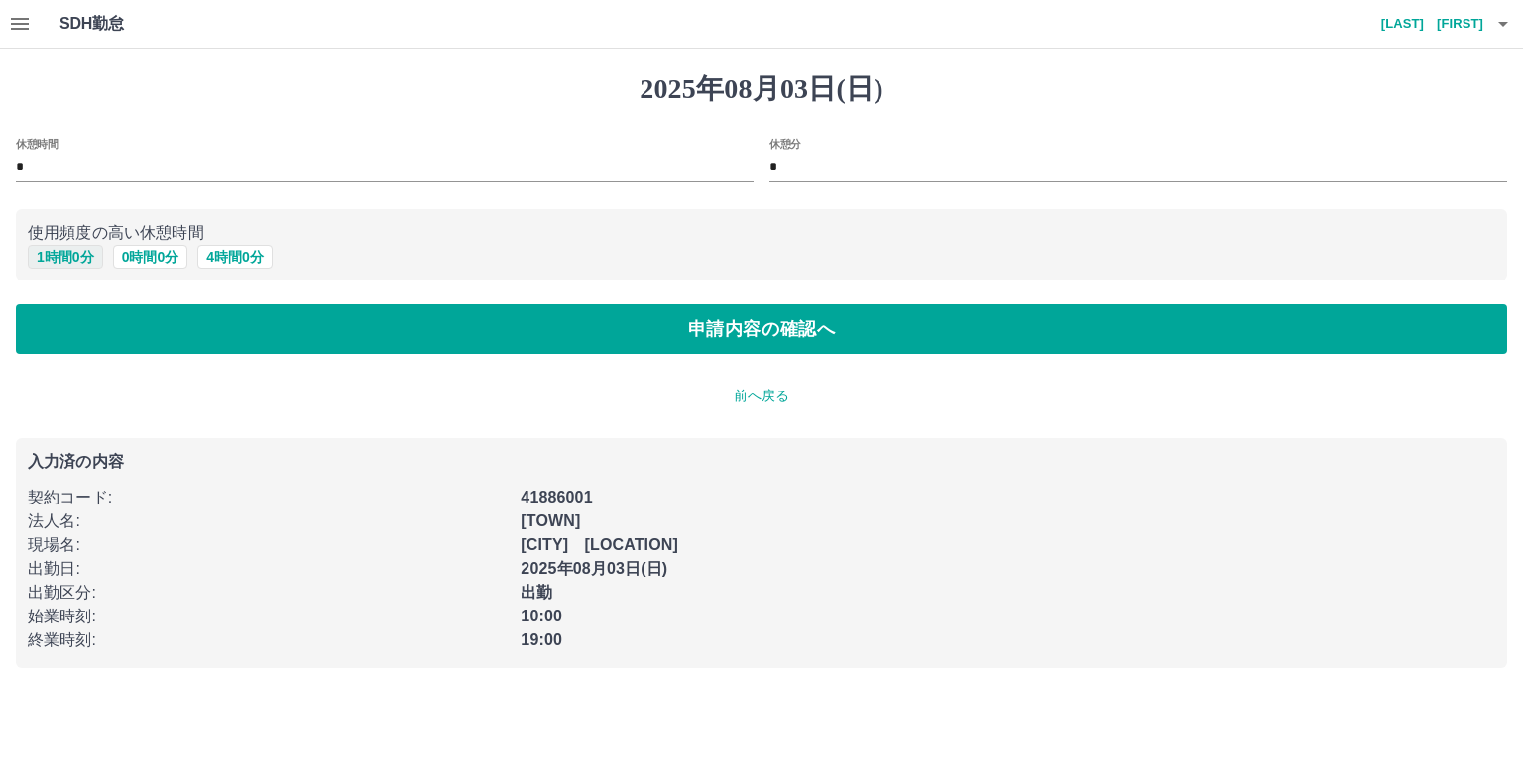 click on "1 時間 0 分" at bounding box center (65, 257) 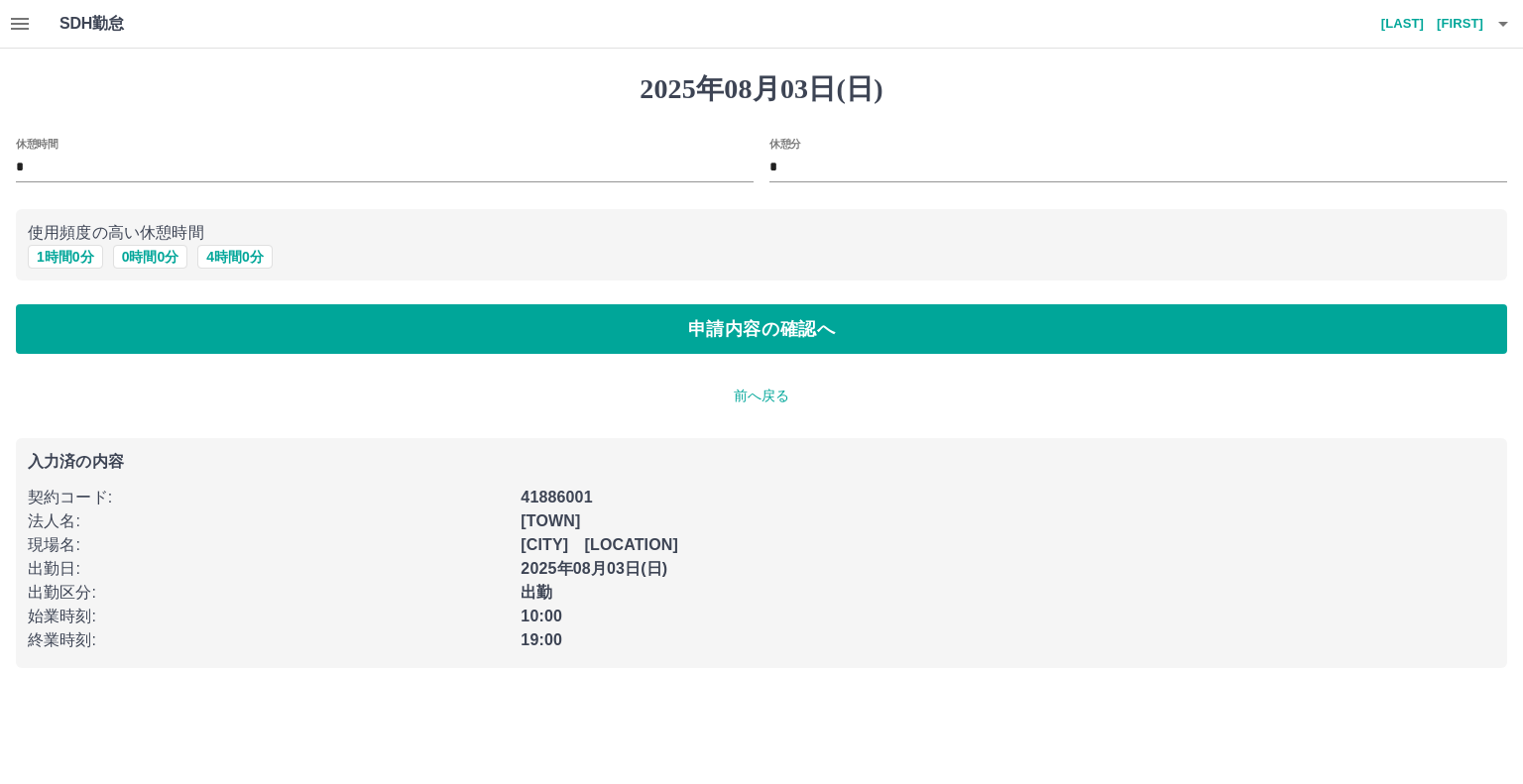 click on "2025年08月03日(日) 休憩時間 * 休憩分 * 使用頻度の高い休憩時間 1 時間 0 分 0 時間 0 分 4 時間 0 分 申請内容の確認へ 前へ戻る 入力済の内容 契約コード : 41886001 法人名 : 遠別町 現場名 : 遠別町　旭温泉 出勤日 : 2025年08月03日(日) 出勤区分 : 出勤 始業時刻 : 10:00 終業時刻 : 19:00" at bounding box center (762, 370) 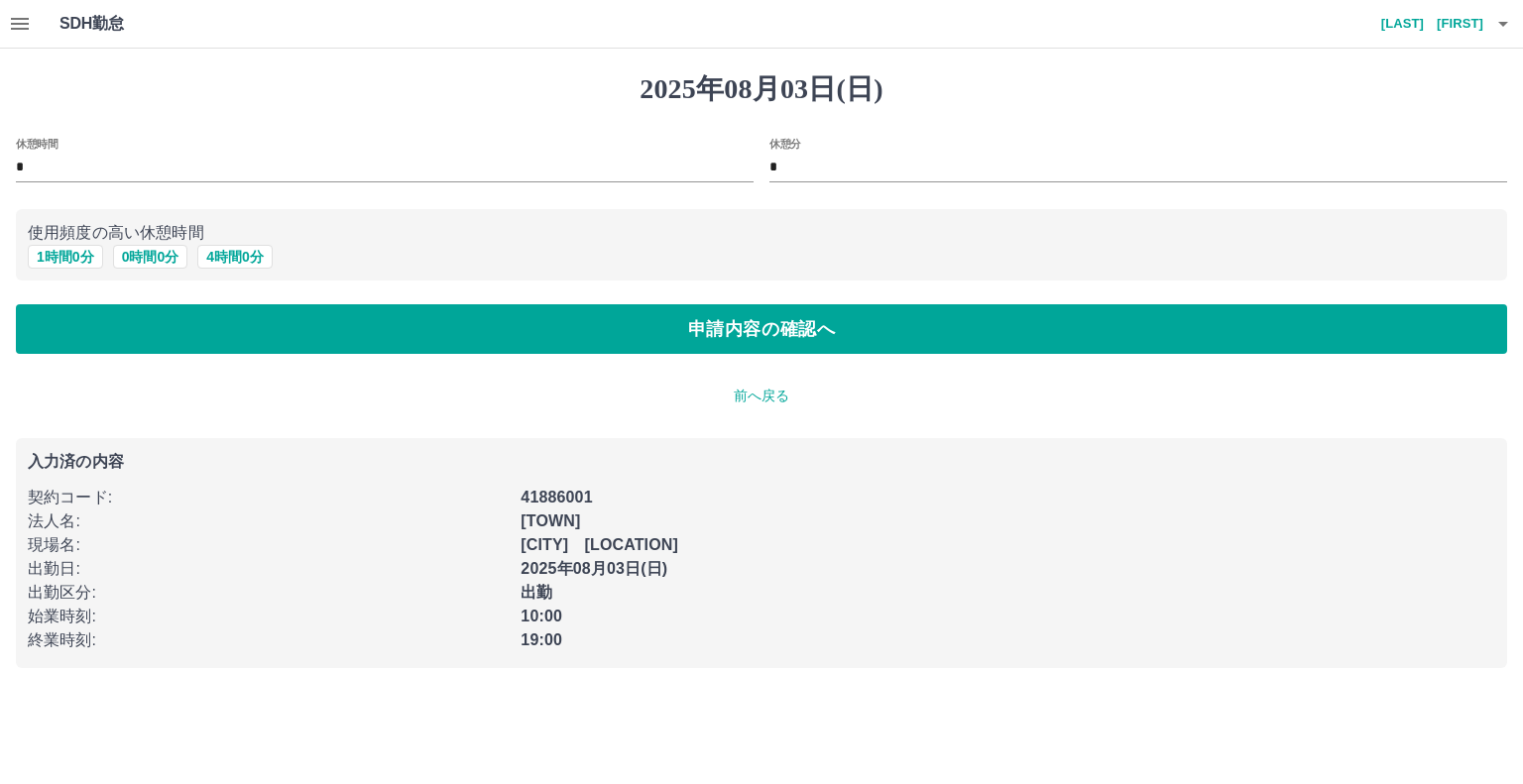 click at bounding box center (1503, 24) 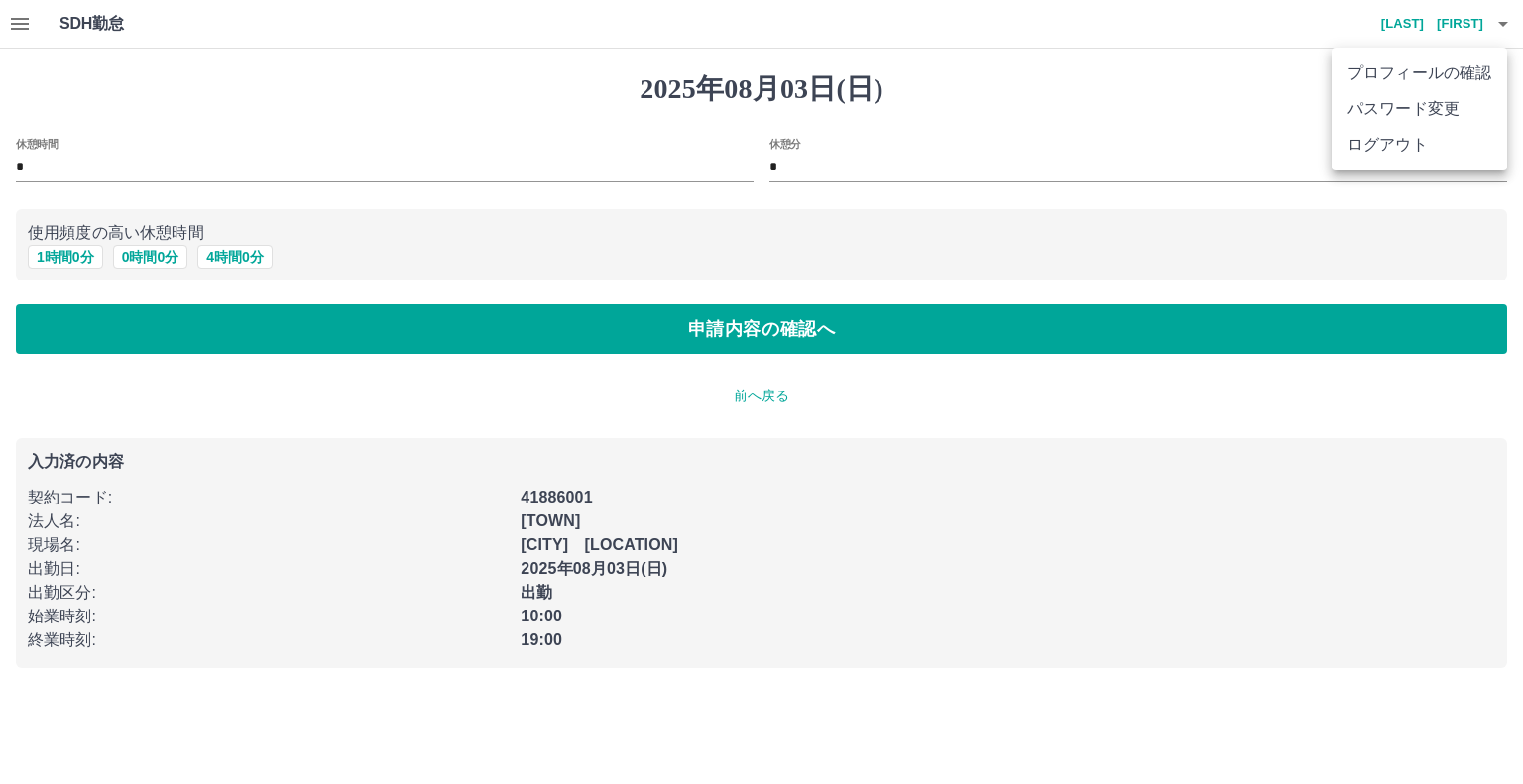 click on "ログアウト" at bounding box center (1419, 145) 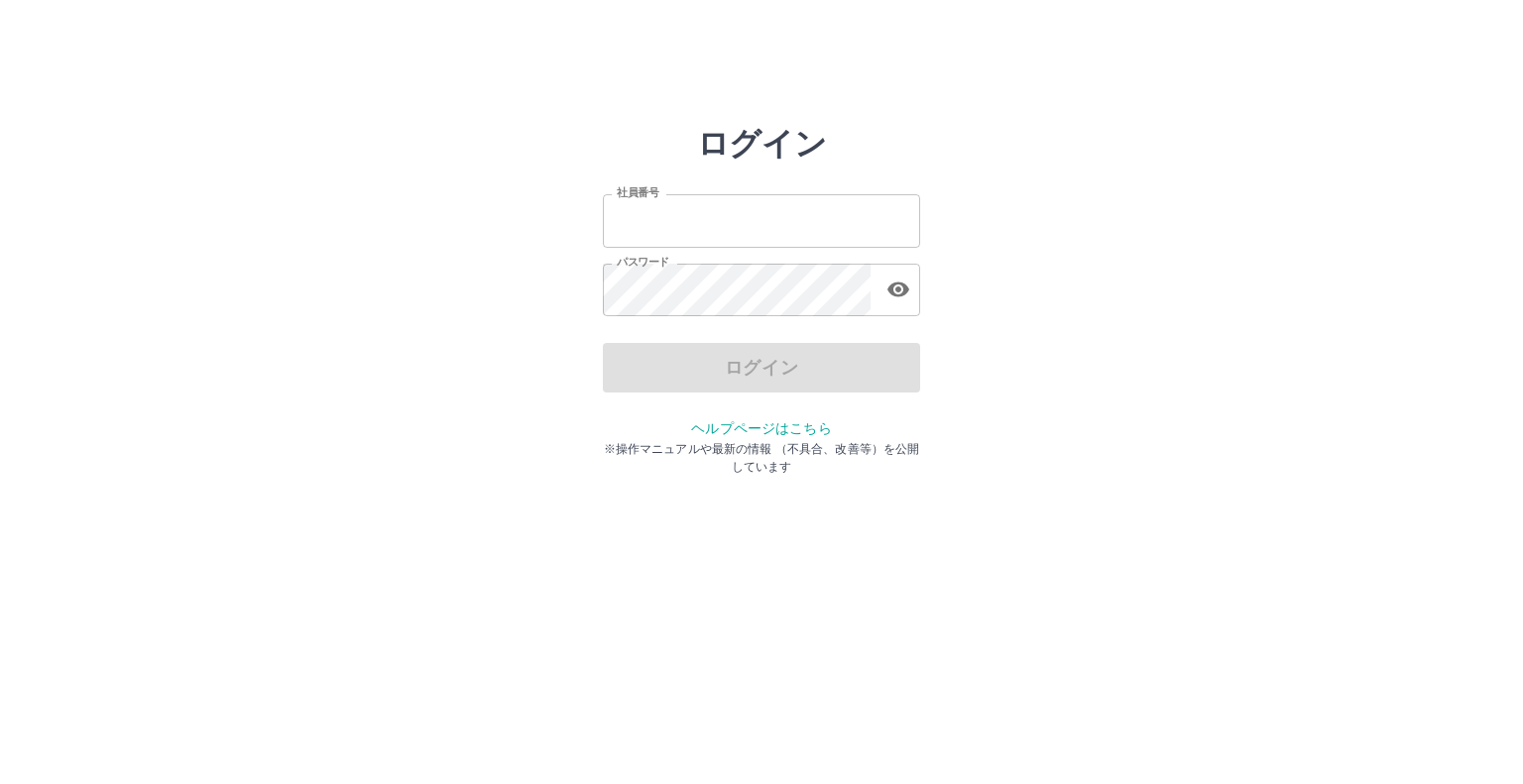 scroll, scrollTop: 0, scrollLeft: 0, axis: both 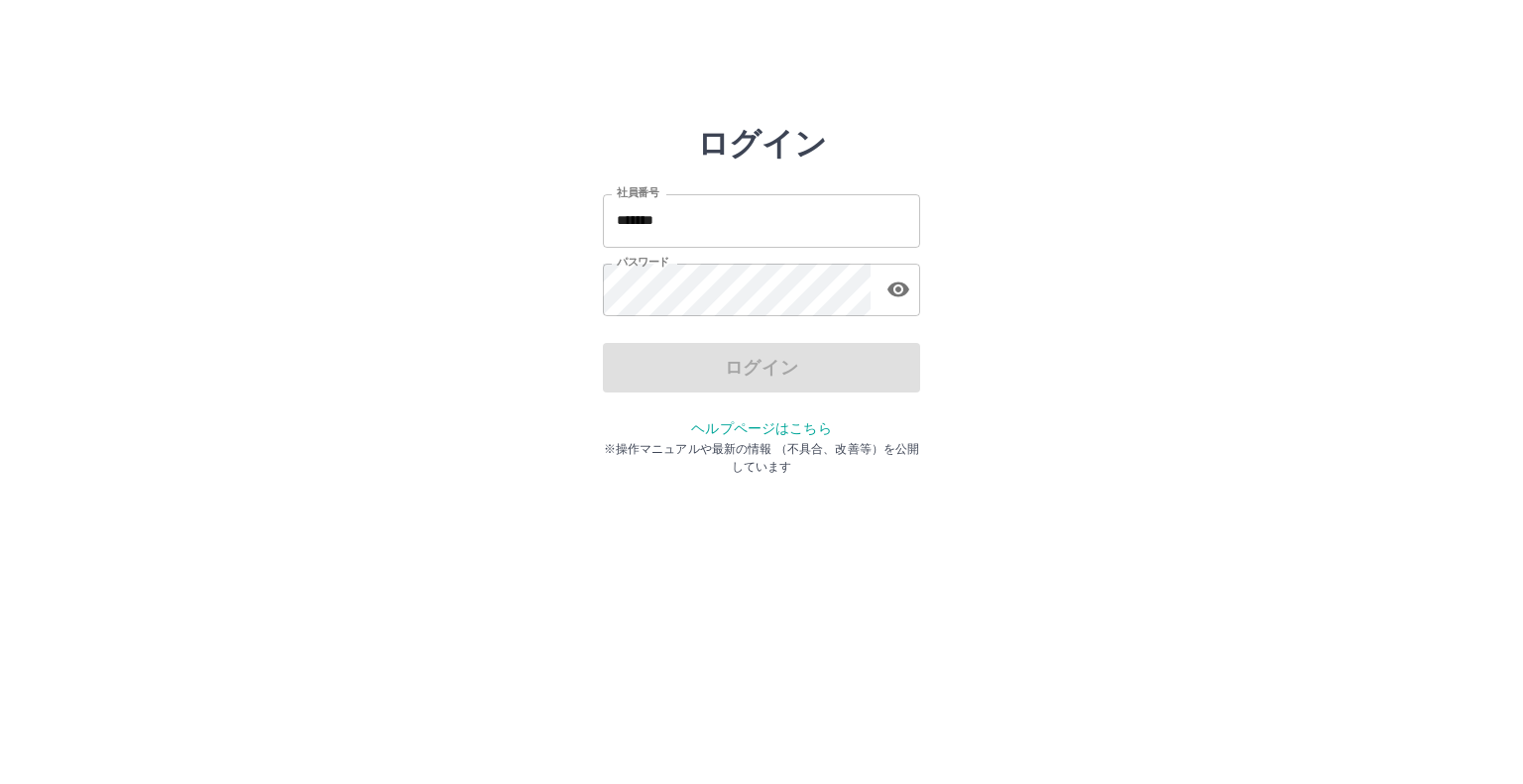 click on "*******" at bounding box center (762, 220) 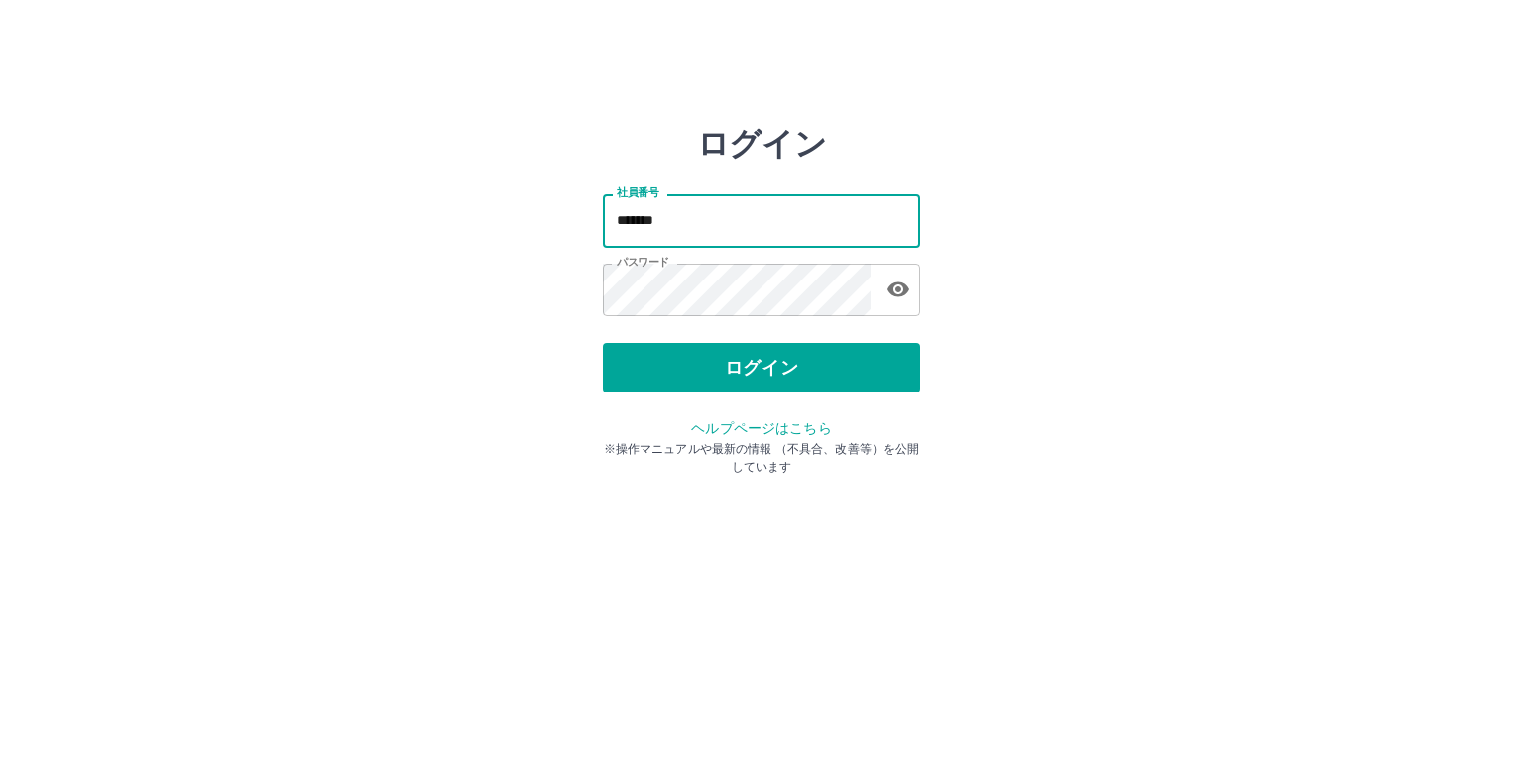 type on "*******" 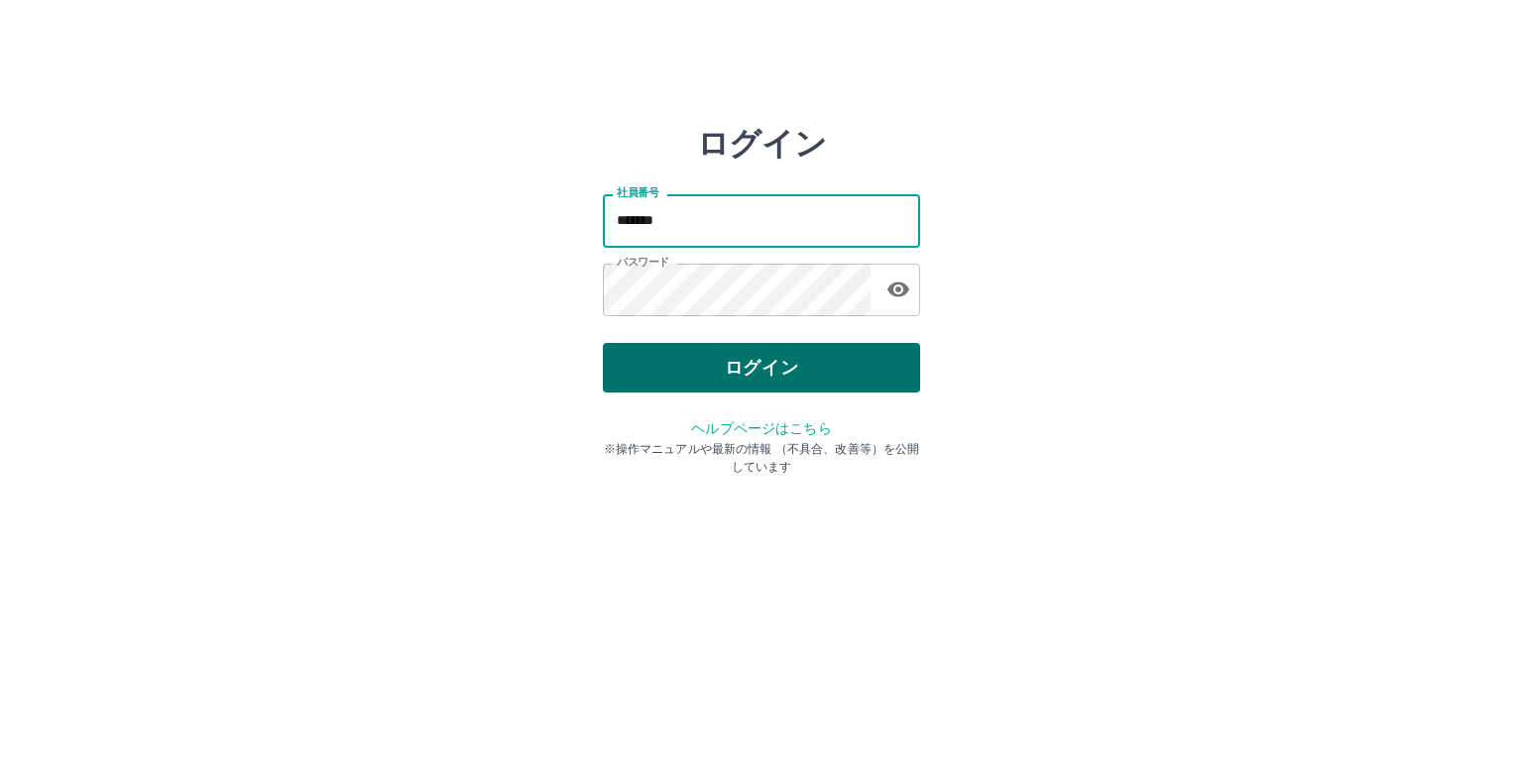 click on "ログイン" at bounding box center (762, 368) 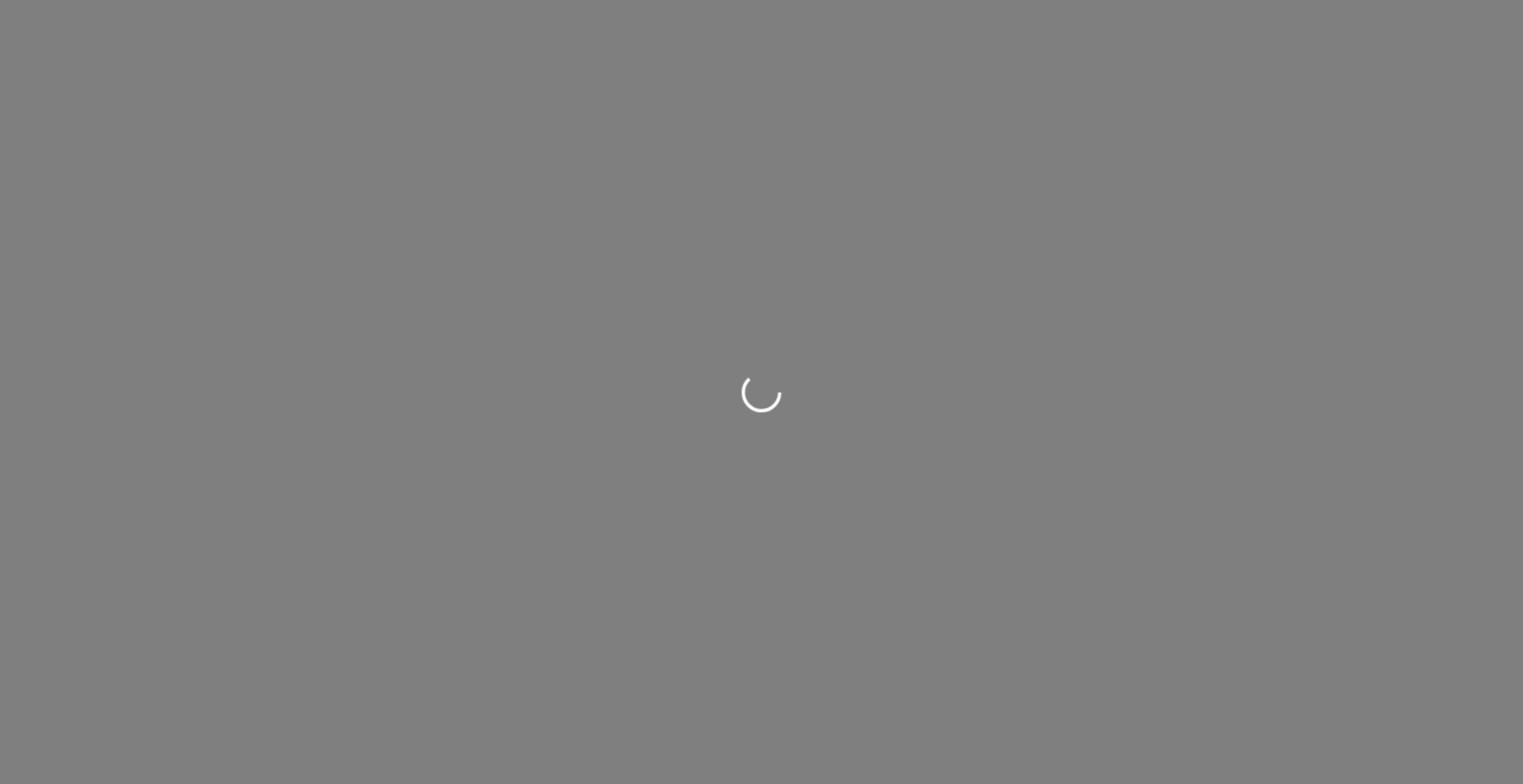 scroll, scrollTop: 0, scrollLeft: 0, axis: both 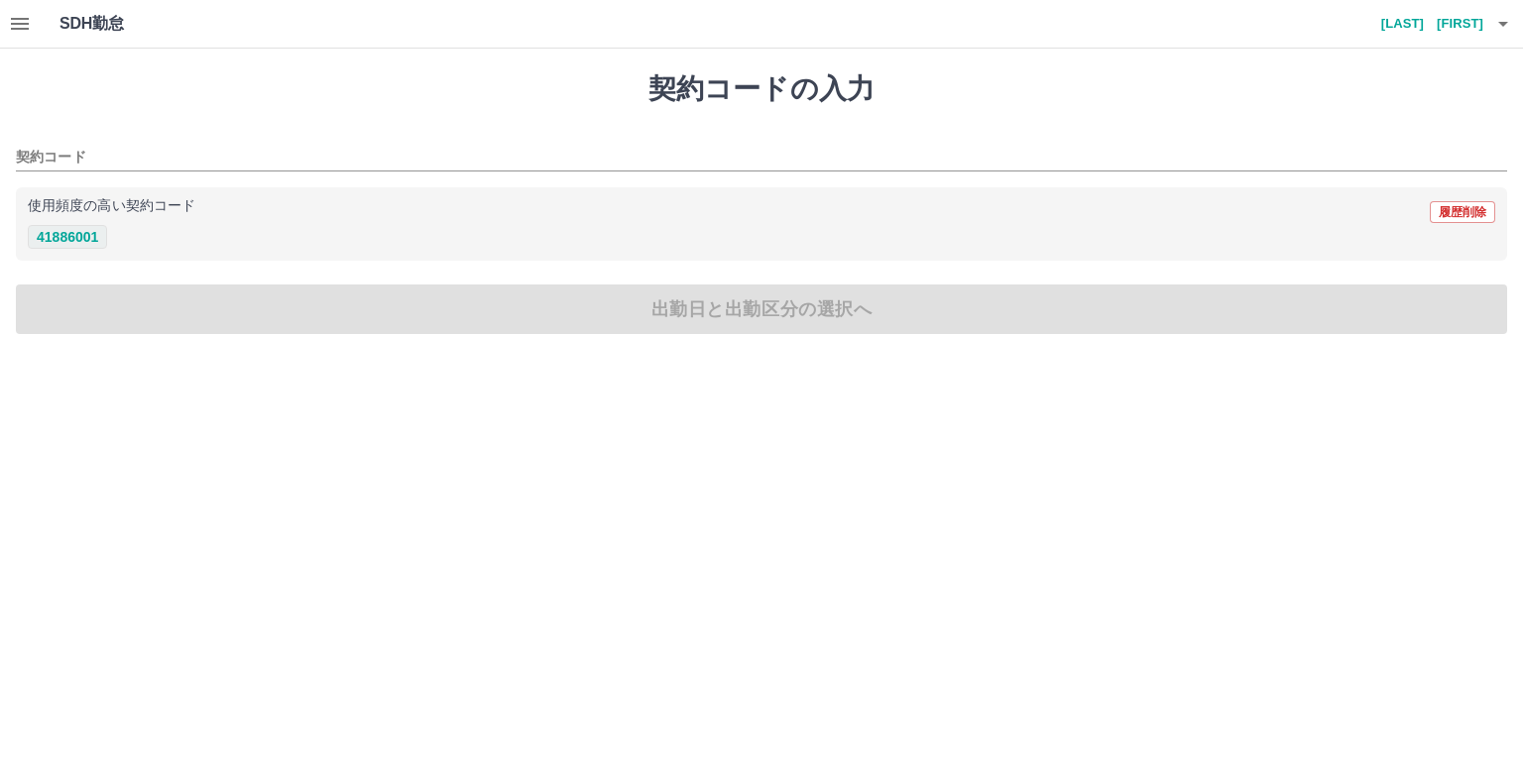 click on "41886001" at bounding box center (67, 237) 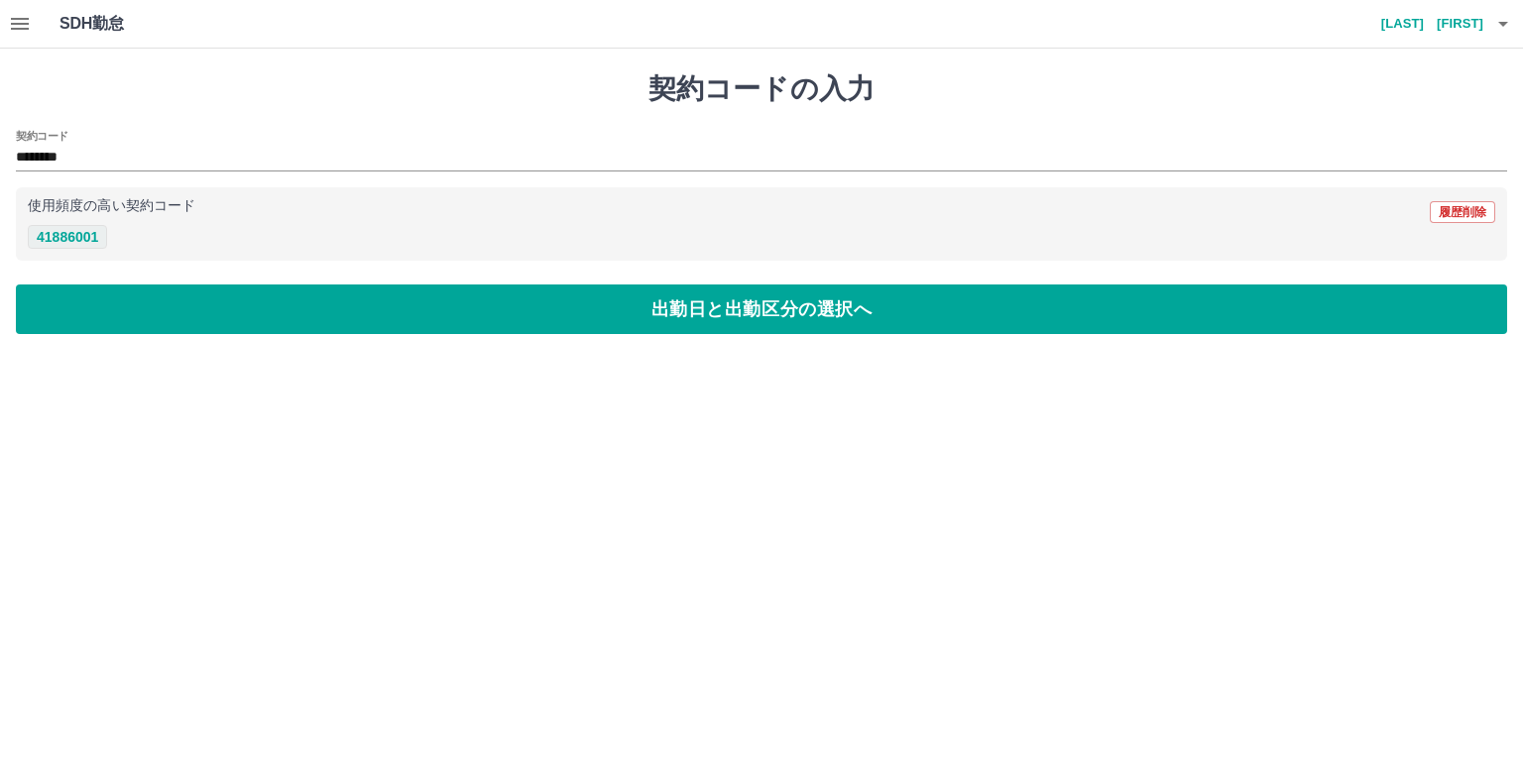 type on "********" 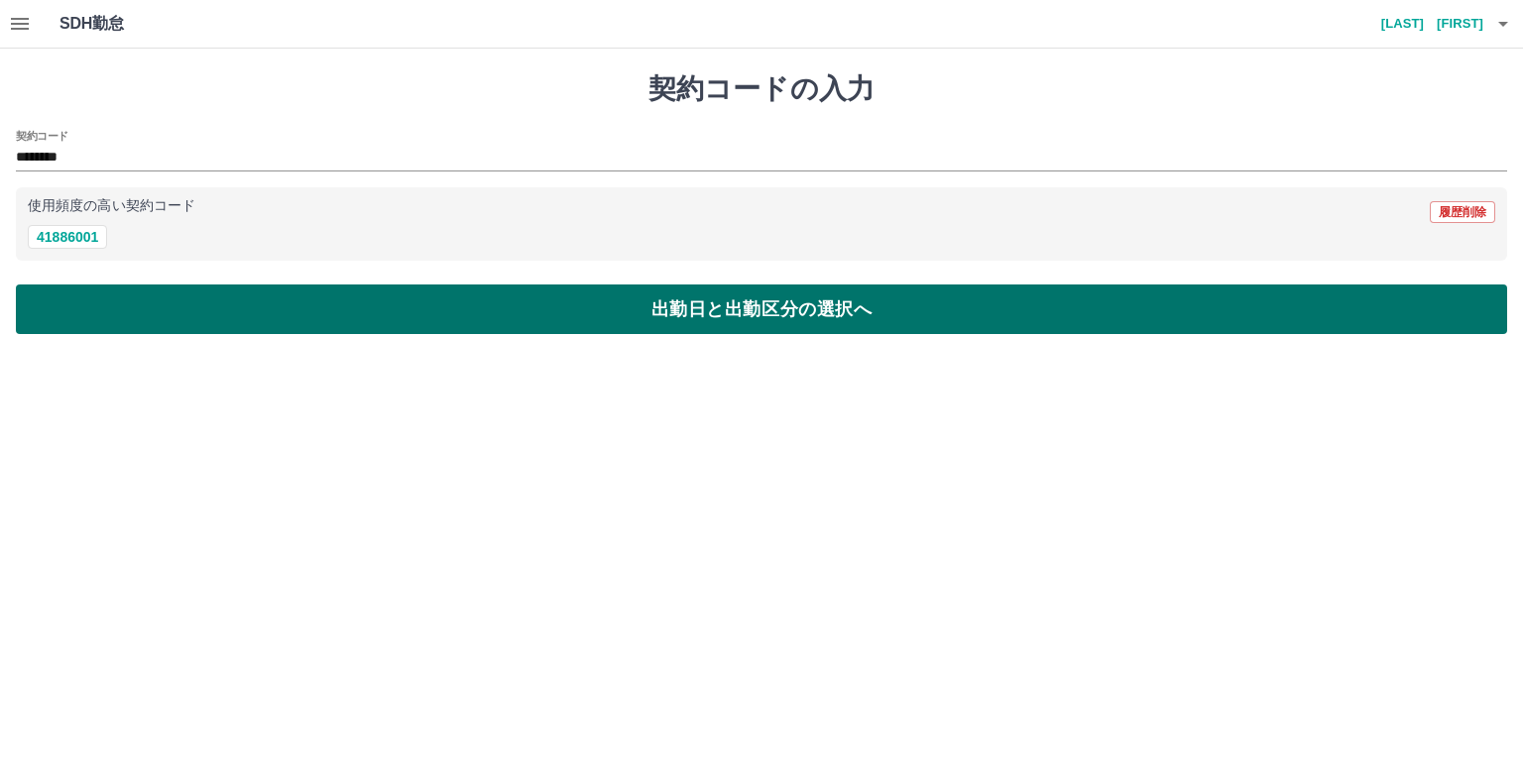 click on "出勤日と出勤区分の選択へ" at bounding box center (762, 309) 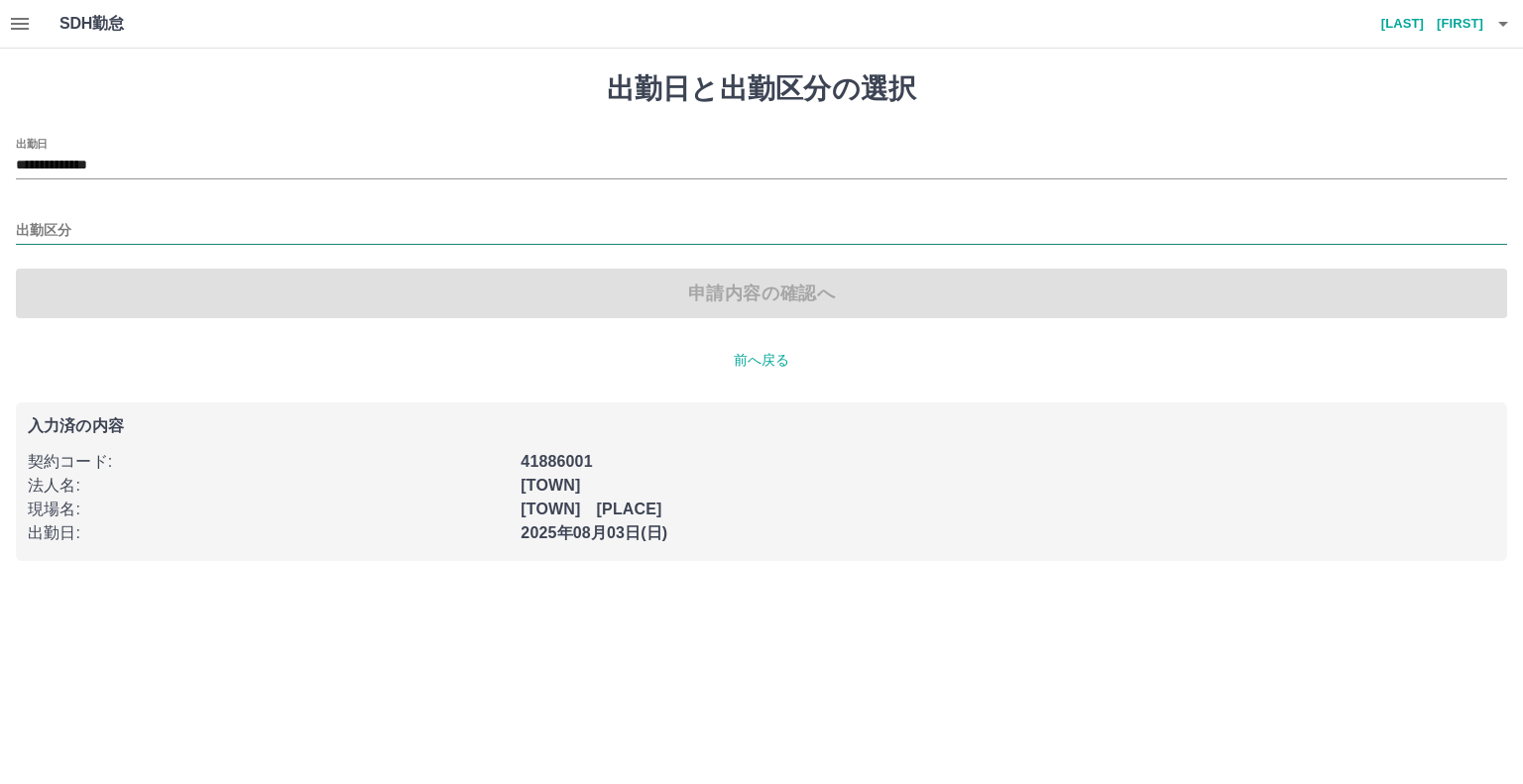 click on "出勤区分" at bounding box center (762, 224) 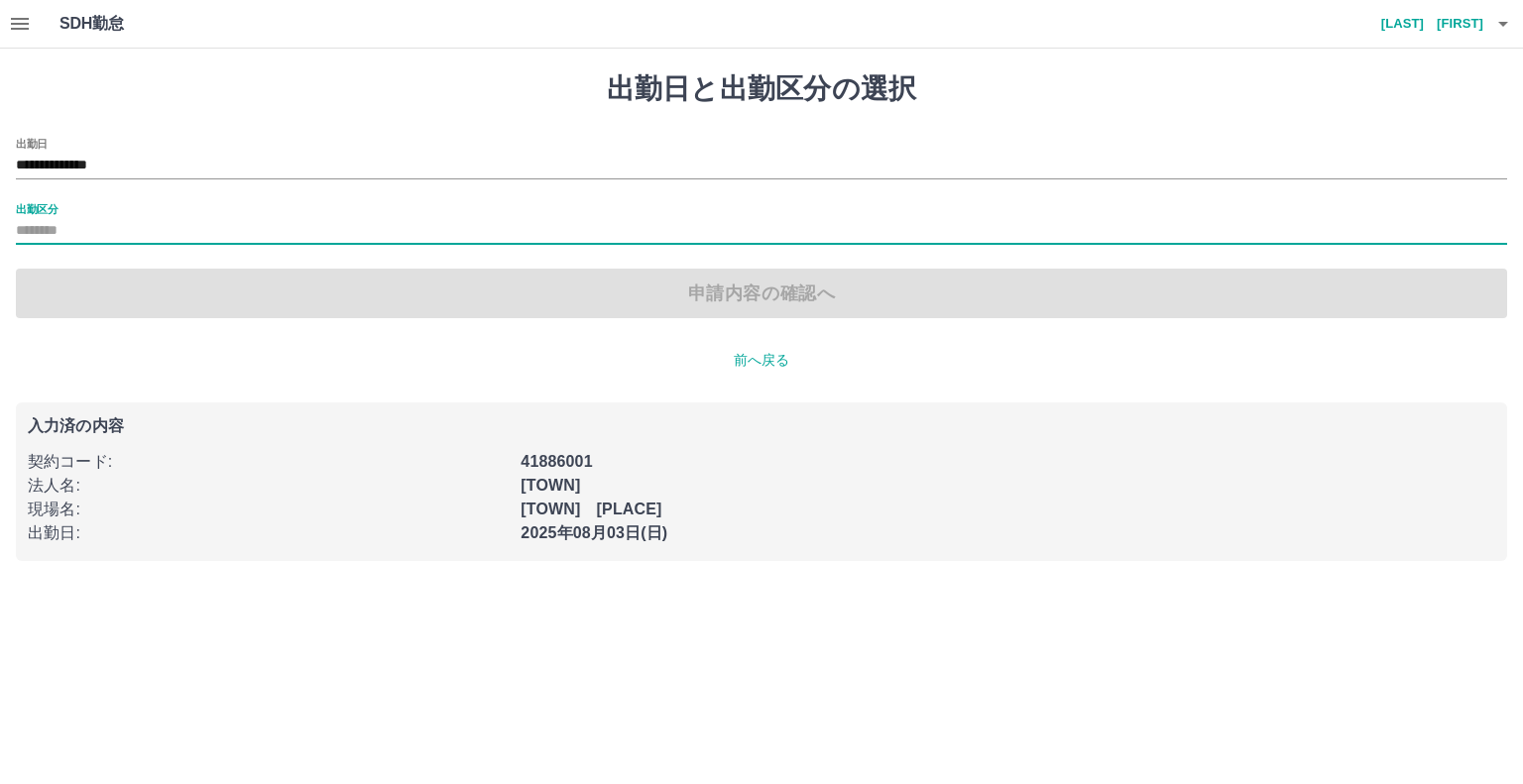 click on "出勤区分" at bounding box center (762, 231) 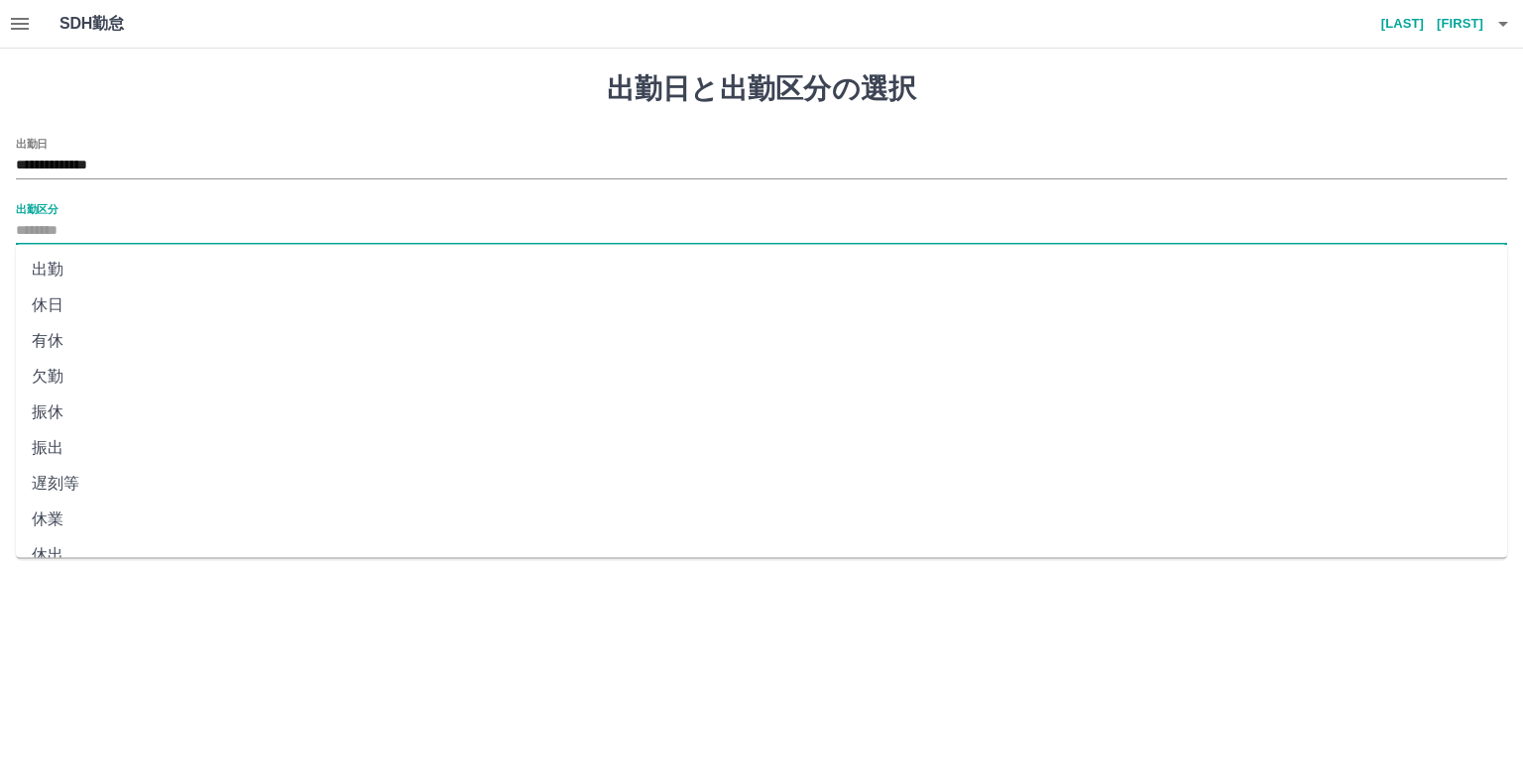 click on "出勤" at bounding box center [762, 270] 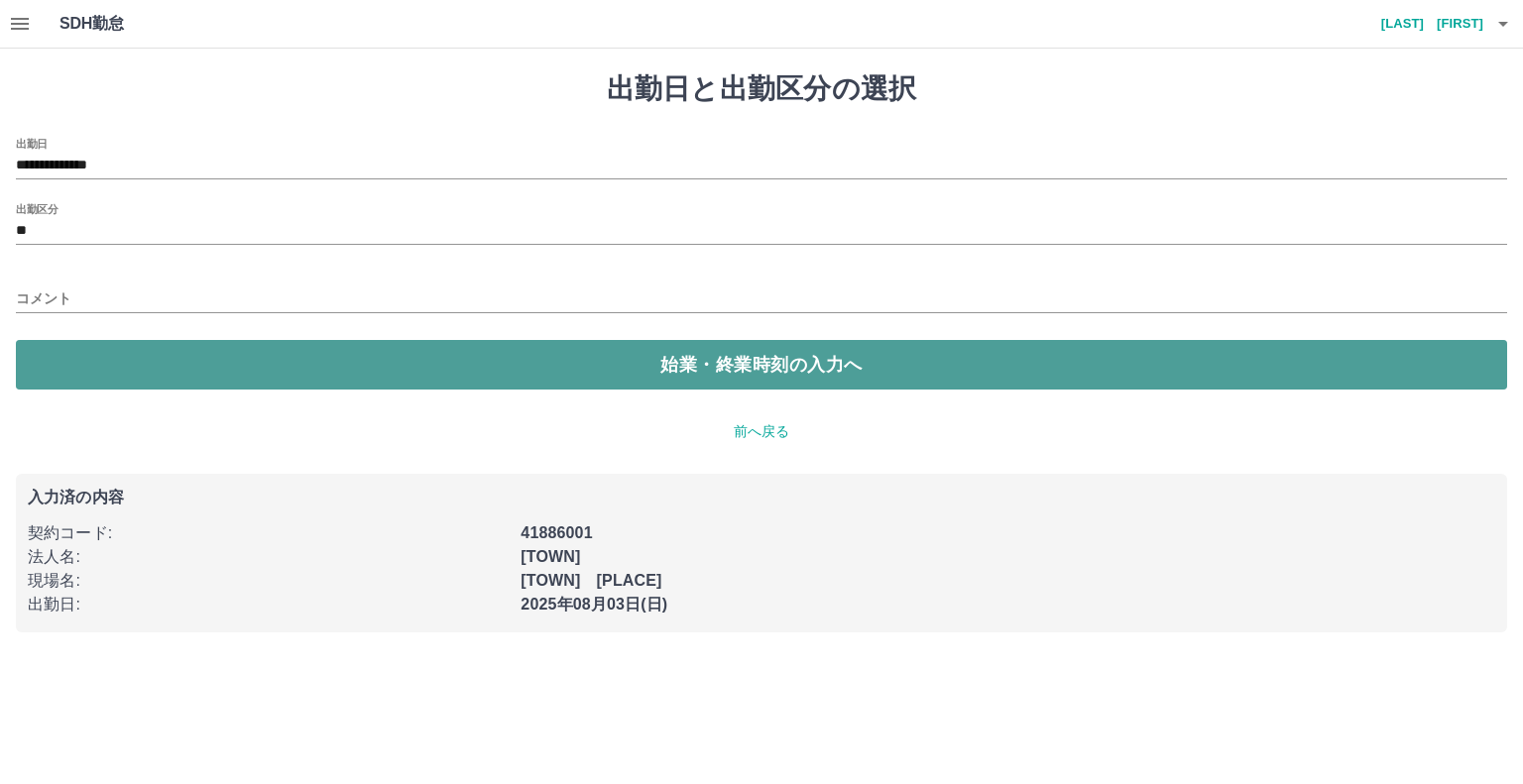 click on "始業・終業時刻の入力へ" at bounding box center (762, 365) 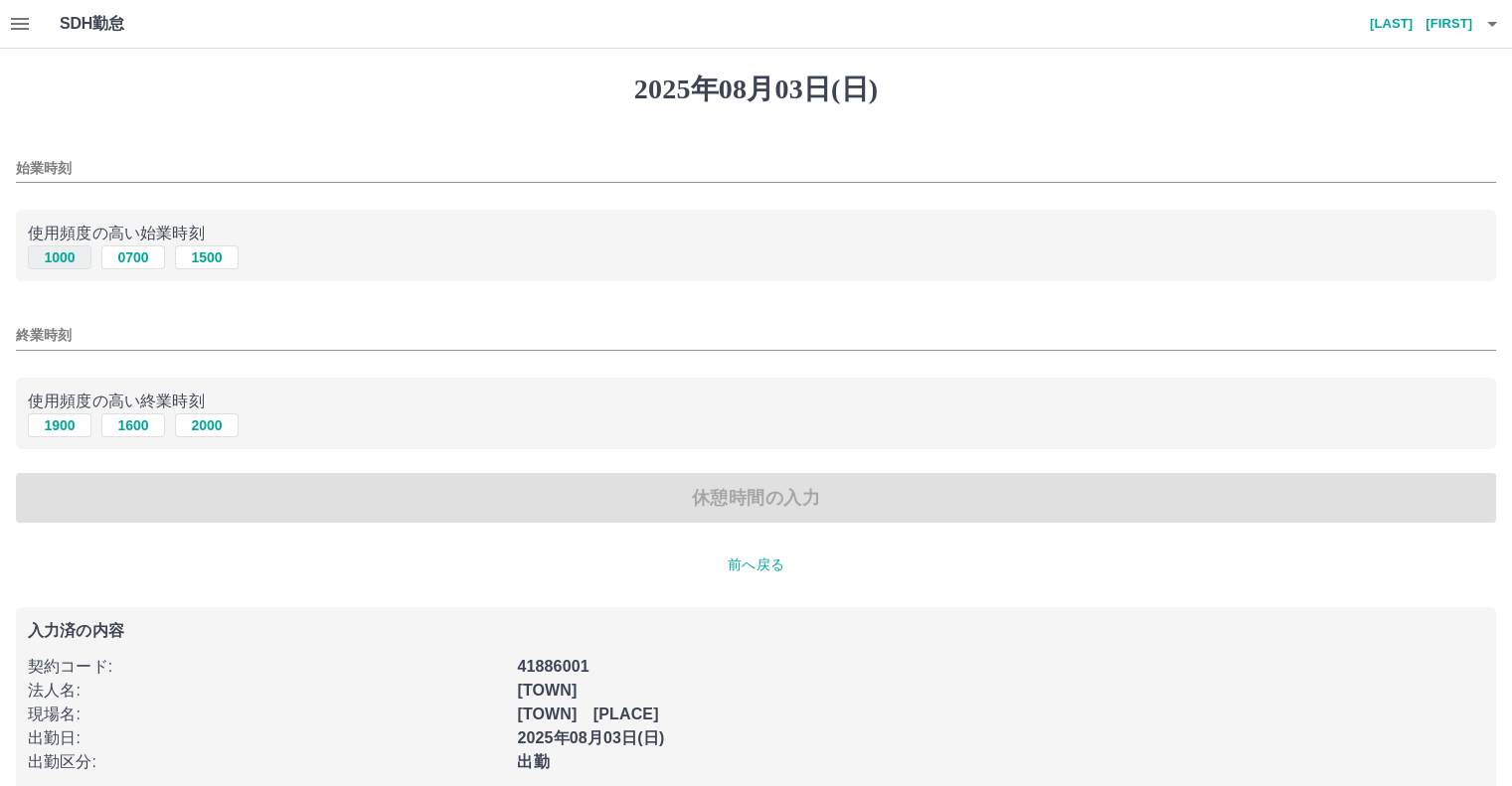 click on "1000" at bounding box center [60, 257] 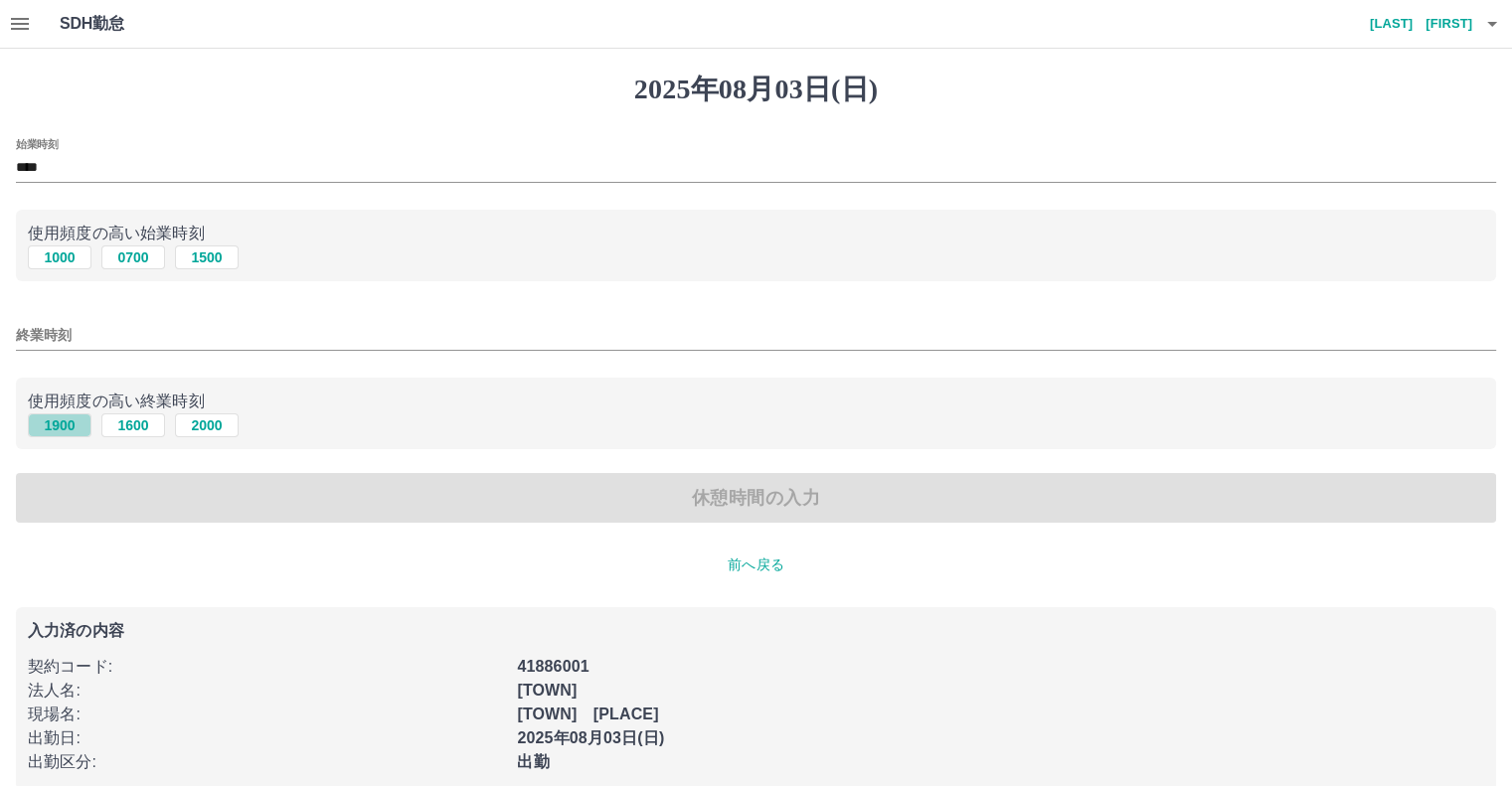 click on "1900" at bounding box center [60, 425] 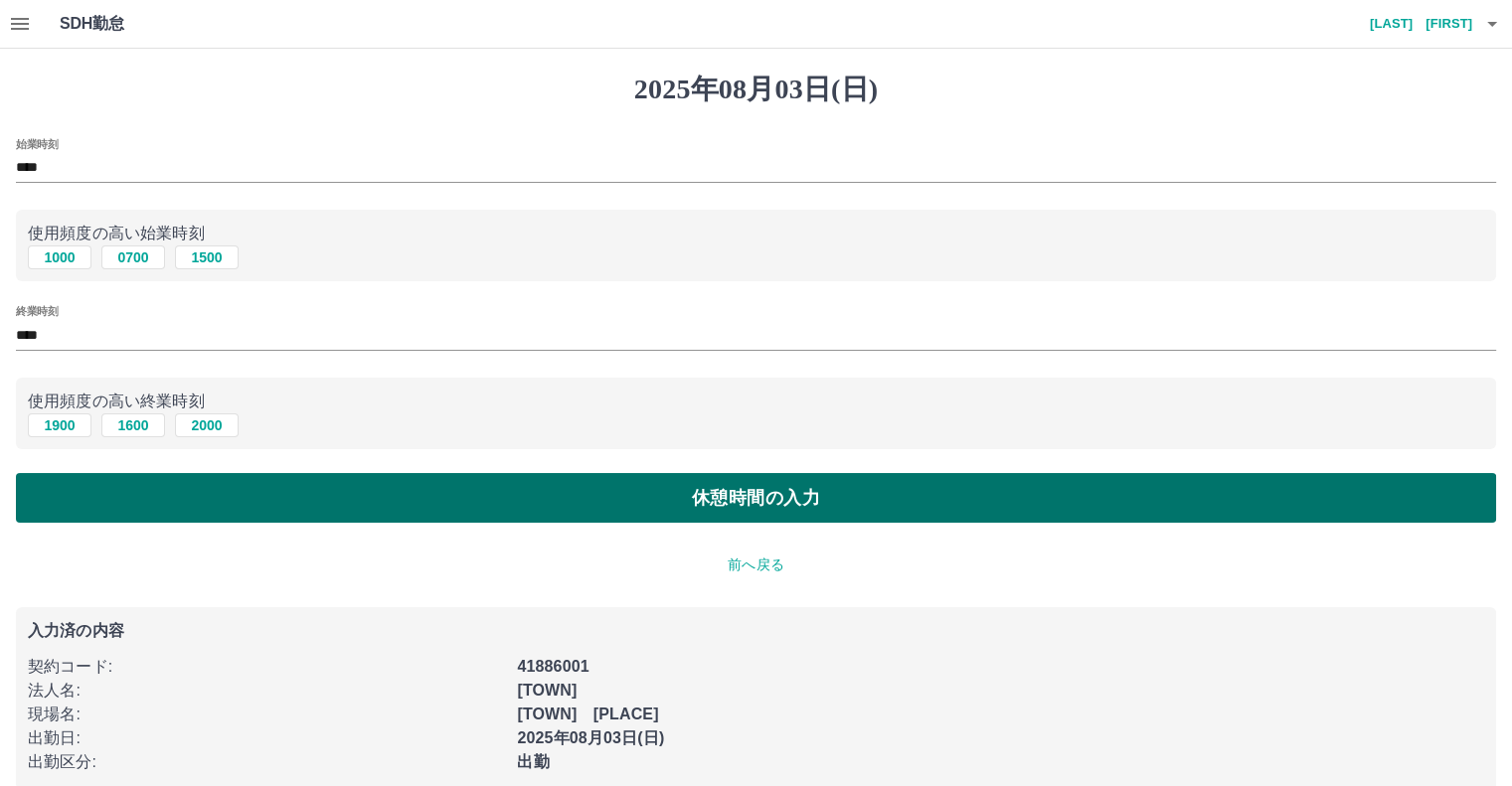 click on "休憩時間の入力" at bounding box center [756, 498] 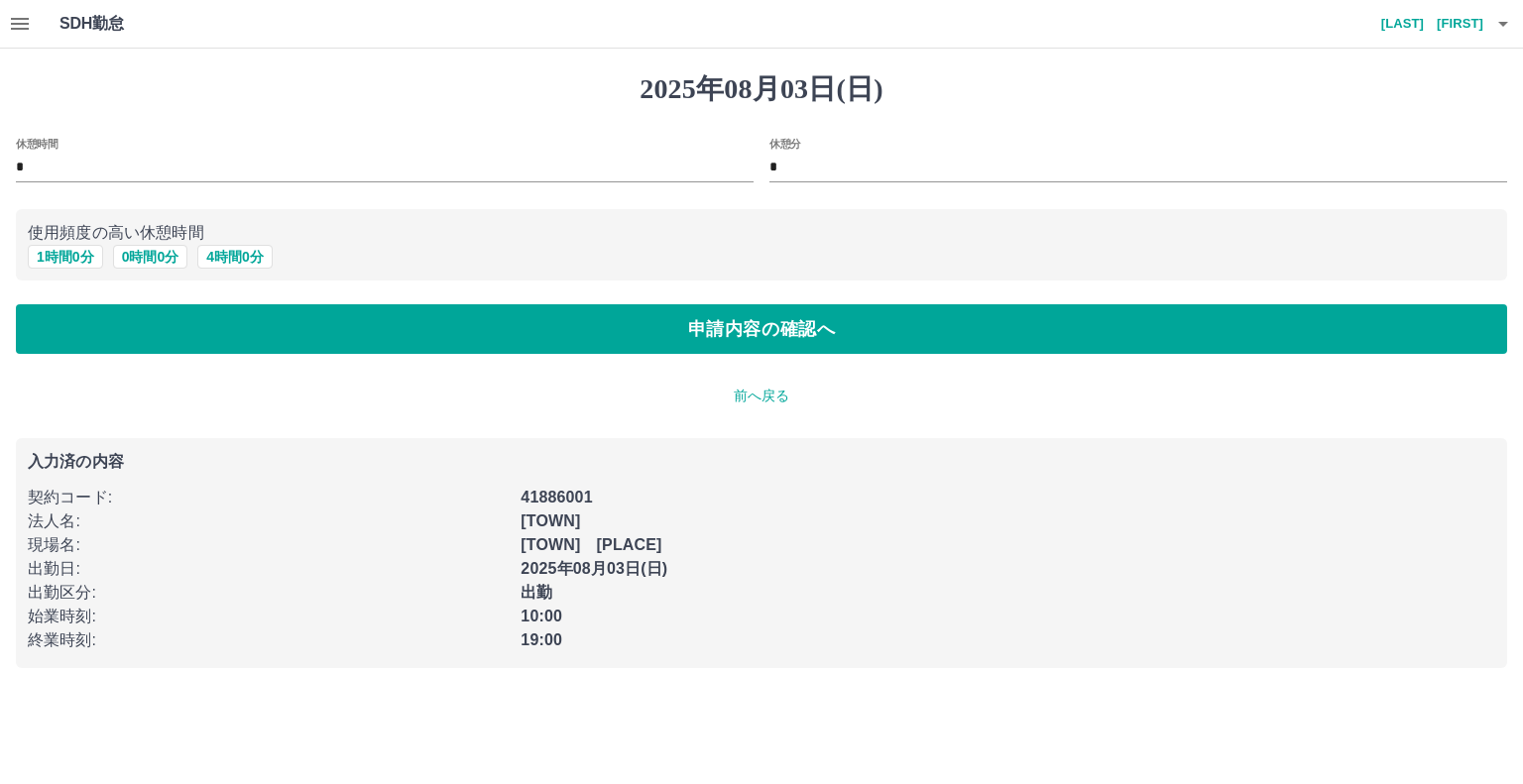 drag, startPoint x: 65, startPoint y: 264, endPoint x: 82, endPoint y: 301, distance: 40.71855 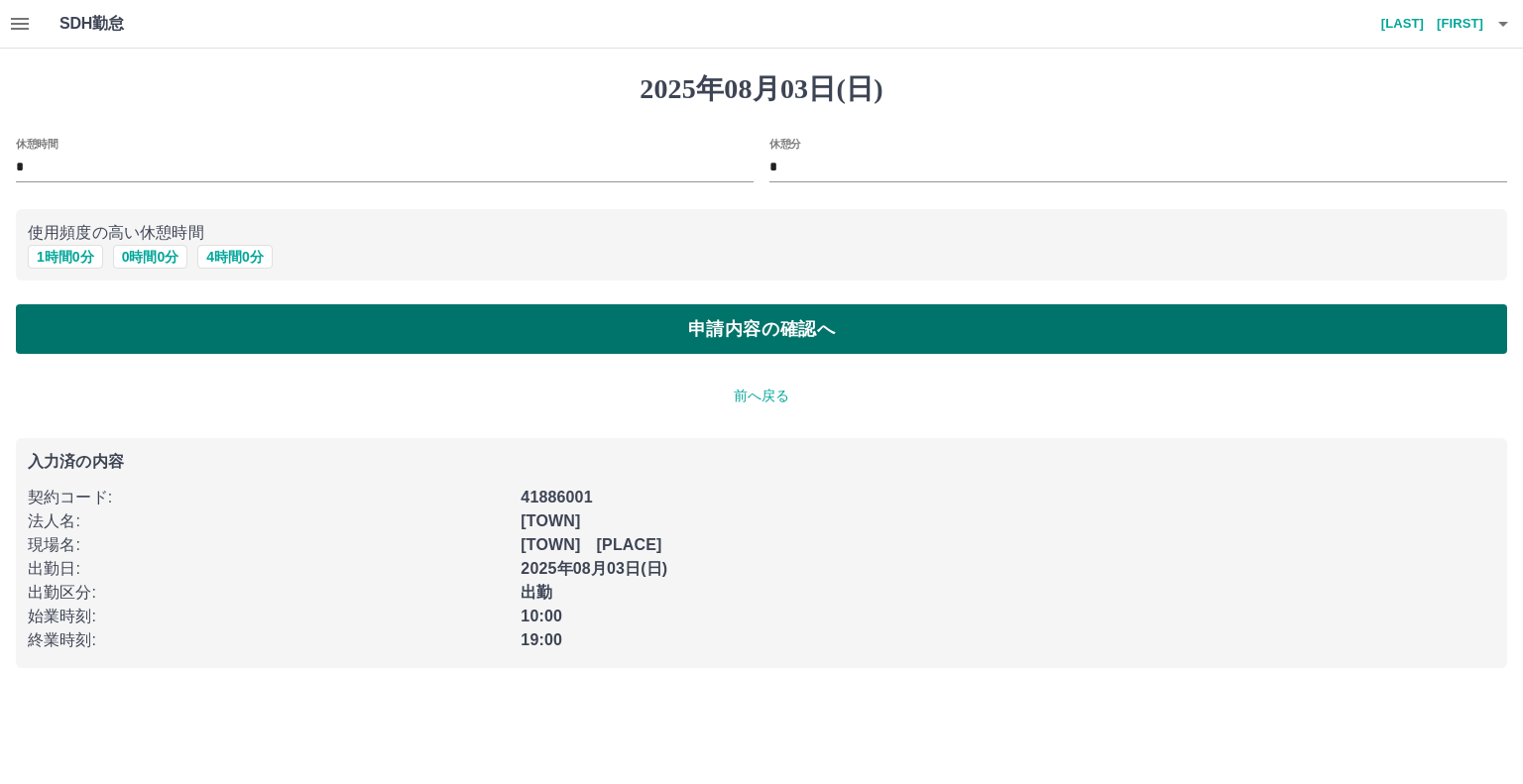 click on "申請内容の確認へ" at bounding box center (762, 329) 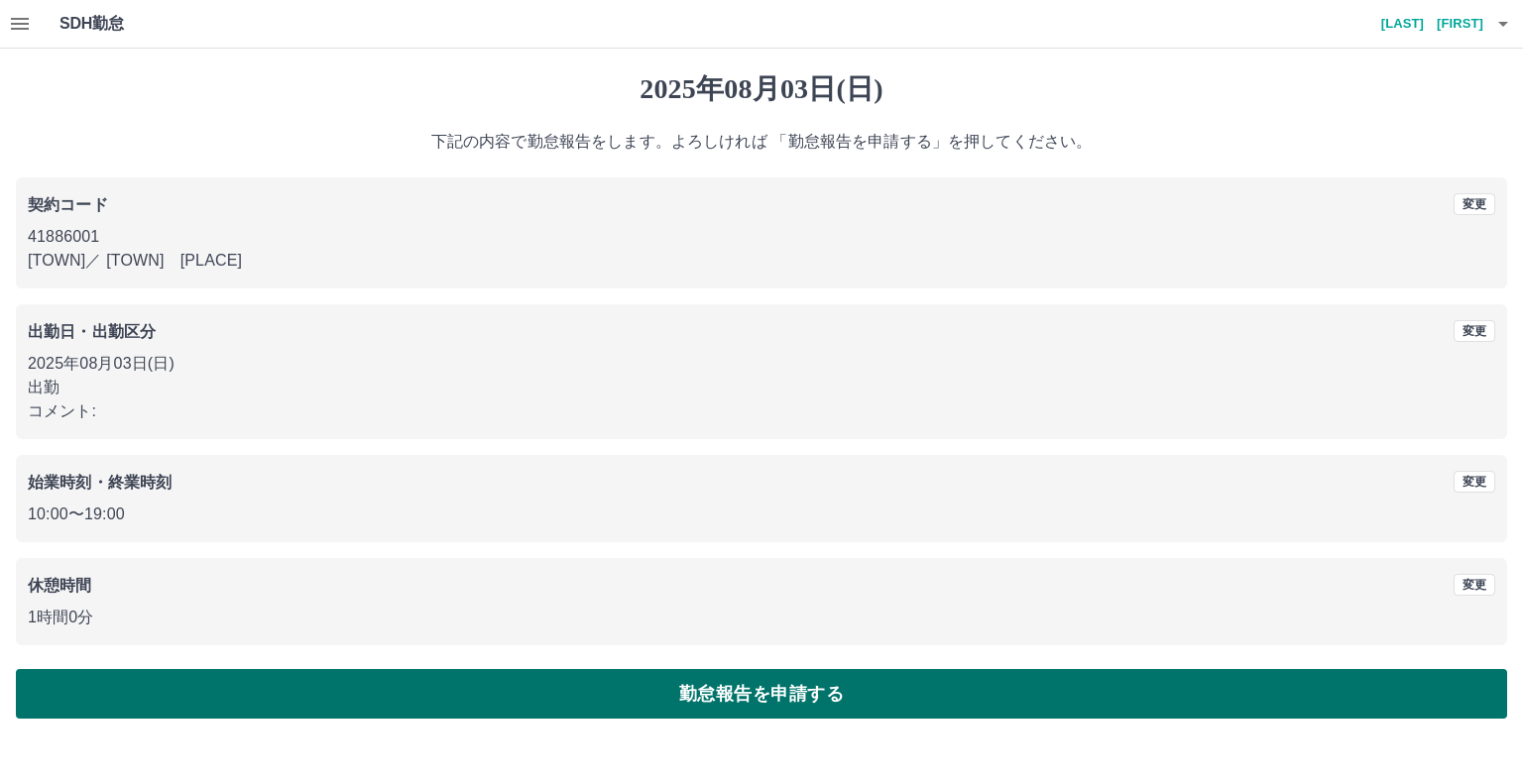 click on "勤怠報告を申請する" at bounding box center [762, 694] 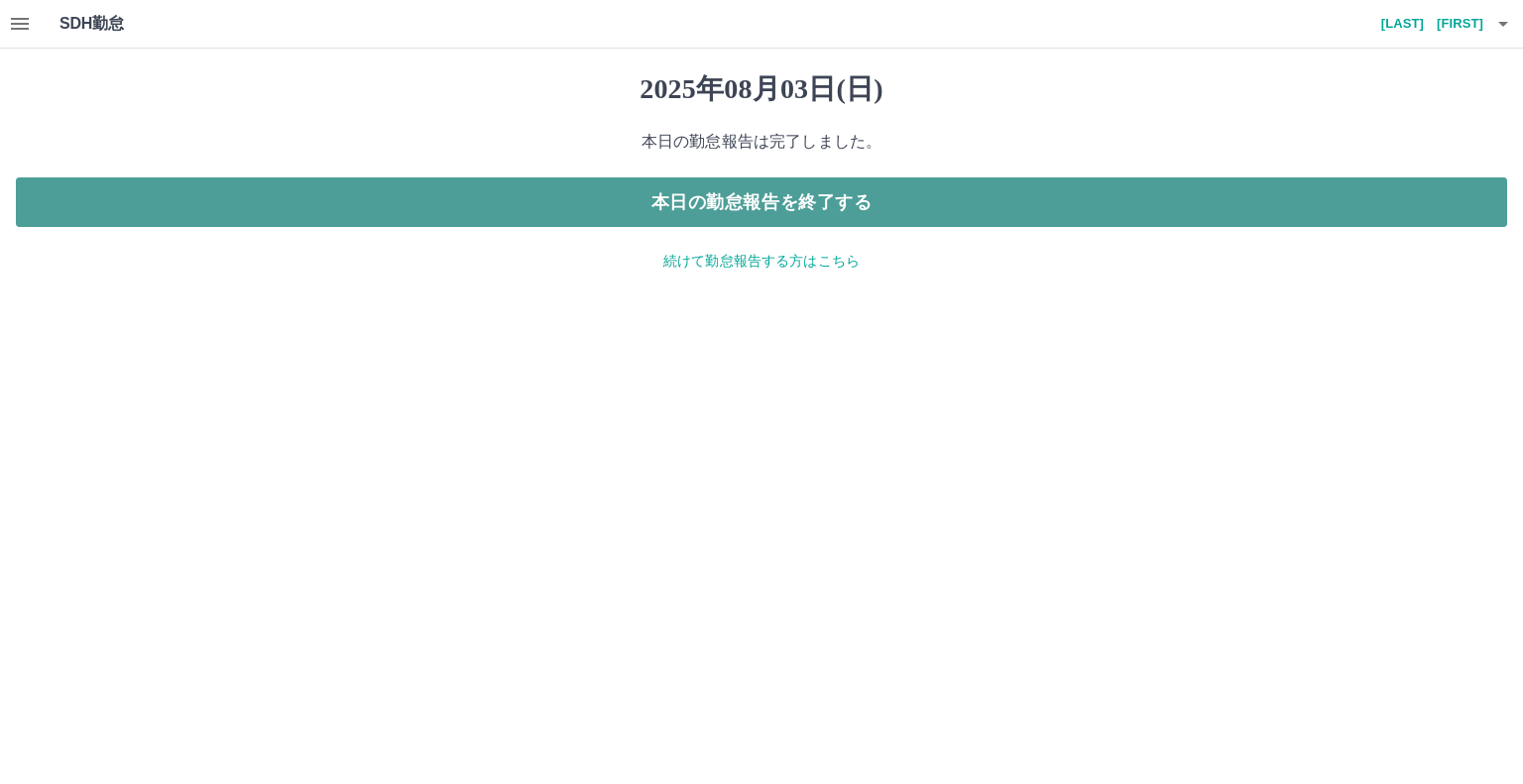 click on "本日の勤怠報告を終了する" at bounding box center [762, 202] 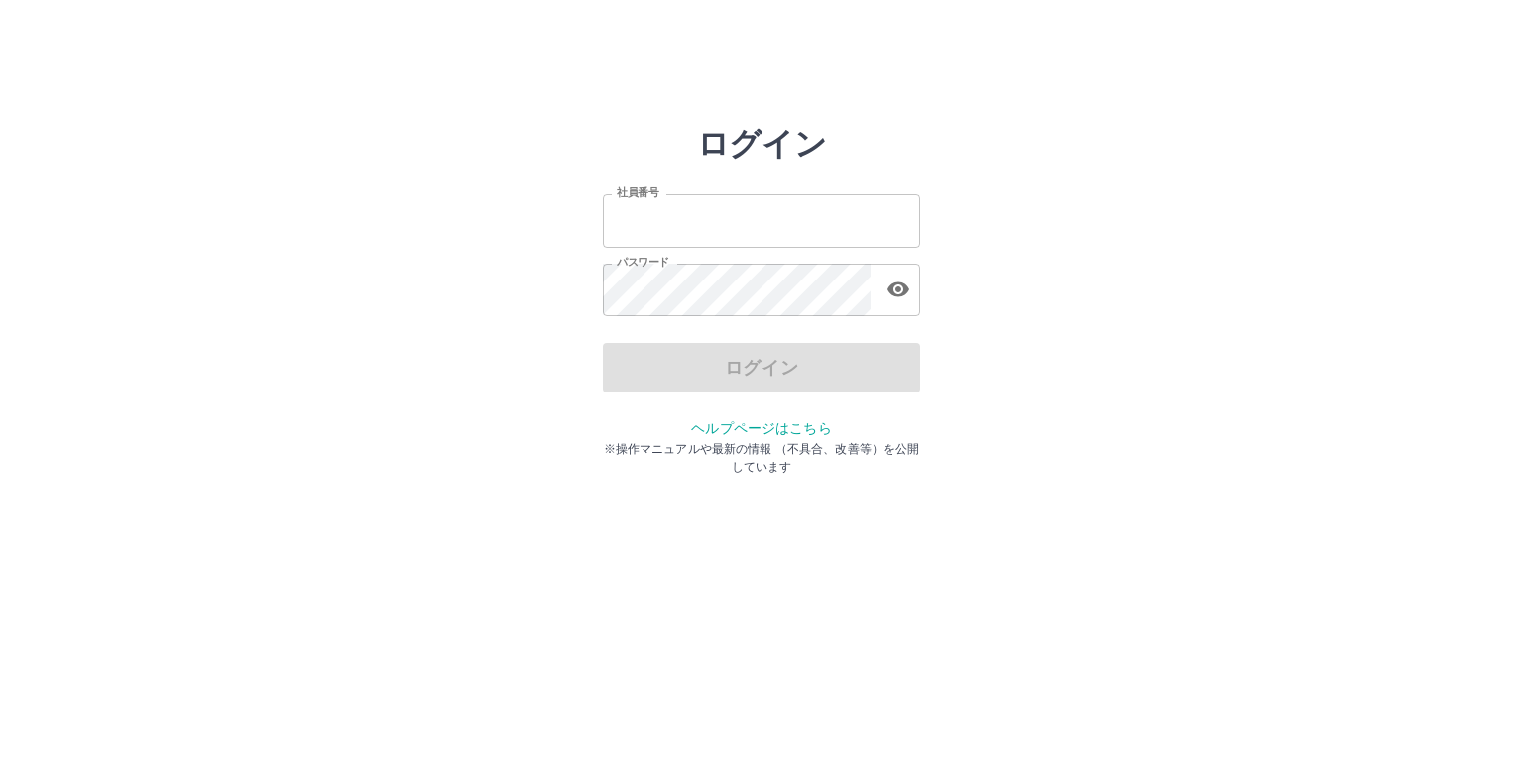 scroll, scrollTop: 0, scrollLeft: 0, axis: both 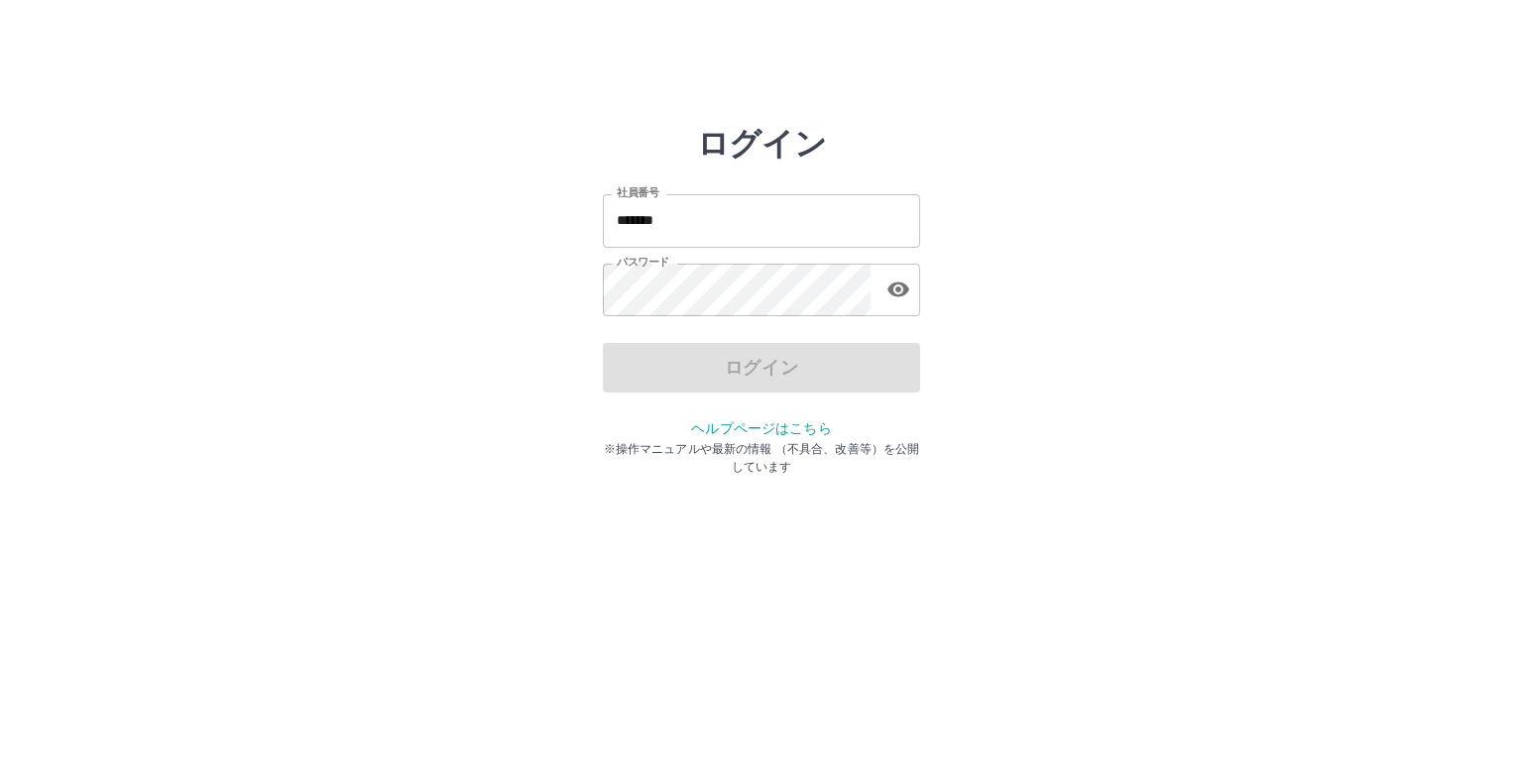 click on "*******" at bounding box center [762, 220] 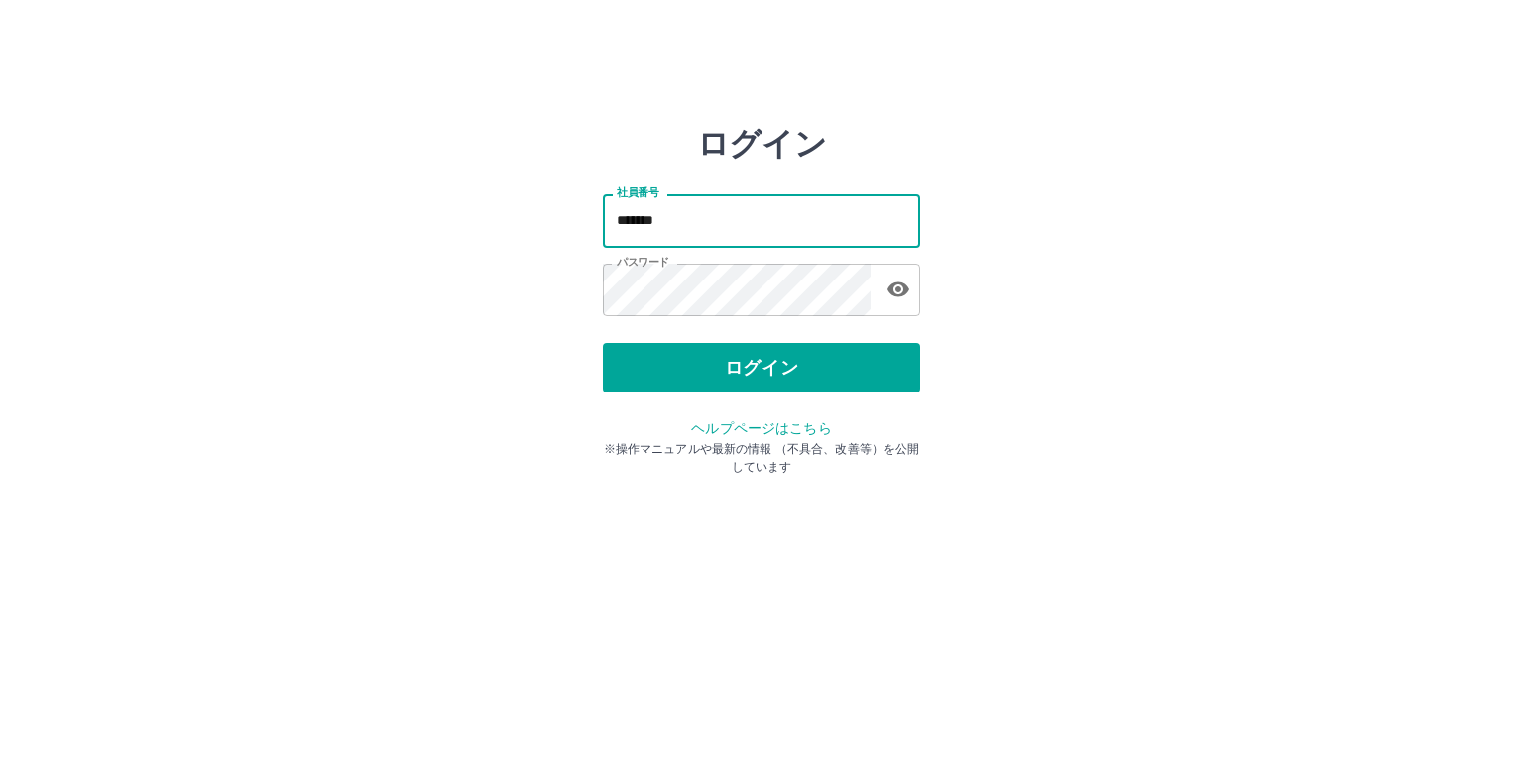 type on "*******" 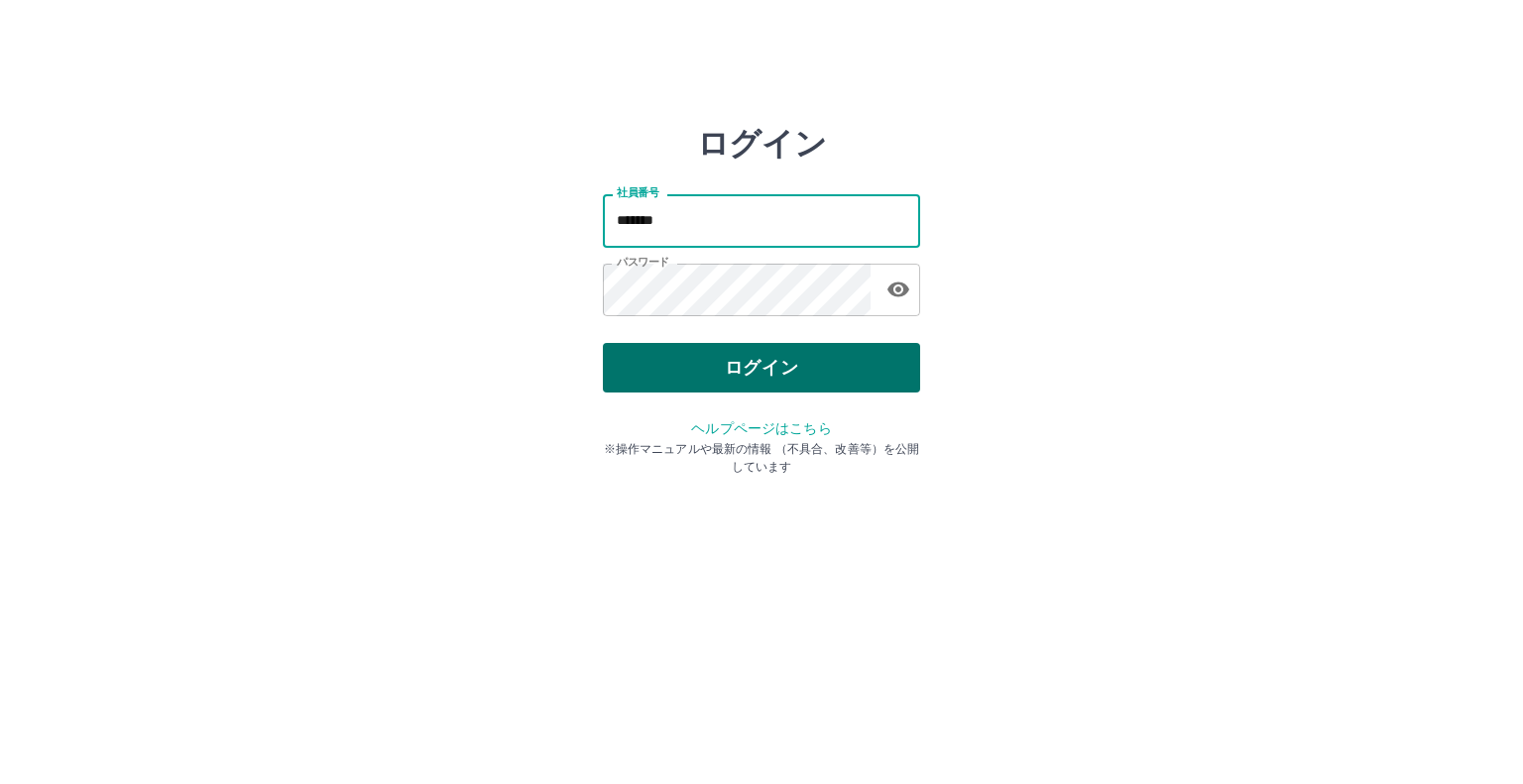 click on "ログイン" at bounding box center (762, 368) 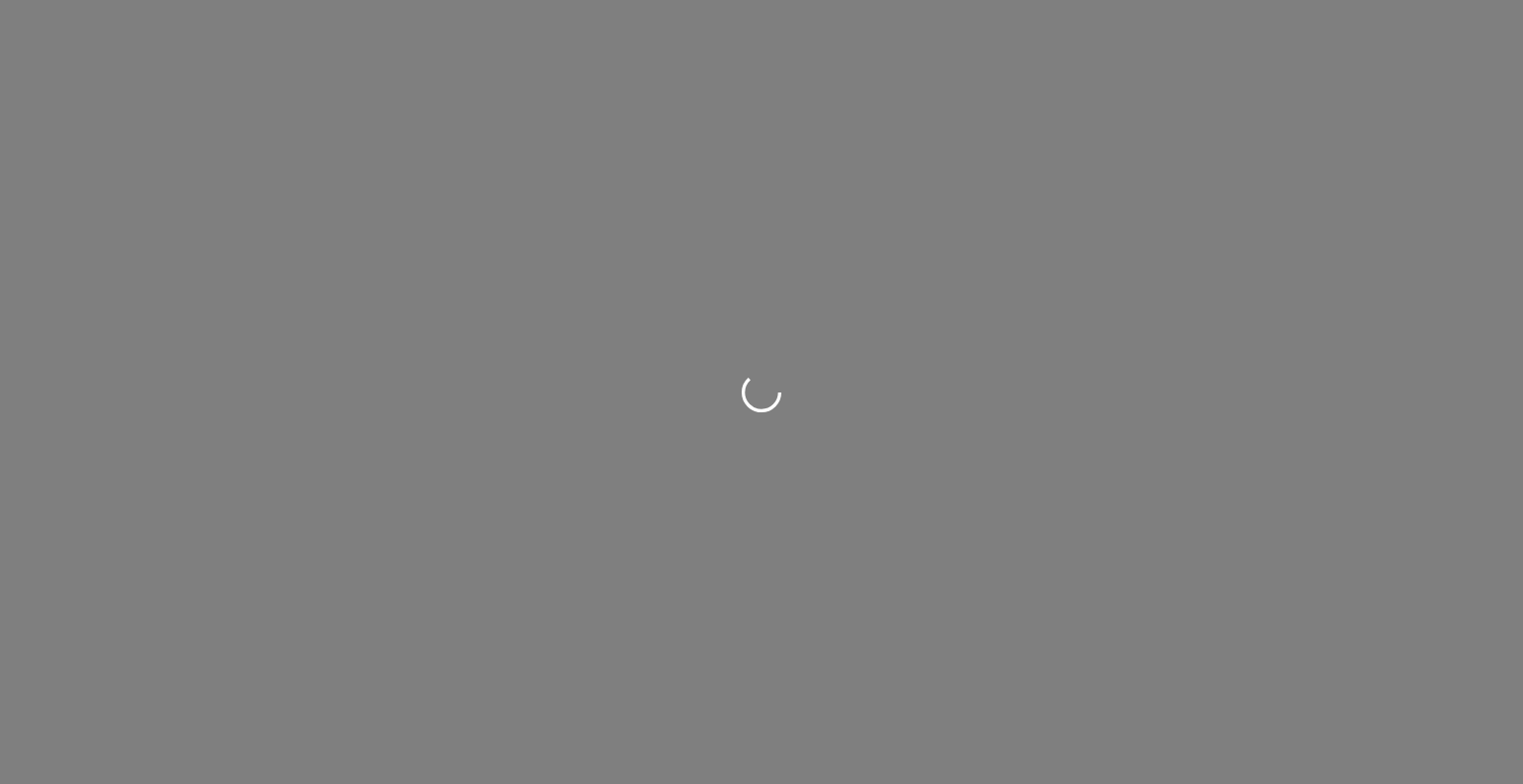 scroll, scrollTop: 0, scrollLeft: 0, axis: both 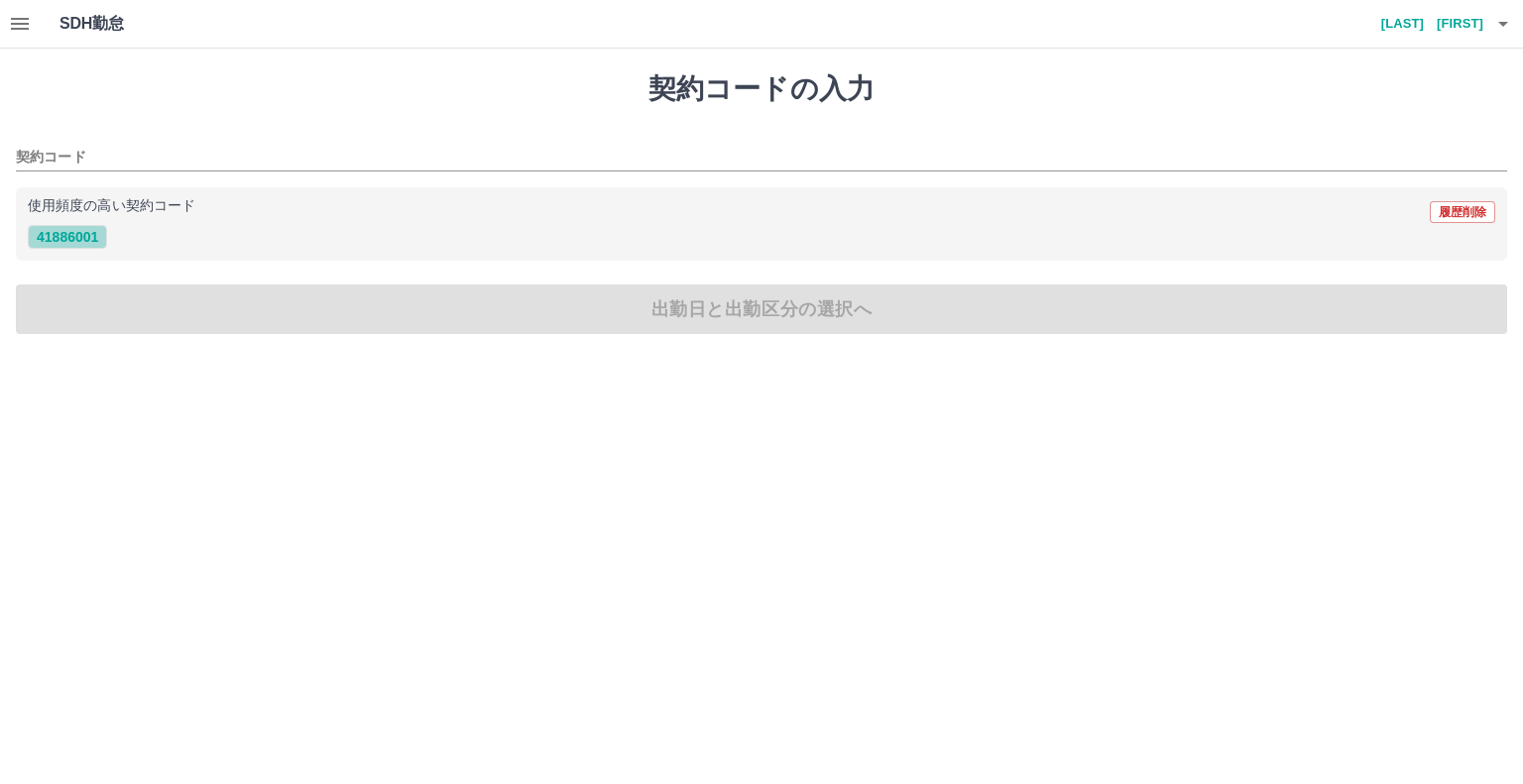 click on "41886001" at bounding box center [67, 237] 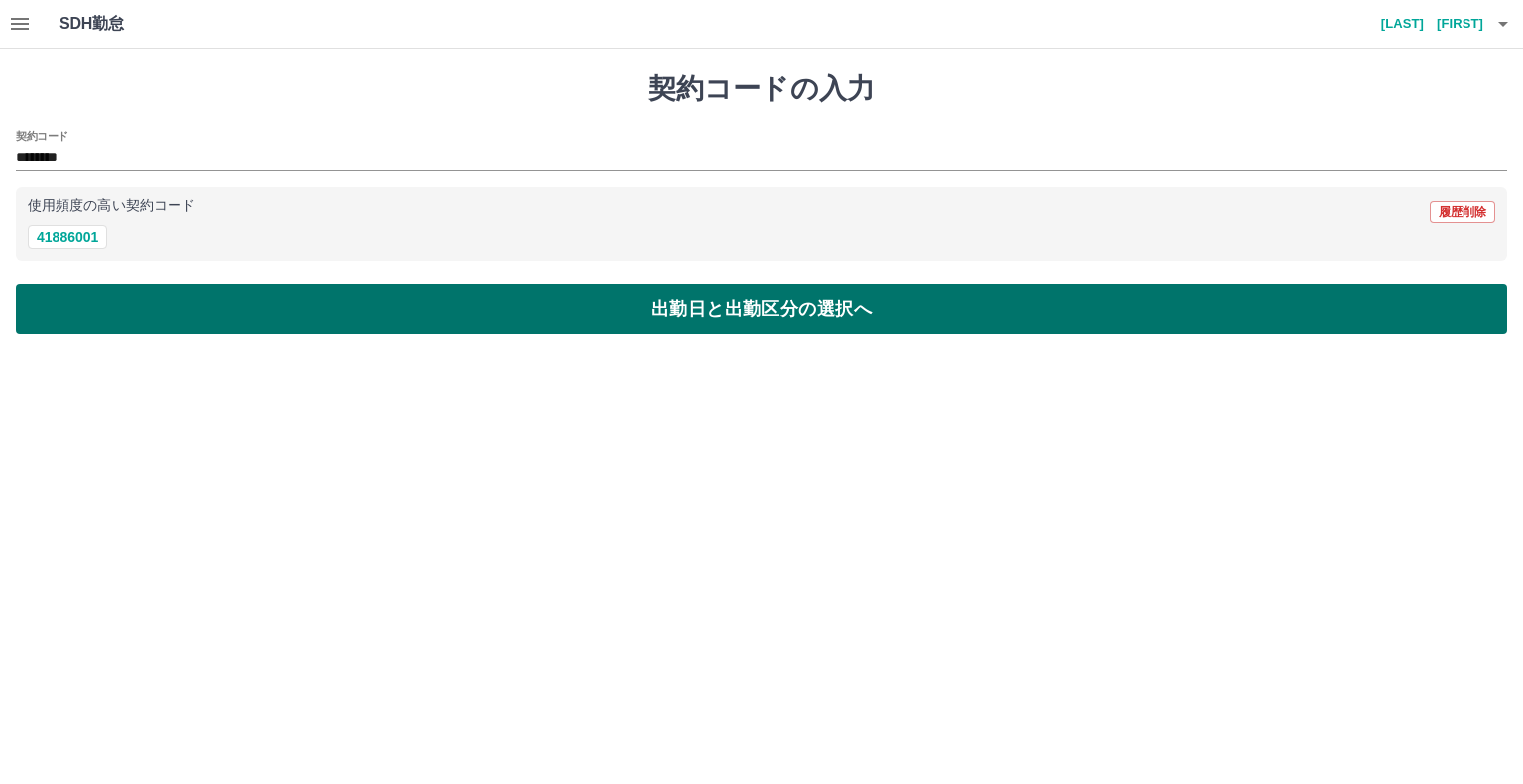 click on "出勤日と出勤区分の選択へ" at bounding box center (762, 309) 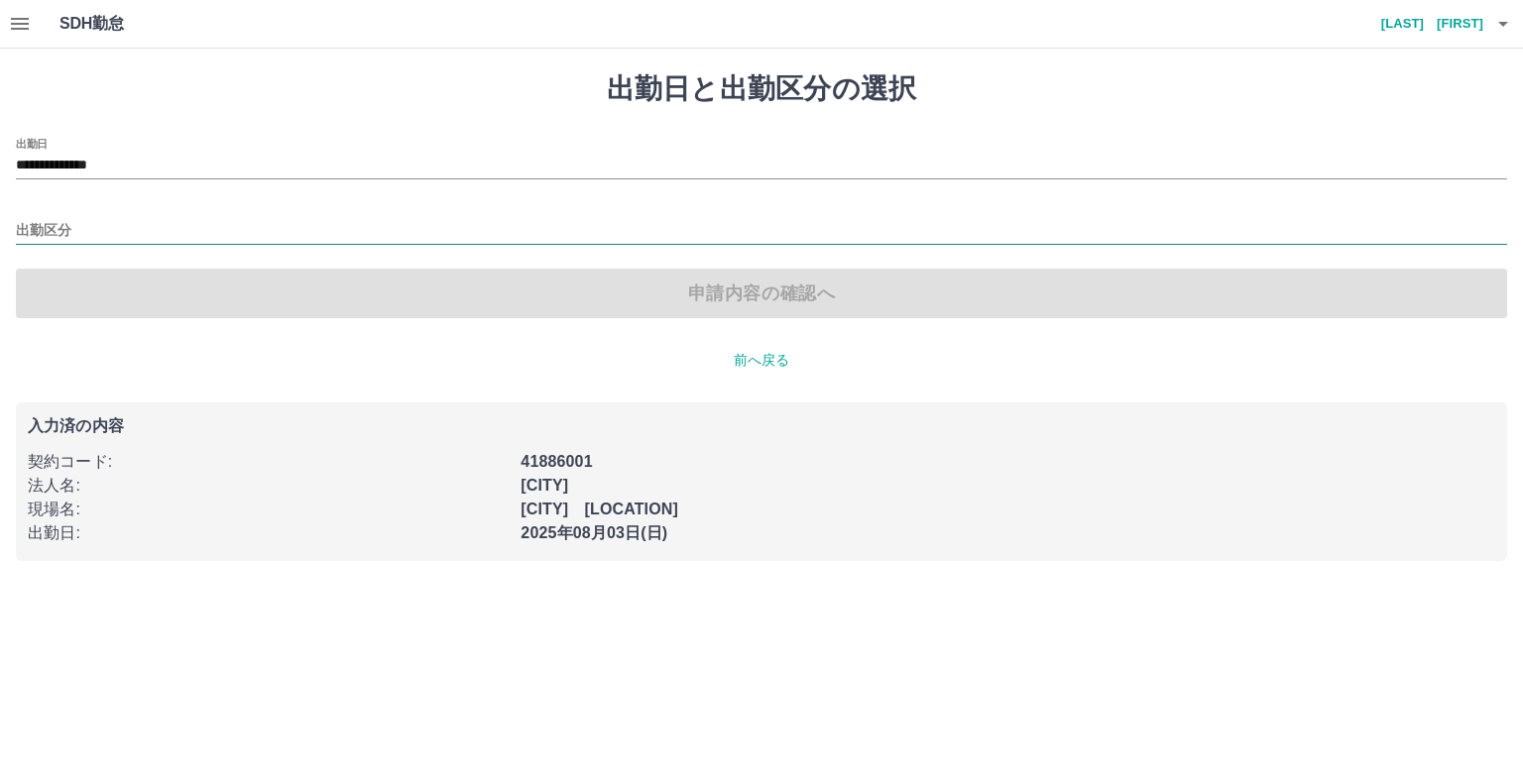 click on "出勤区分" at bounding box center (762, 231) 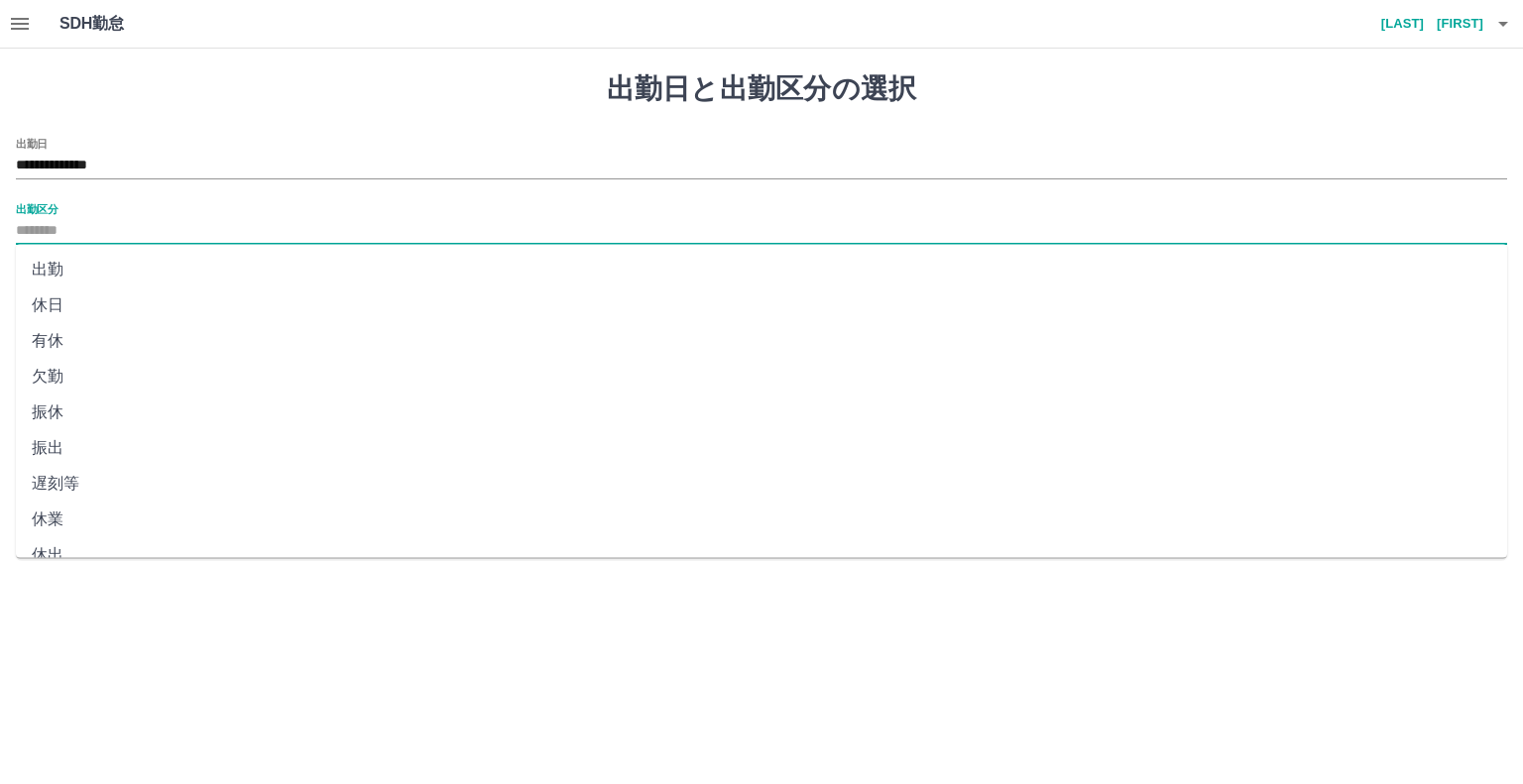 click on "出勤" at bounding box center [762, 270] 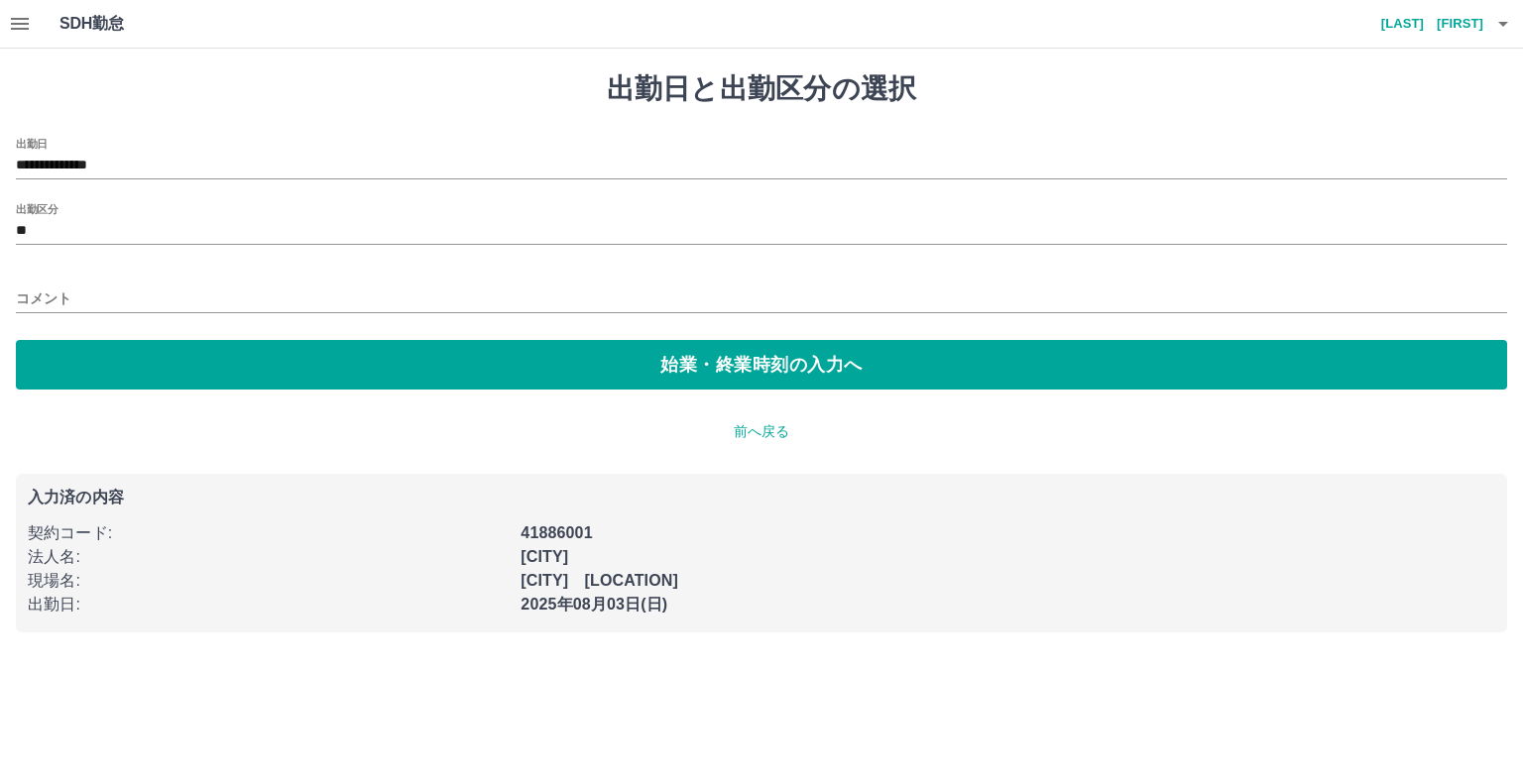 click on "**********" at bounding box center [762, 352] 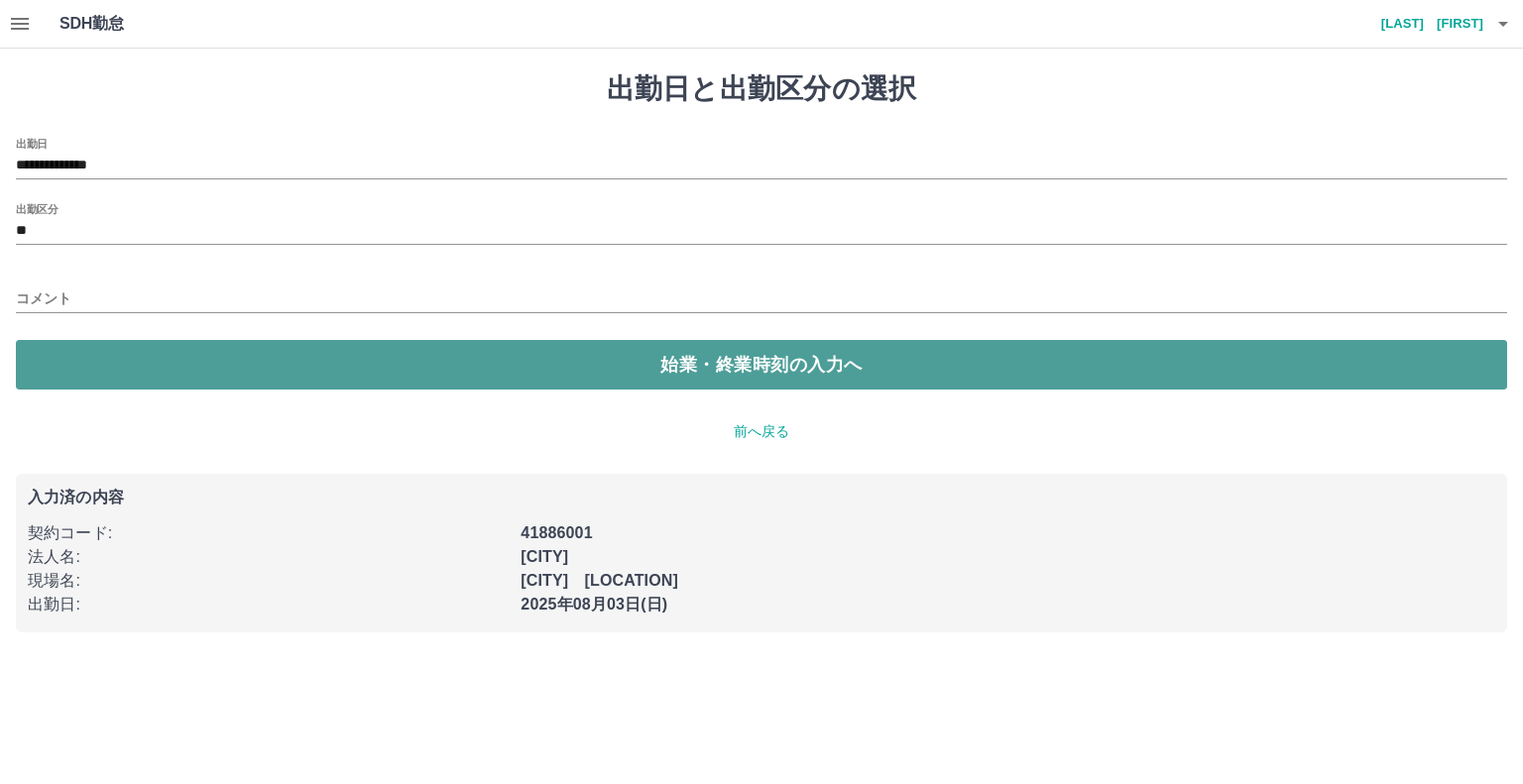 click on "始業・終業時刻の入力へ" at bounding box center (762, 365) 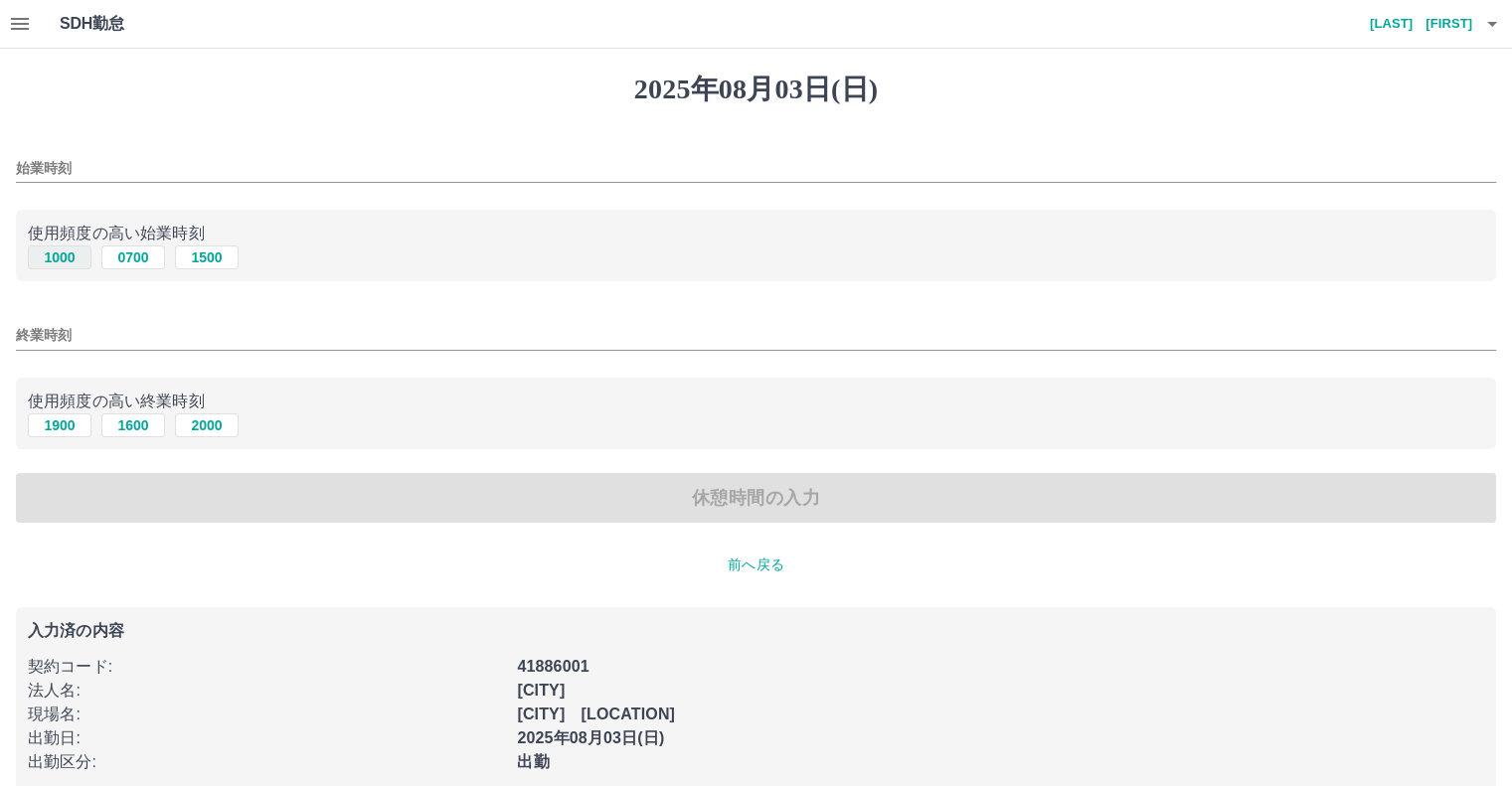 click on "1000" at bounding box center [60, 257] 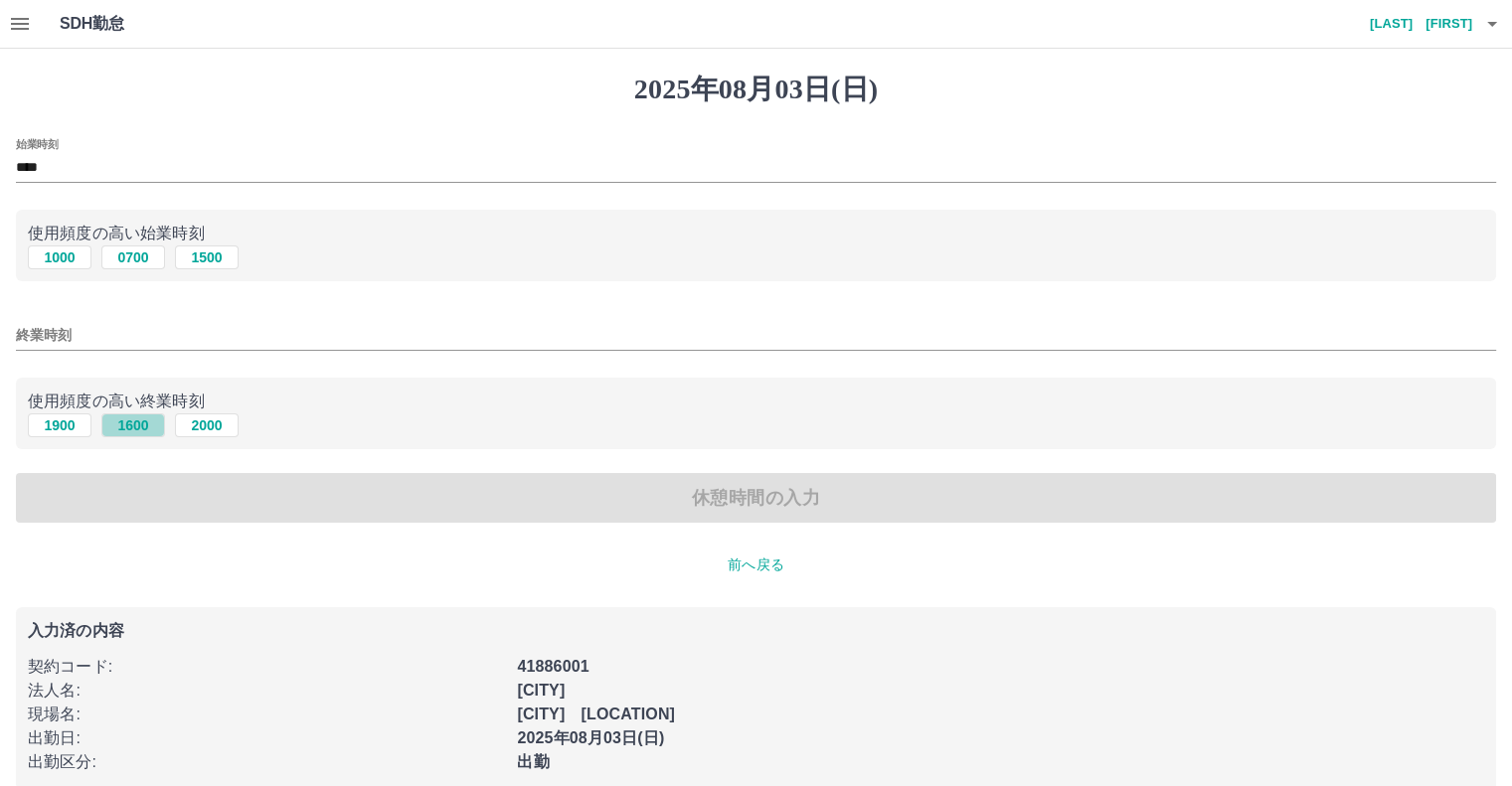 click on "1600" at bounding box center (133, 425) 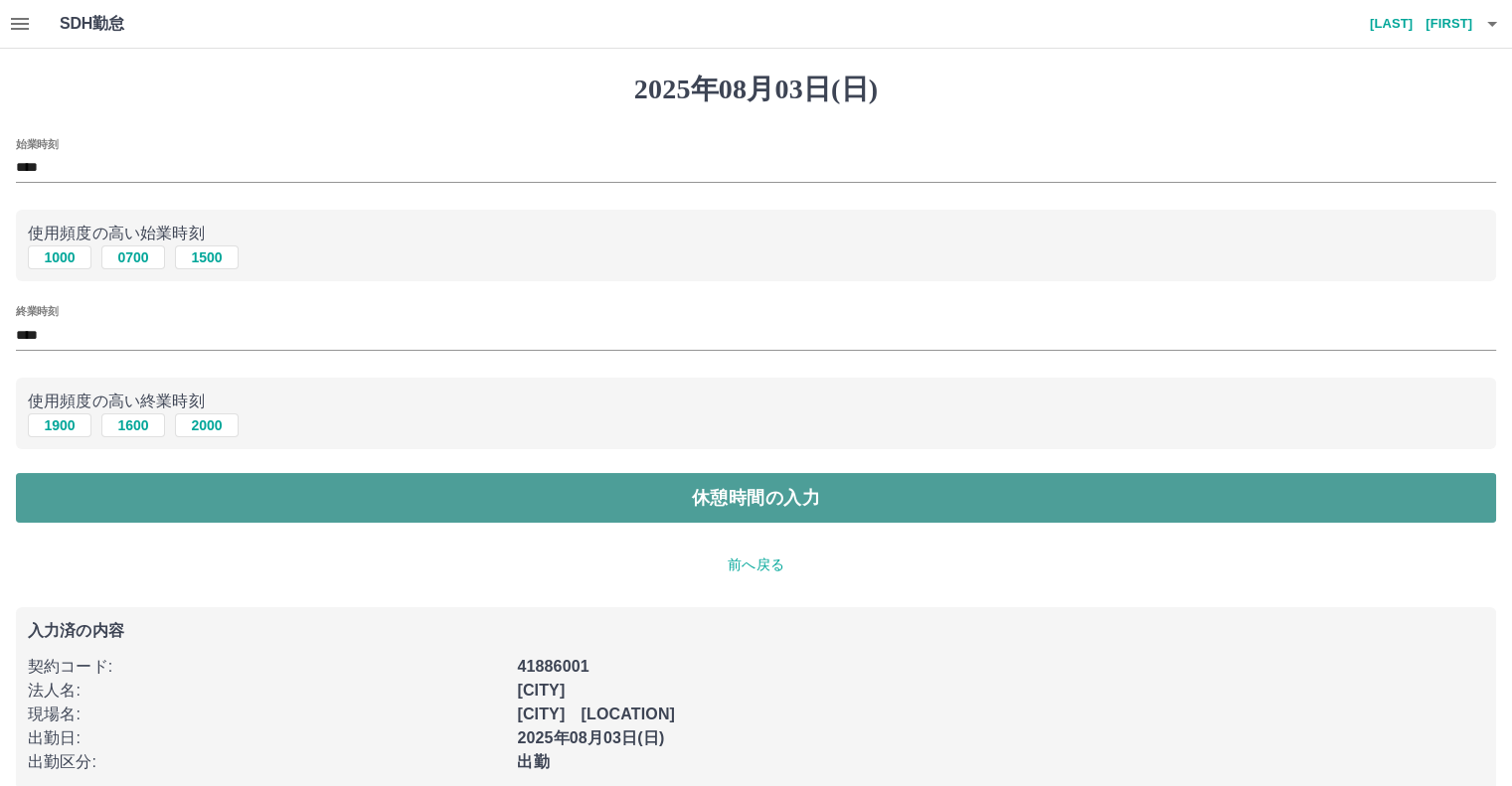 click on "休憩時間の入力" at bounding box center [756, 498] 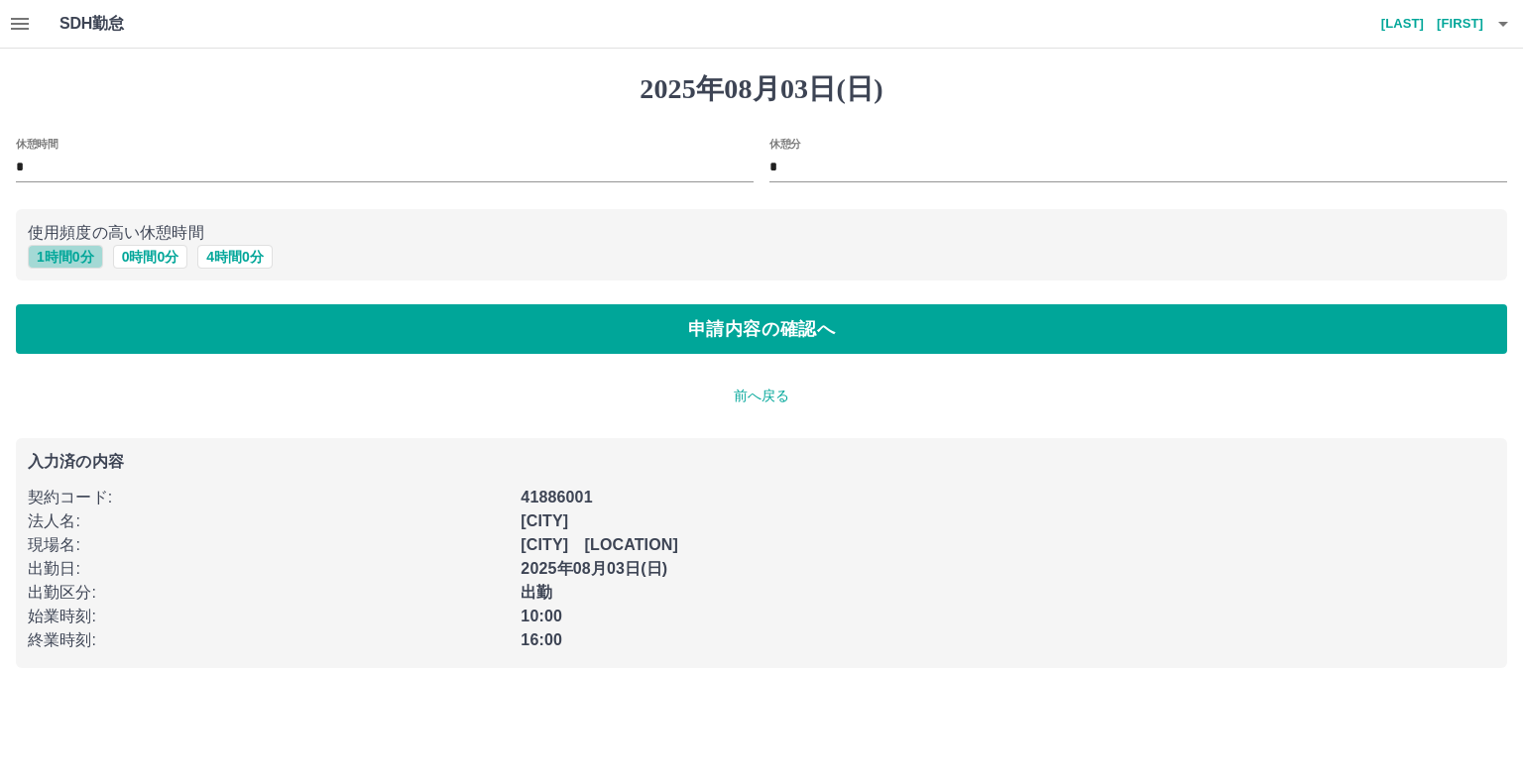 click on "1 時間 0 分" at bounding box center (65, 257) 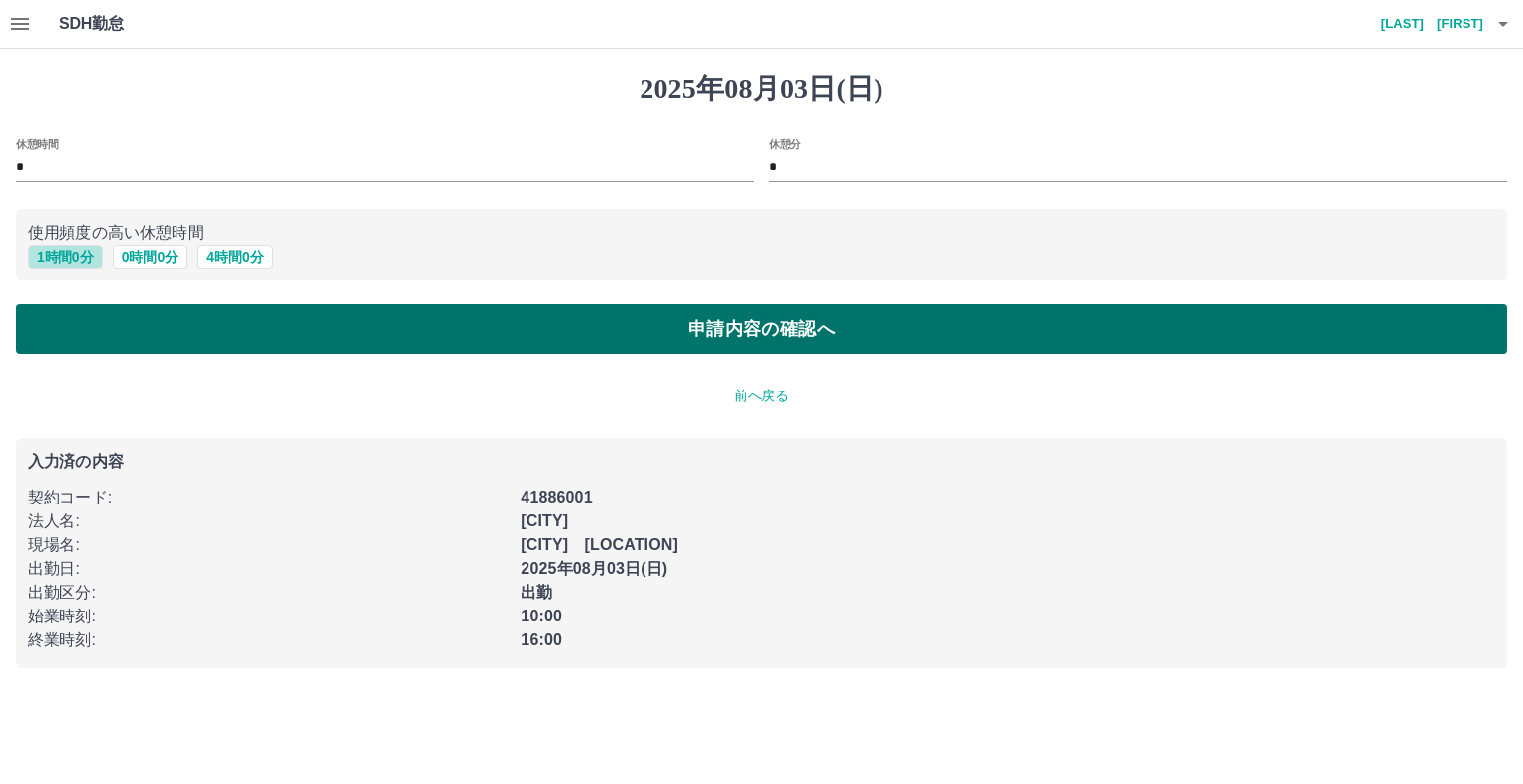 type on "*" 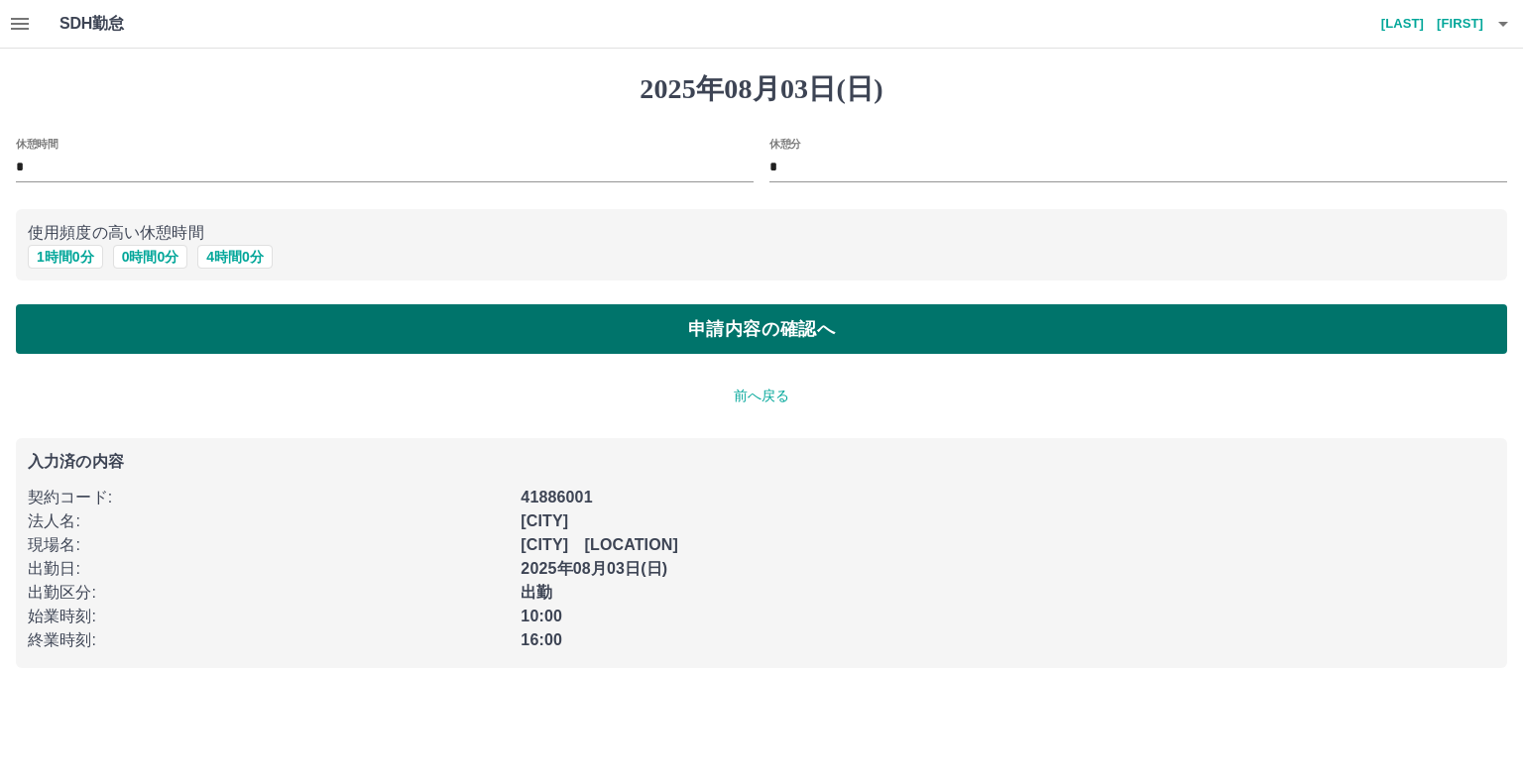 click on "申請内容の確認へ" at bounding box center [762, 329] 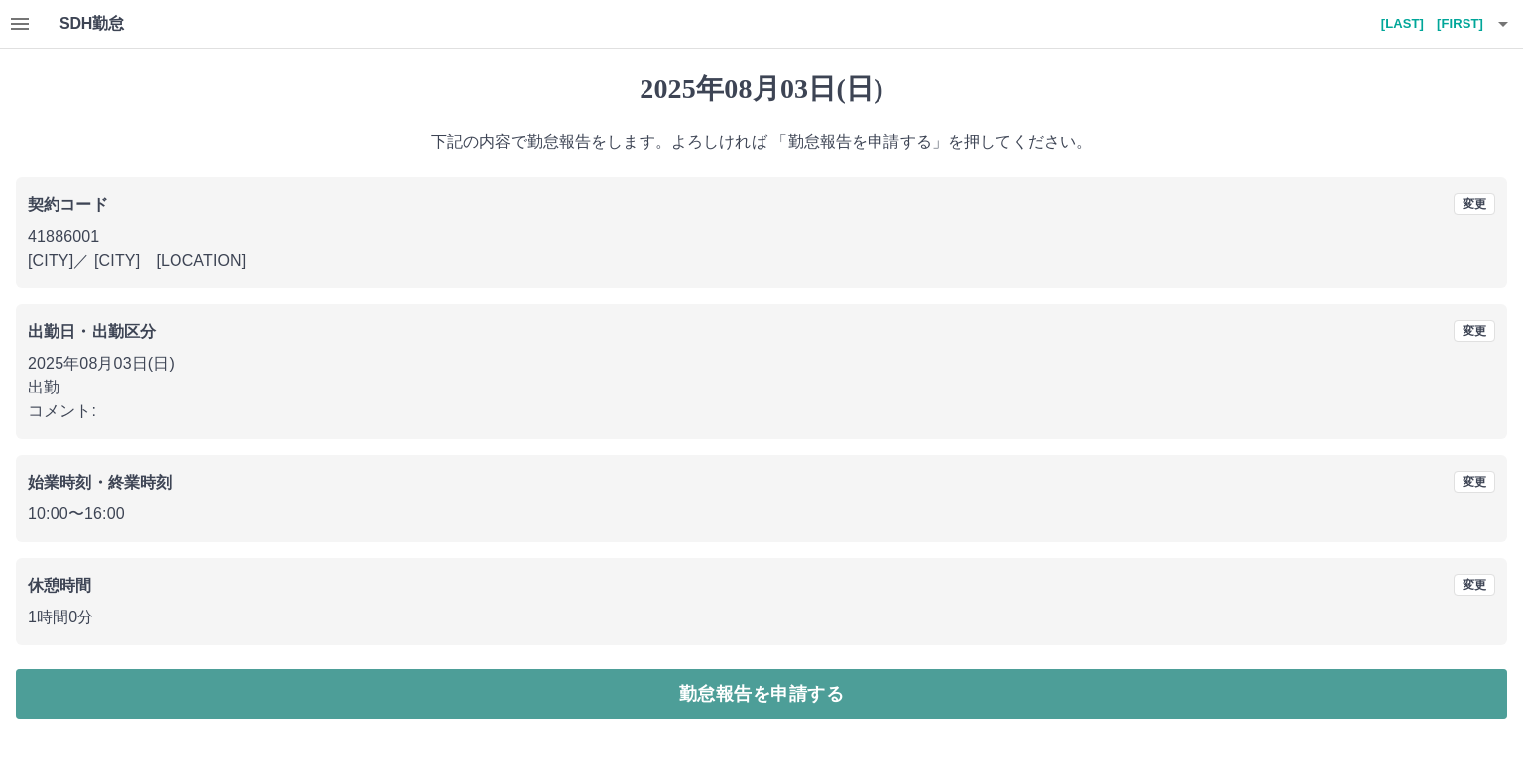 click on "勤怠報告を申請する" at bounding box center [762, 694] 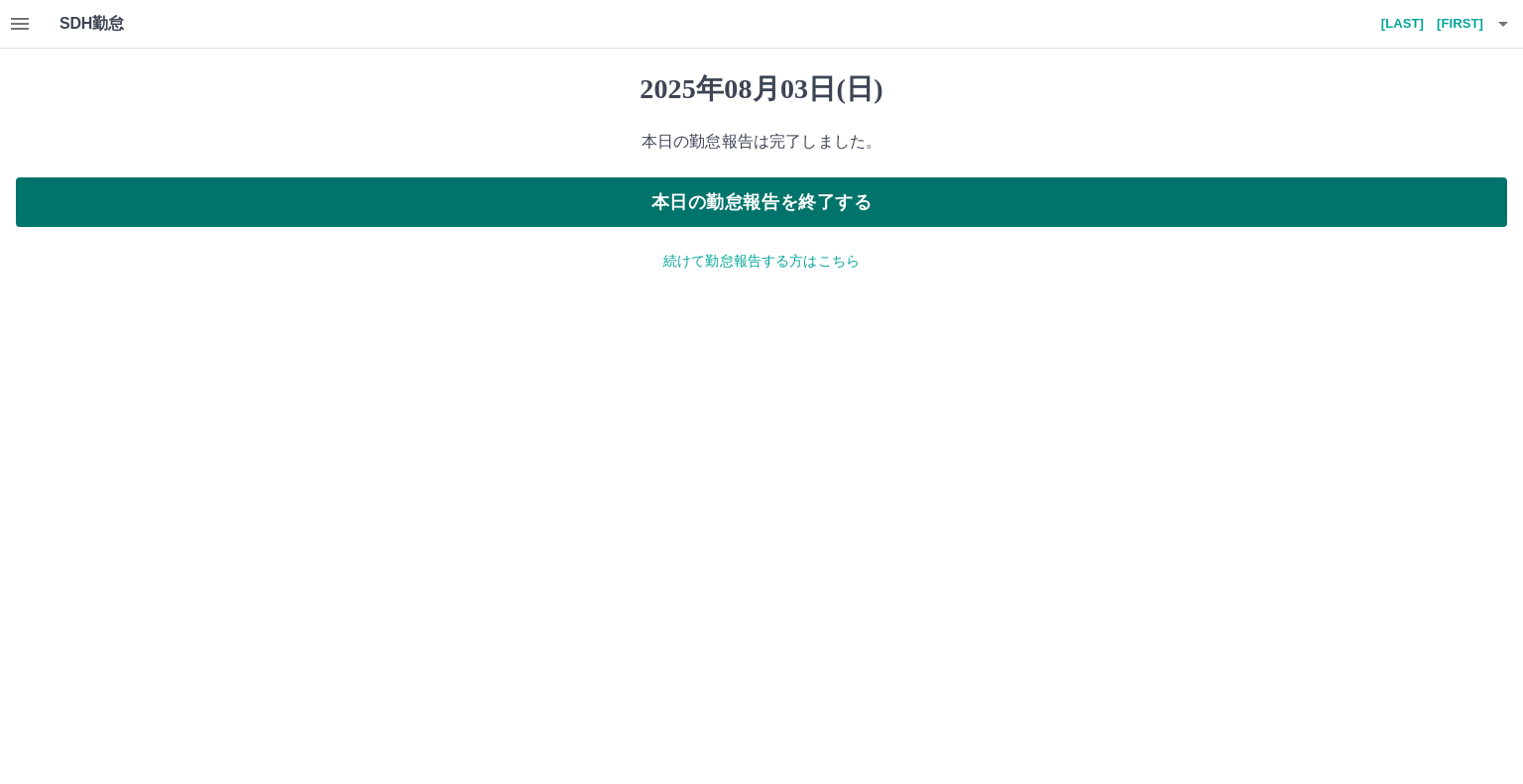 click on "本日の勤怠報告を終了する" at bounding box center [762, 202] 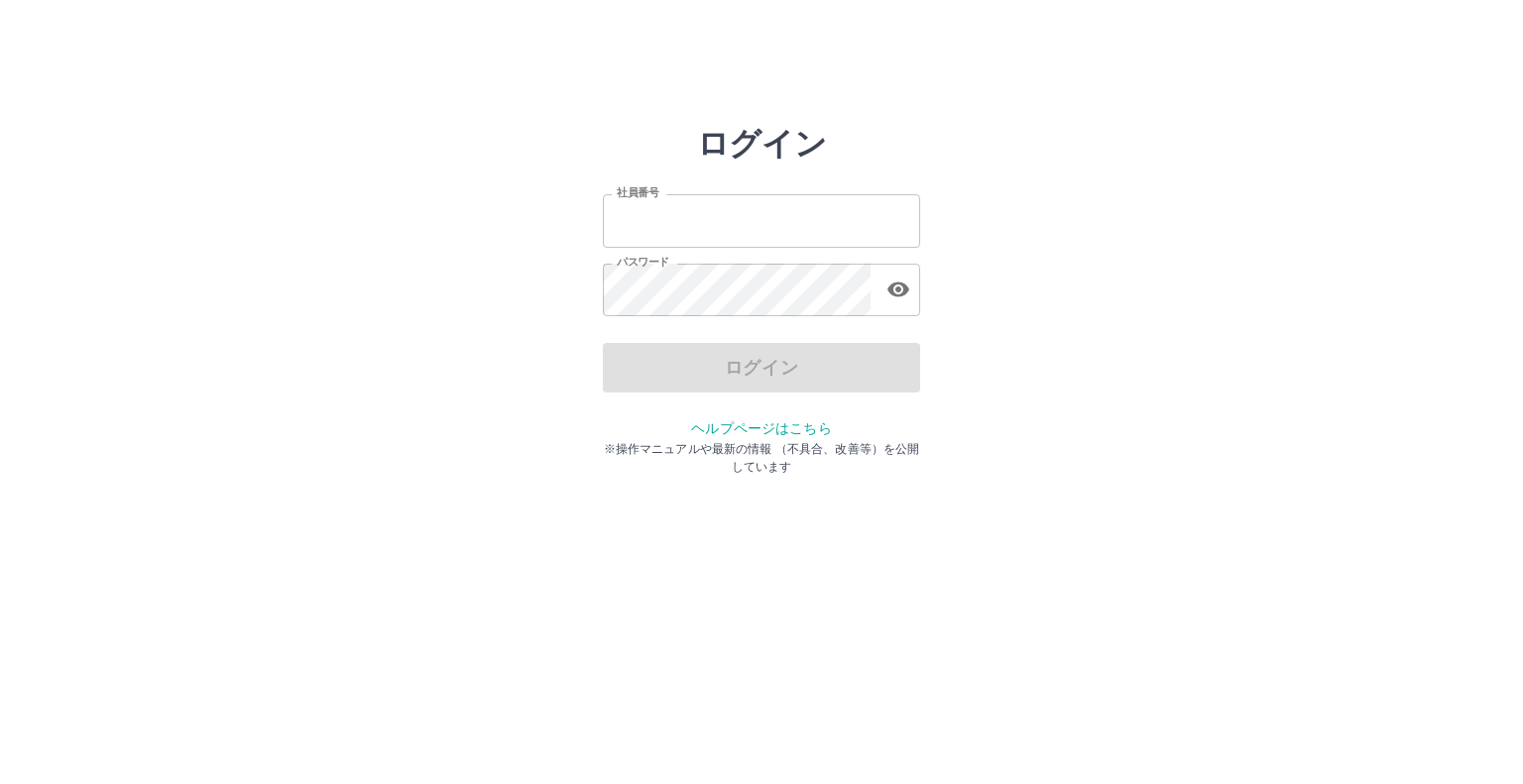 scroll, scrollTop: 0, scrollLeft: 0, axis: both 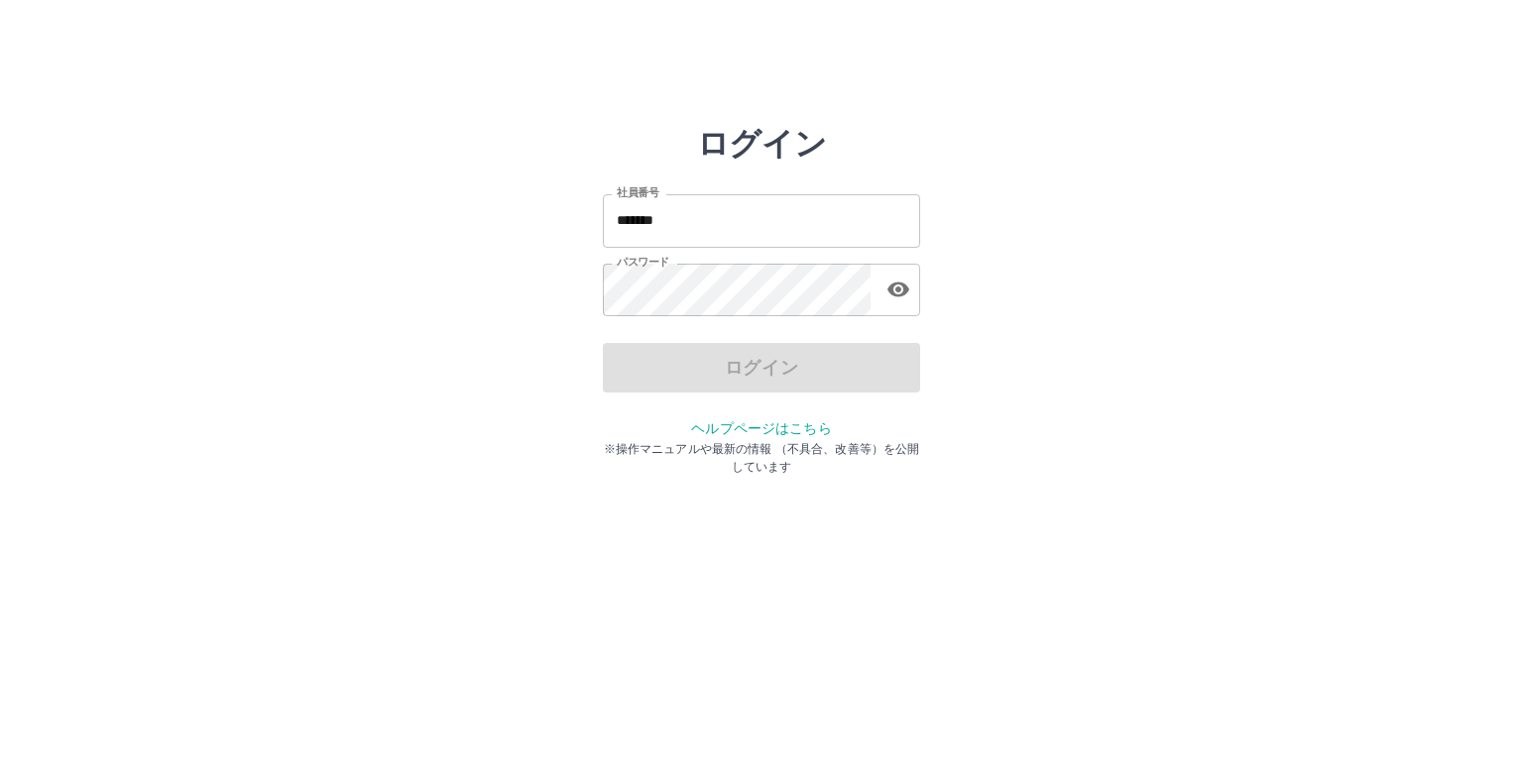 click on "*******" at bounding box center (762, 220) 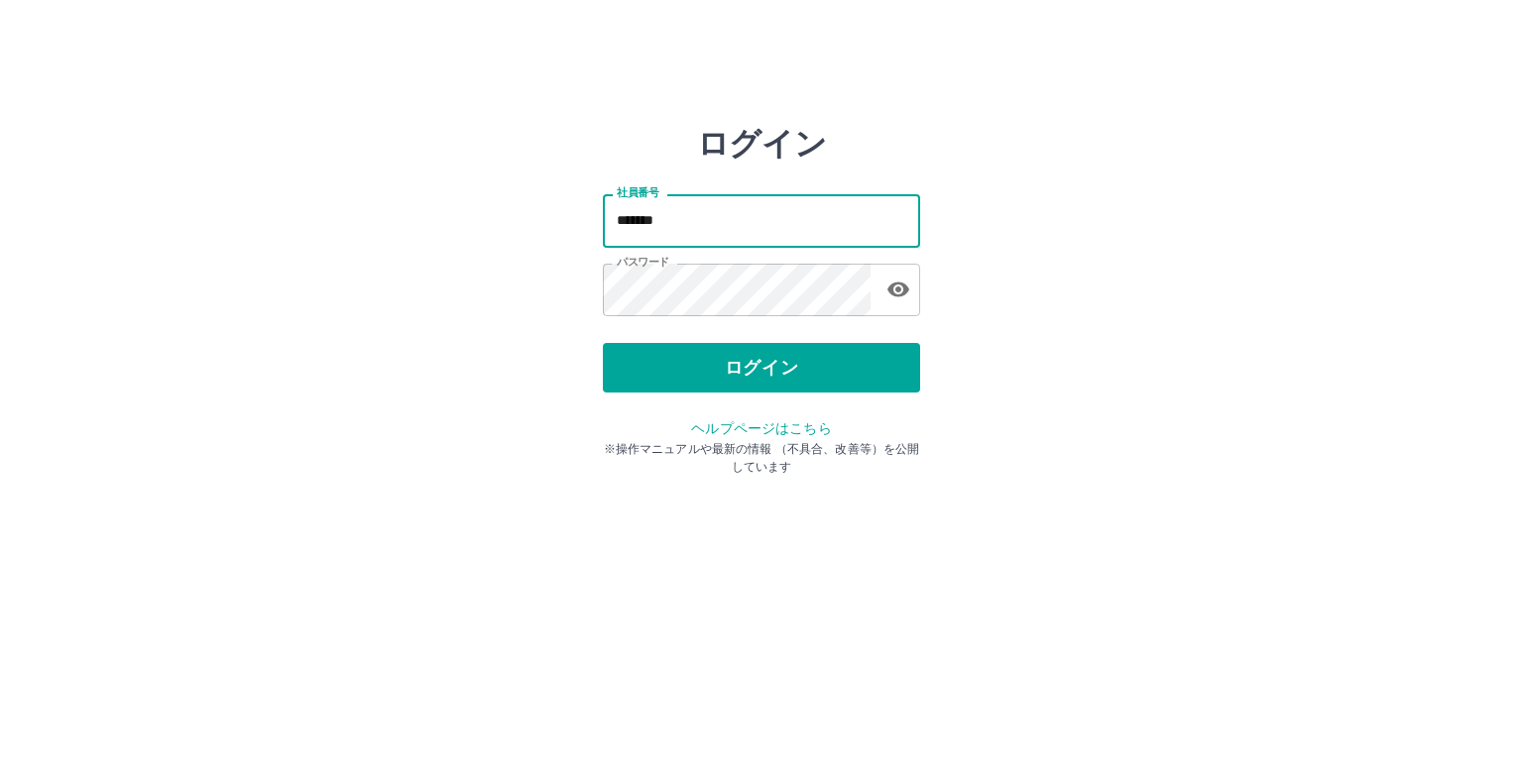 type on "*******" 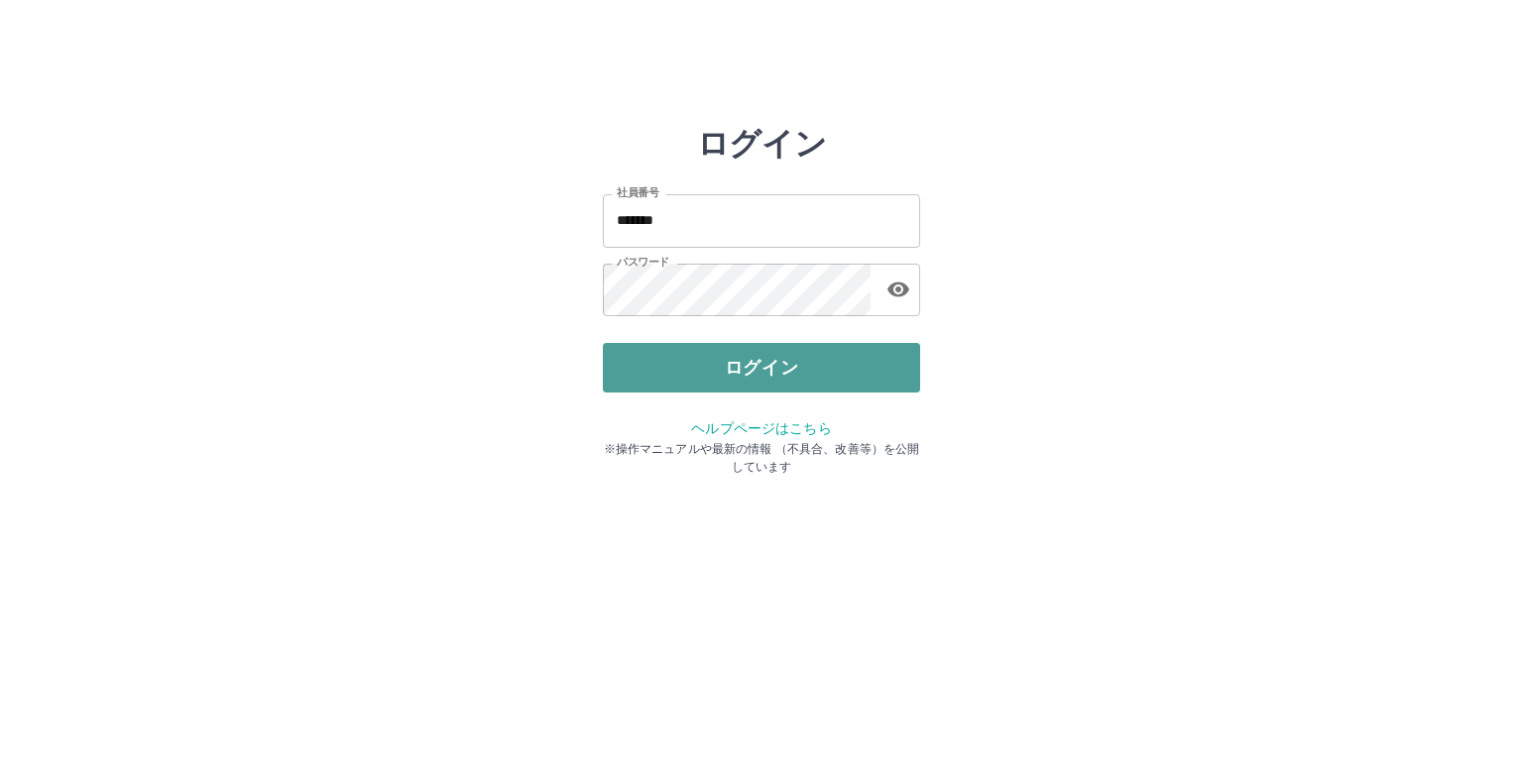 click on "ログイン" at bounding box center (762, 368) 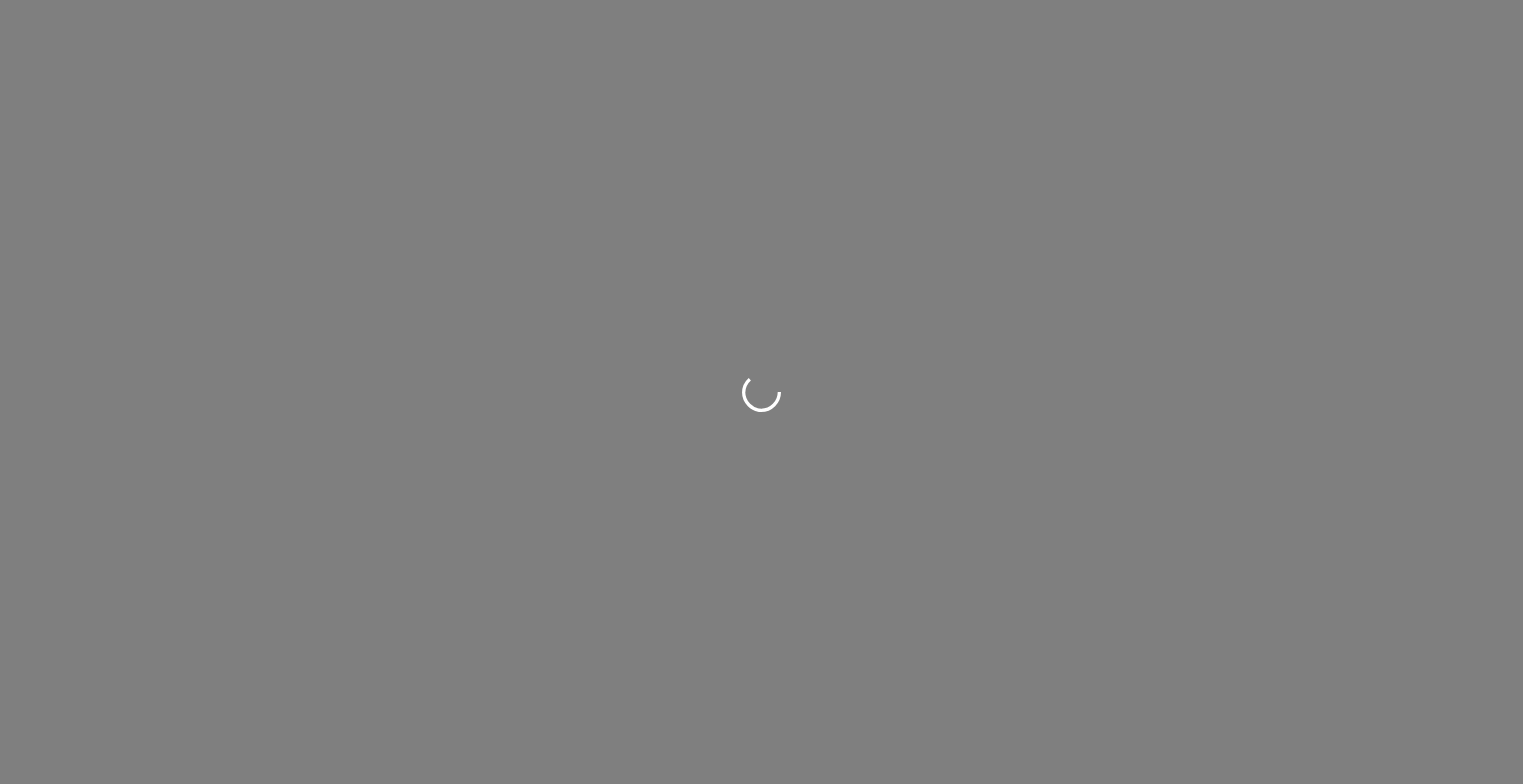 scroll, scrollTop: 0, scrollLeft: 0, axis: both 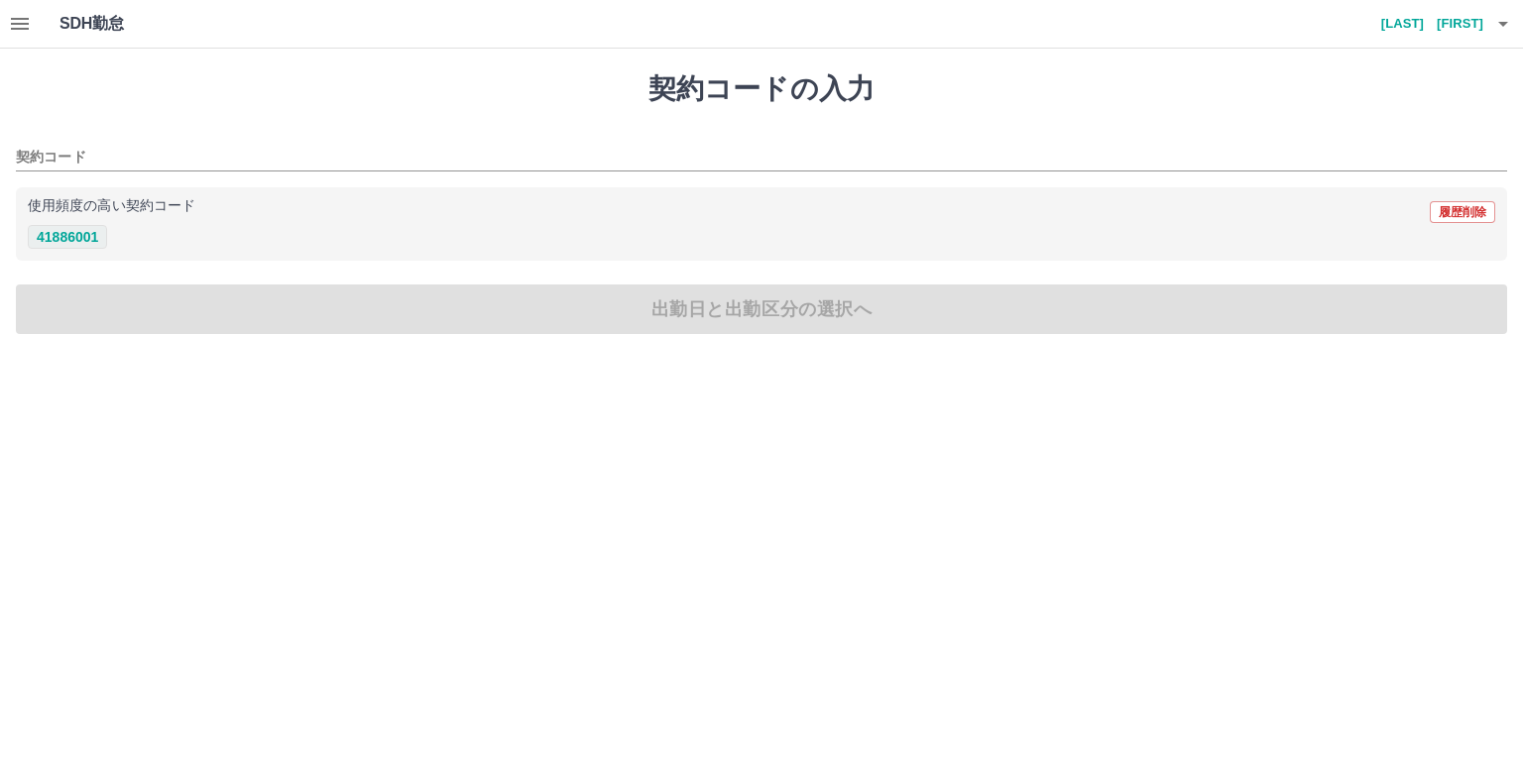 click on "41886001" at bounding box center [67, 237] 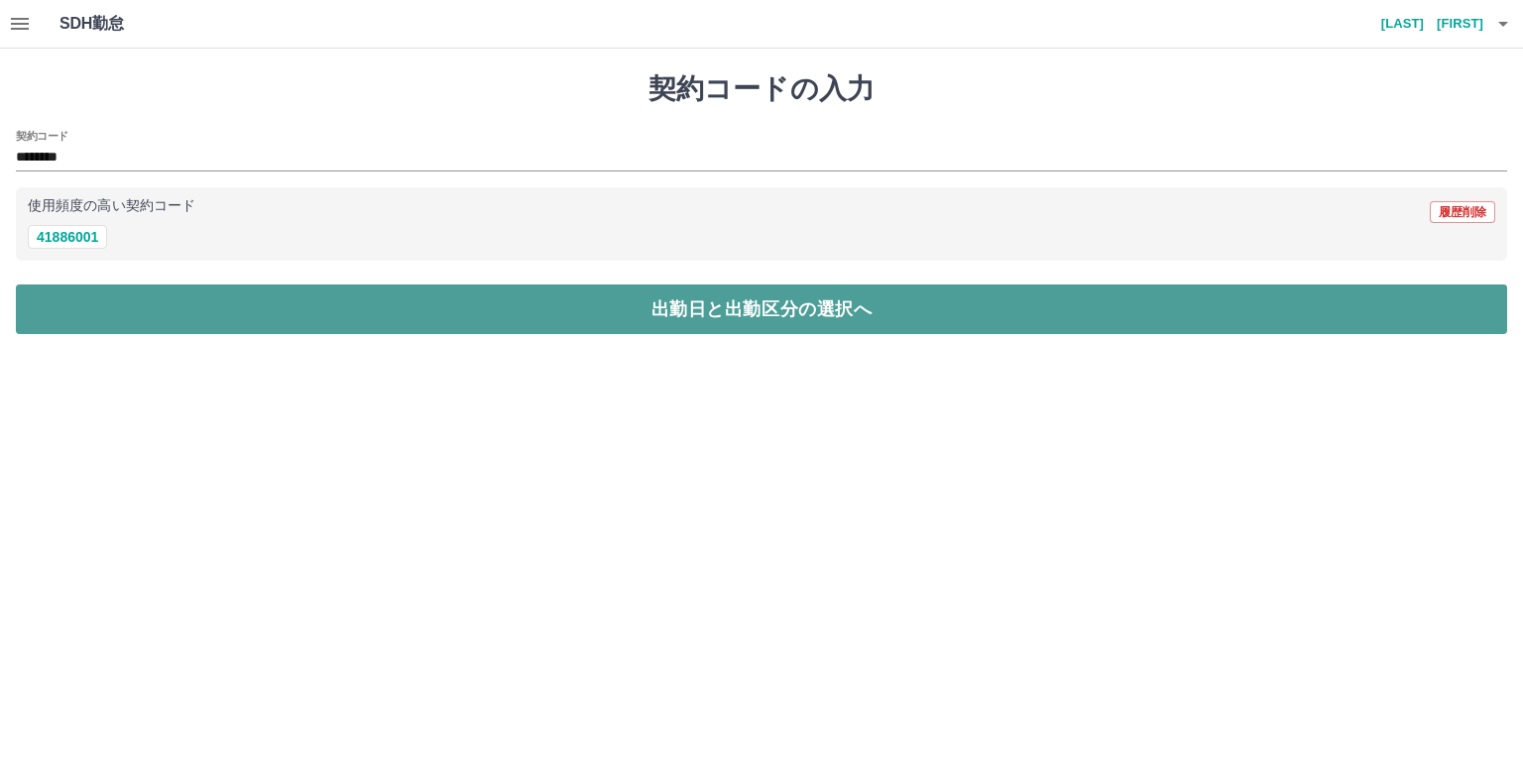 click on "出勤日と出勤区分の選択へ" at bounding box center [762, 309] 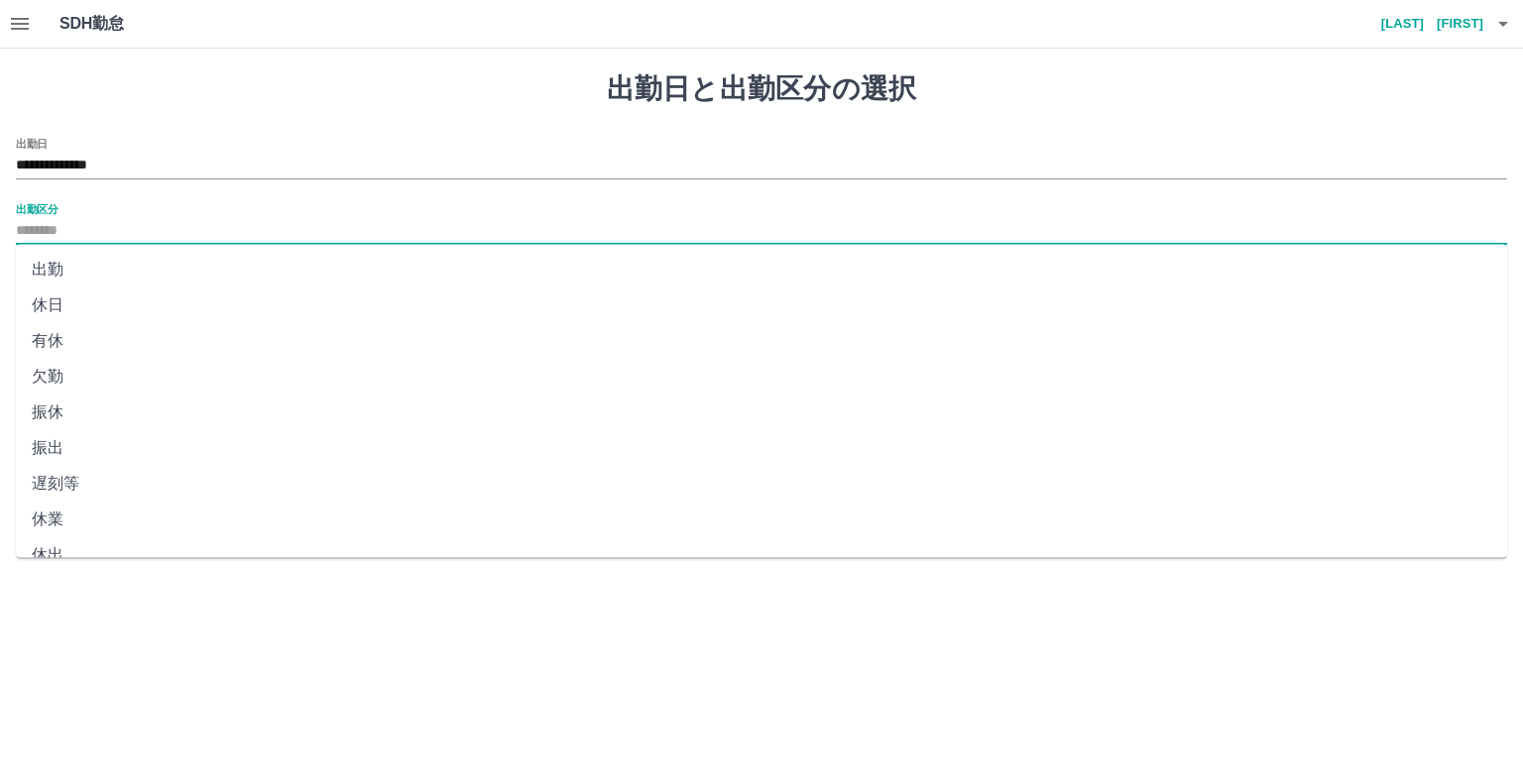 click on "出勤区分" at bounding box center (762, 231) 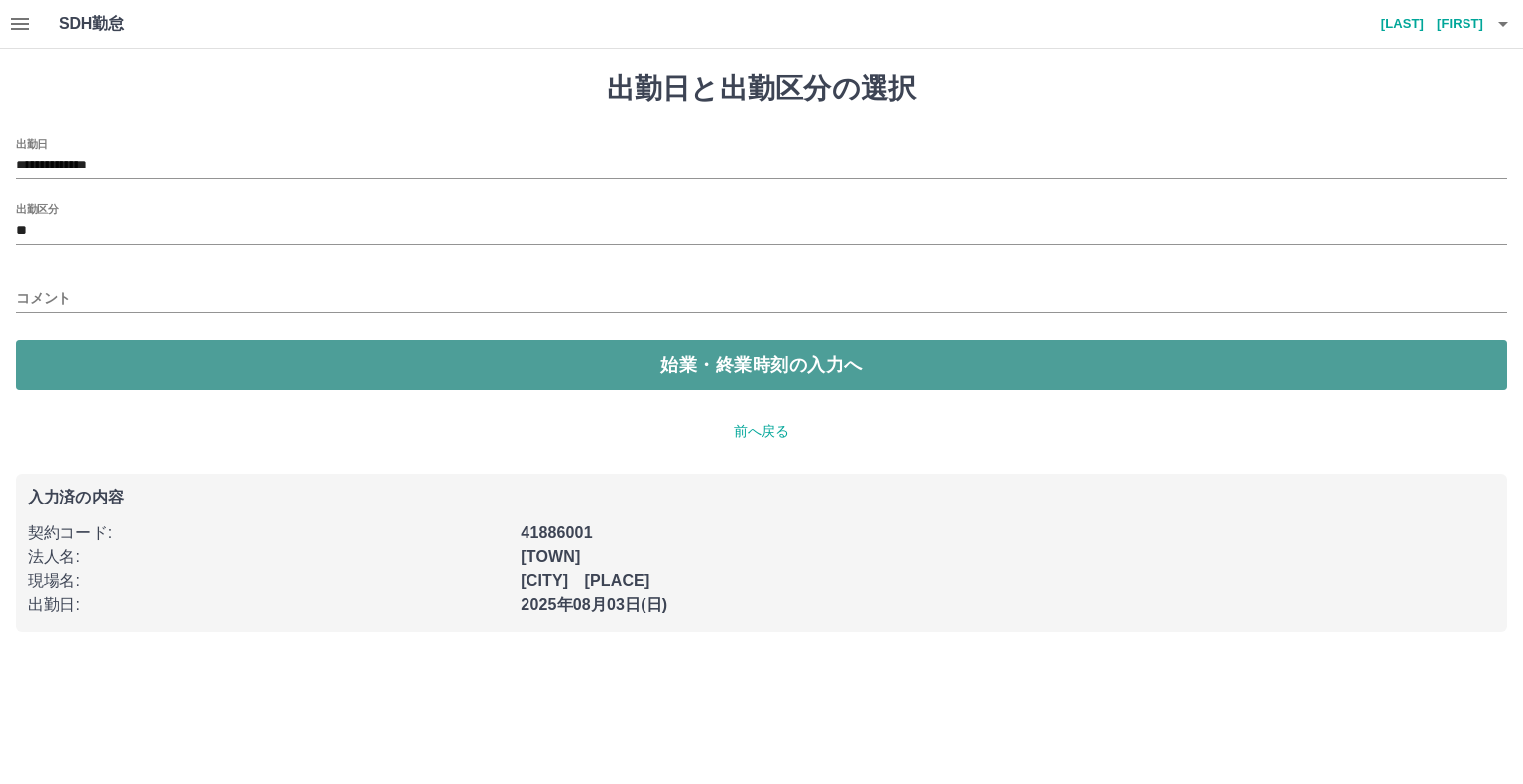 click on "始業・終業時刻の入力へ" at bounding box center (762, 365) 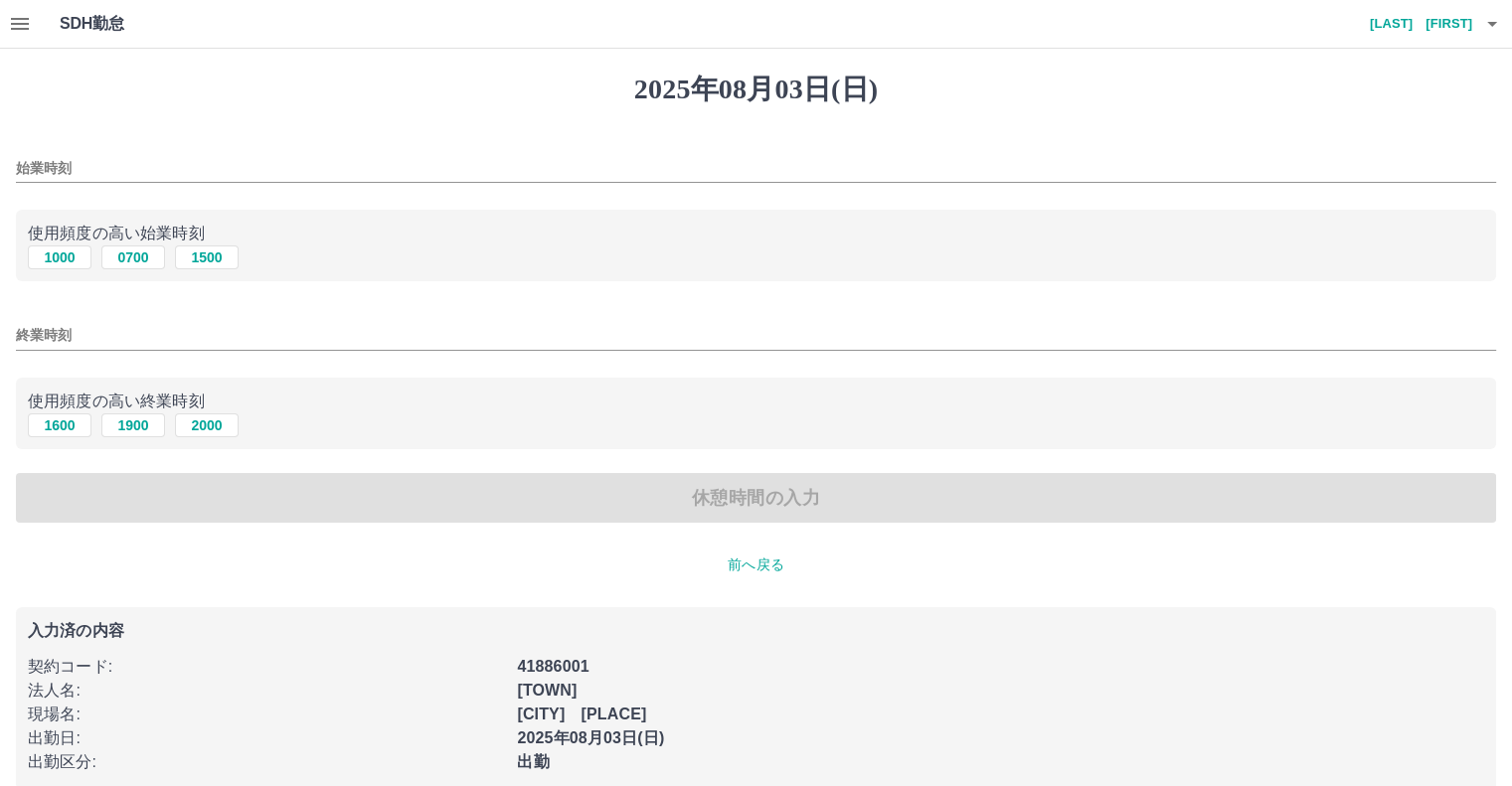 click on "始業時刻" at bounding box center [756, 168] 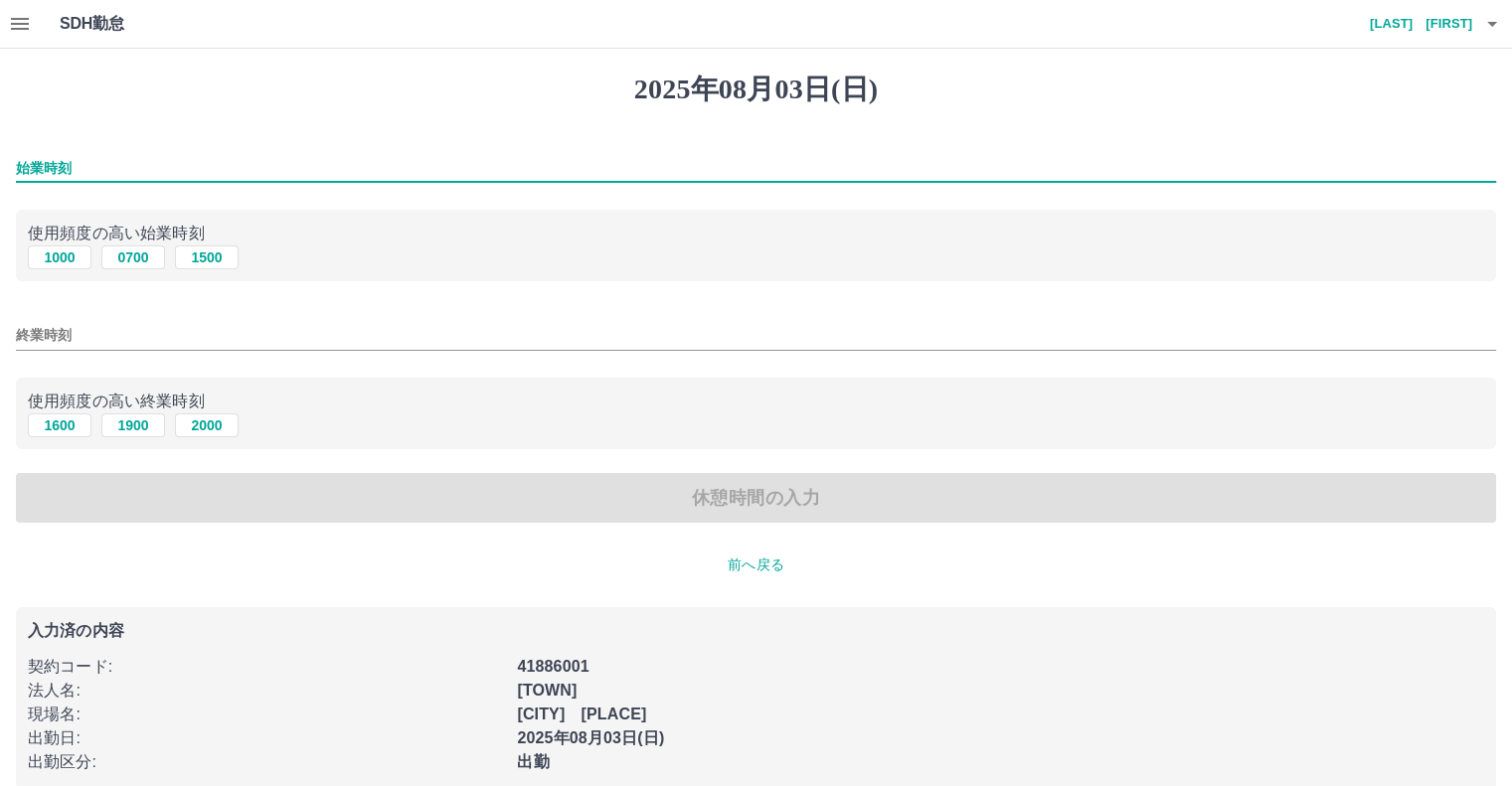 type on "****" 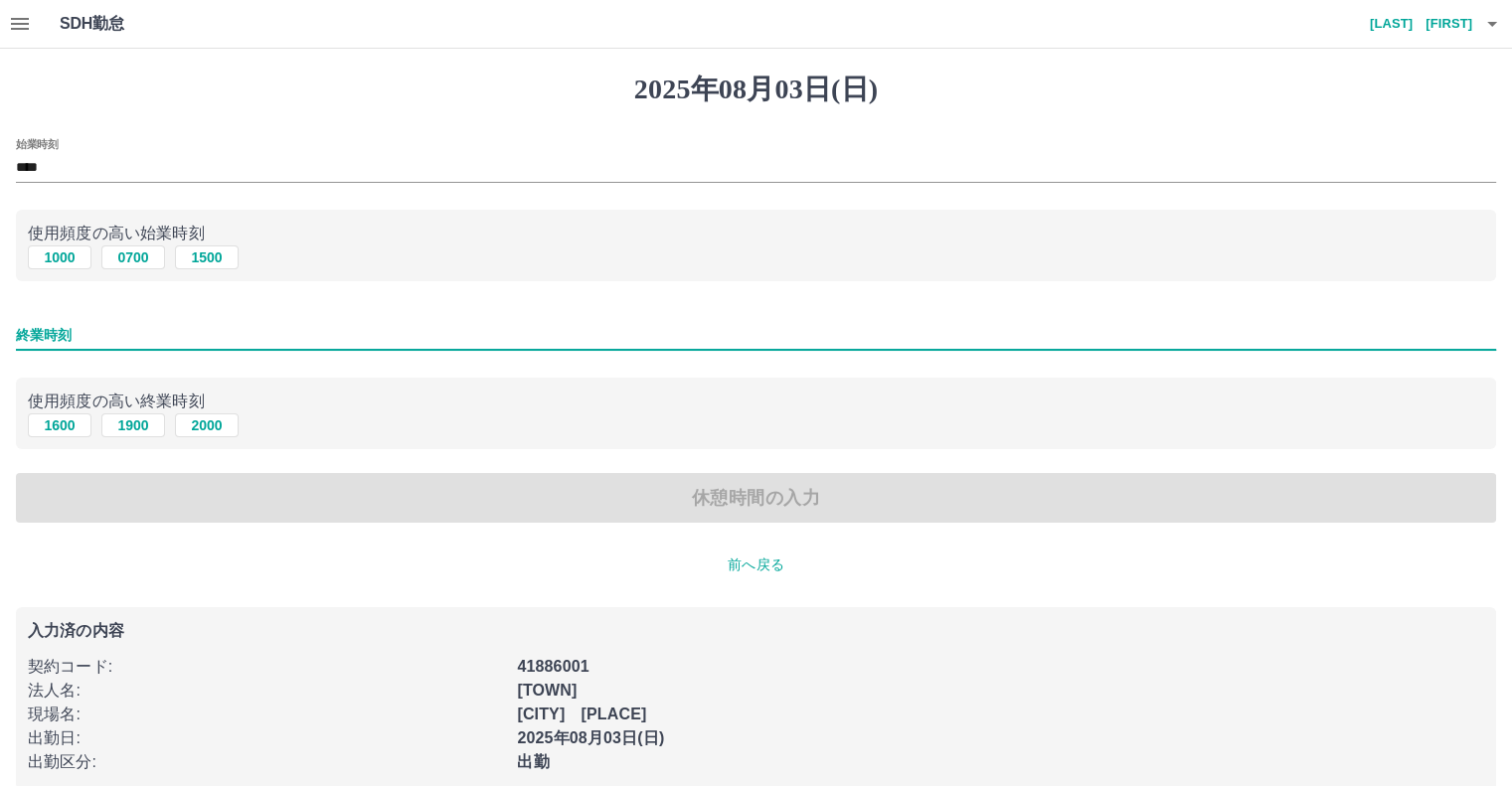 click on "終業時刻" at bounding box center [756, 335] 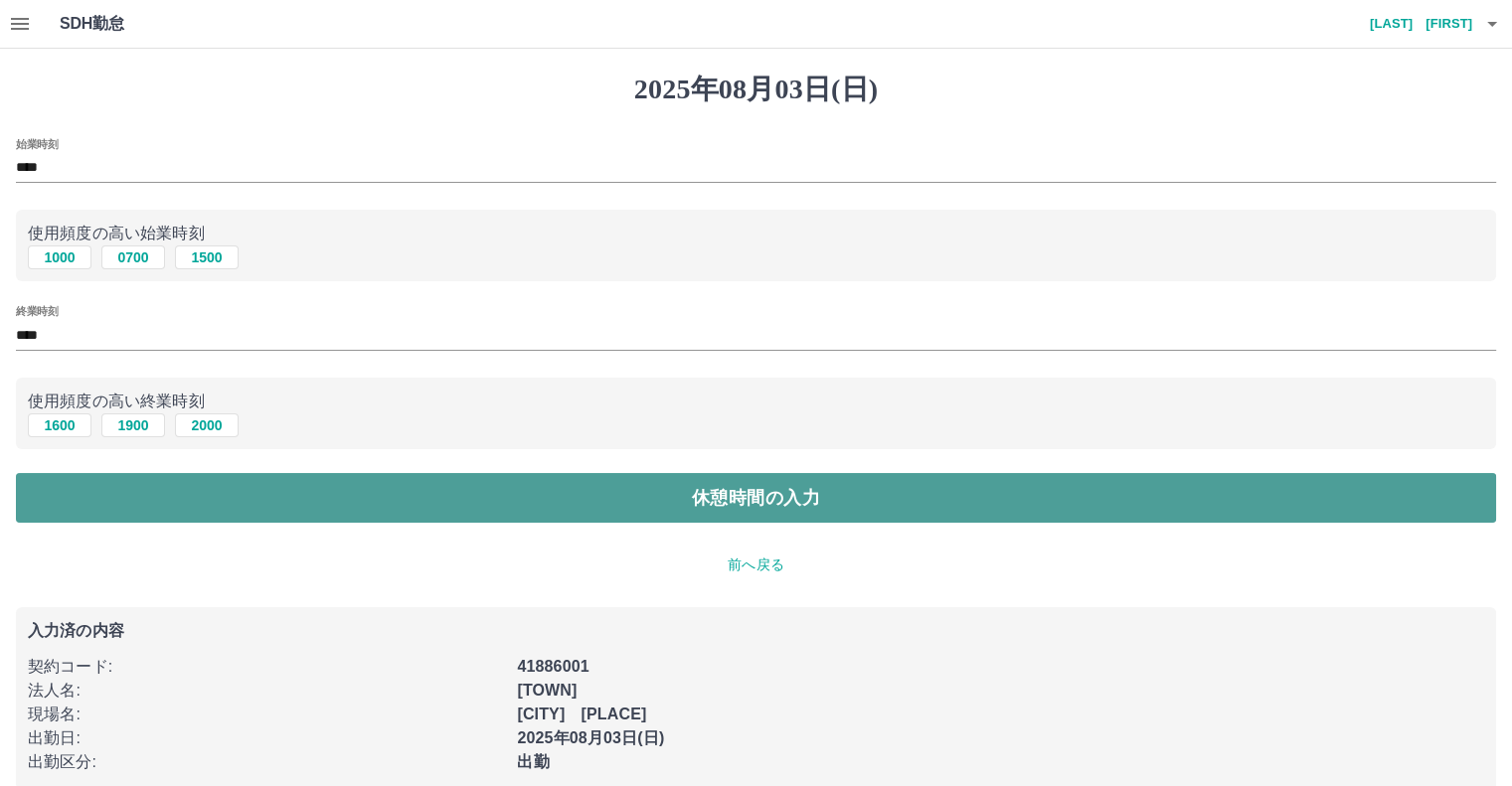 click on "休憩時間の入力" at bounding box center [756, 498] 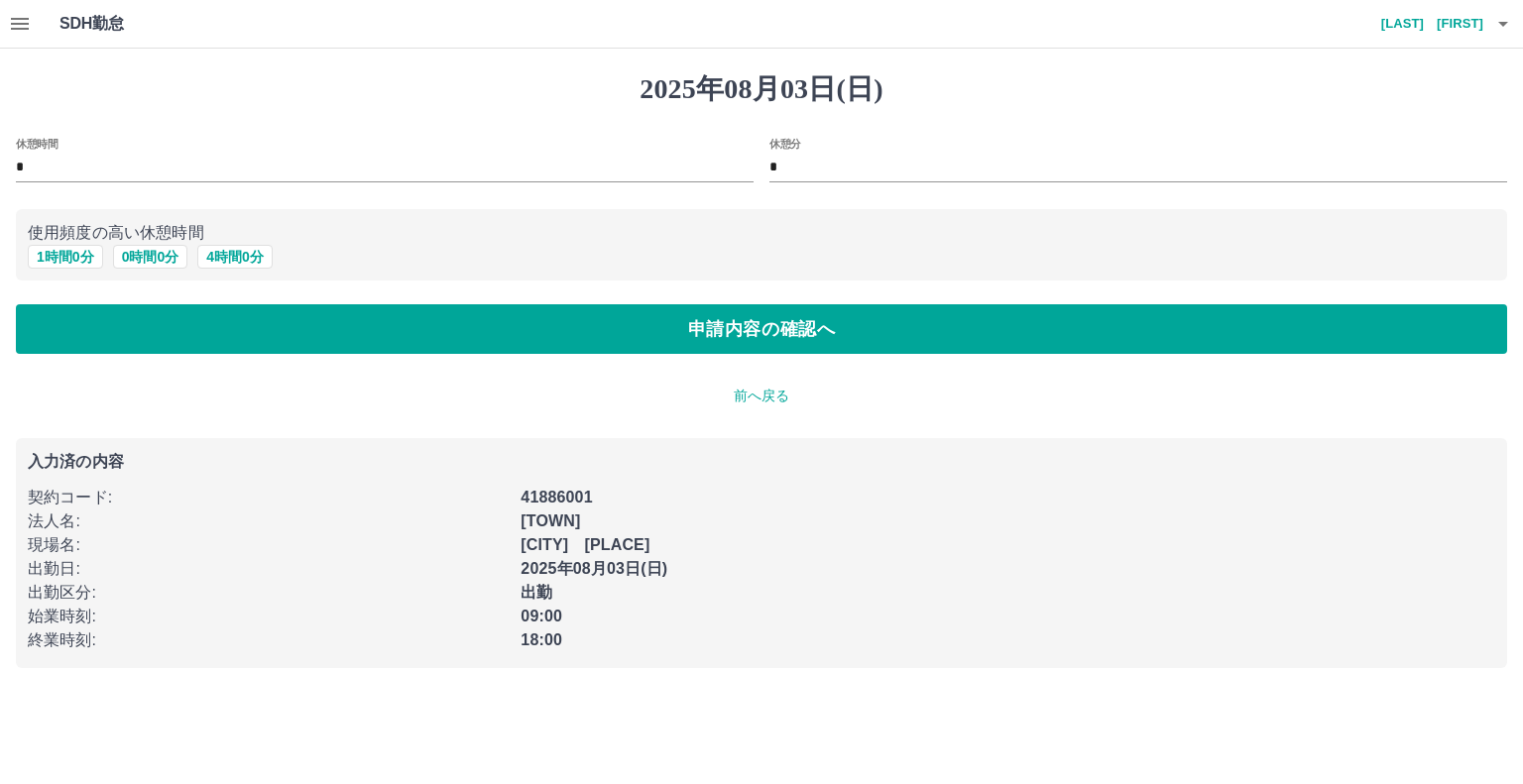 click on "使用頻度の高い休憩時間" at bounding box center [762, 233] 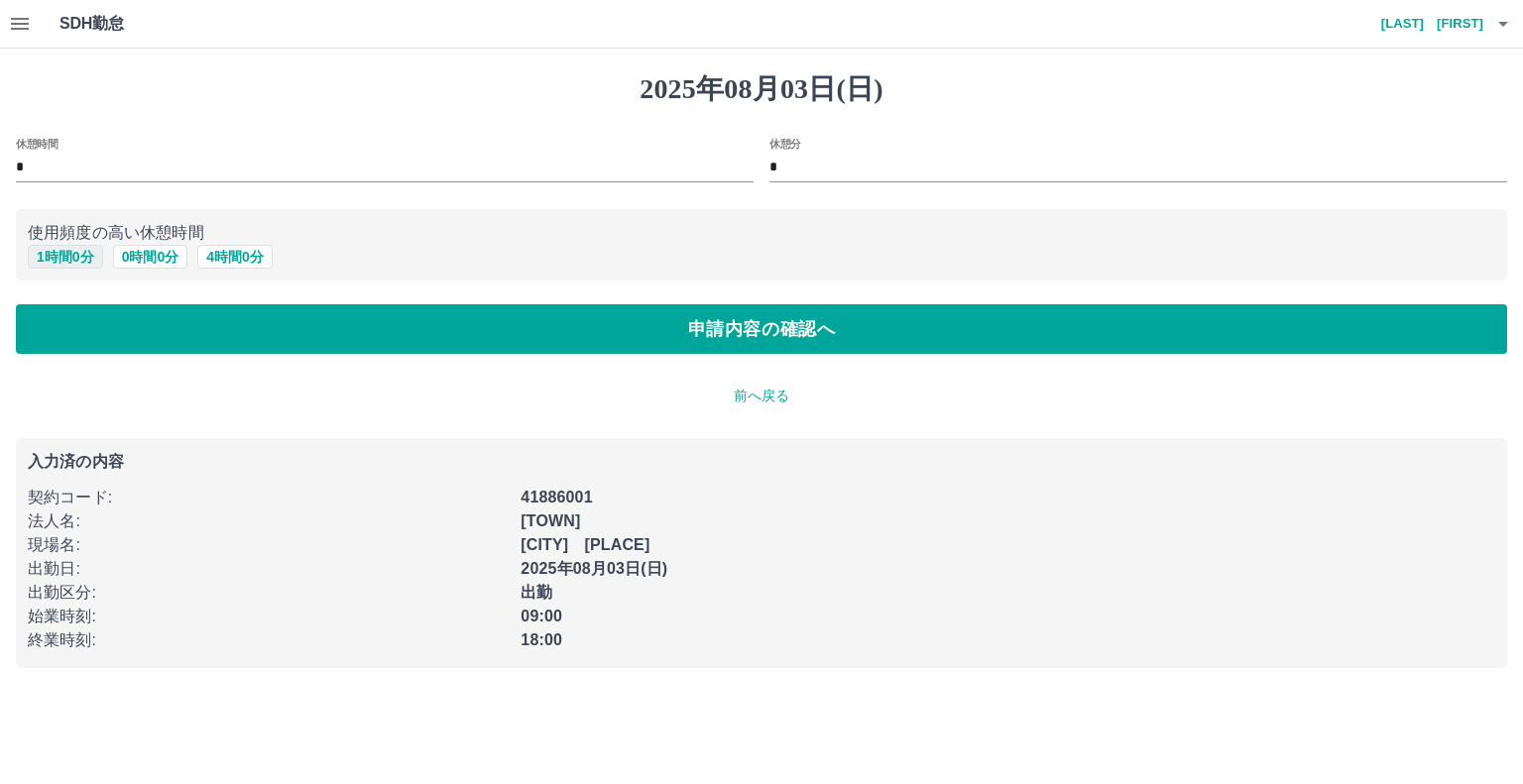 click on "1 時間 0 分" at bounding box center (65, 257) 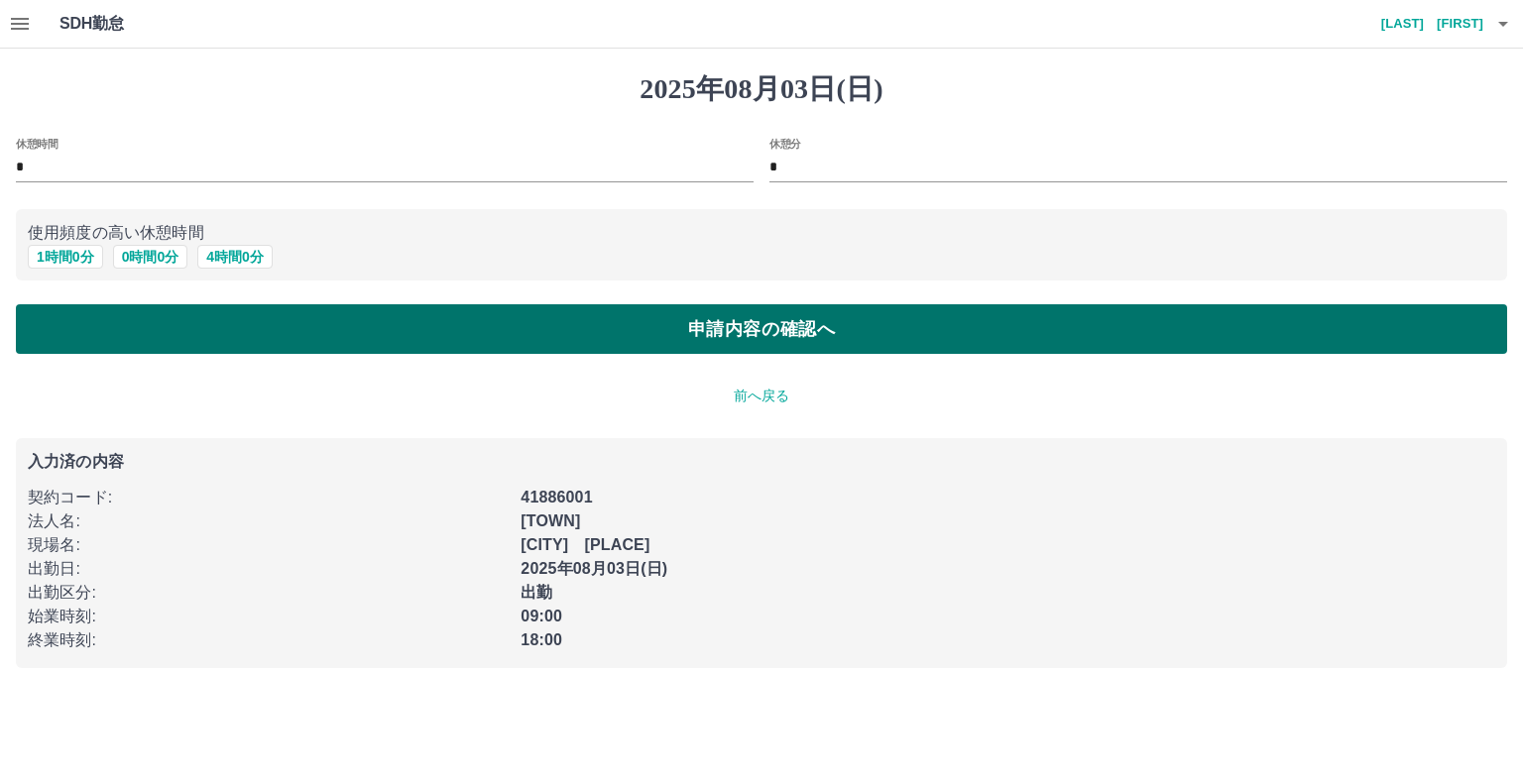 click on "申請内容の確認へ" at bounding box center [762, 329] 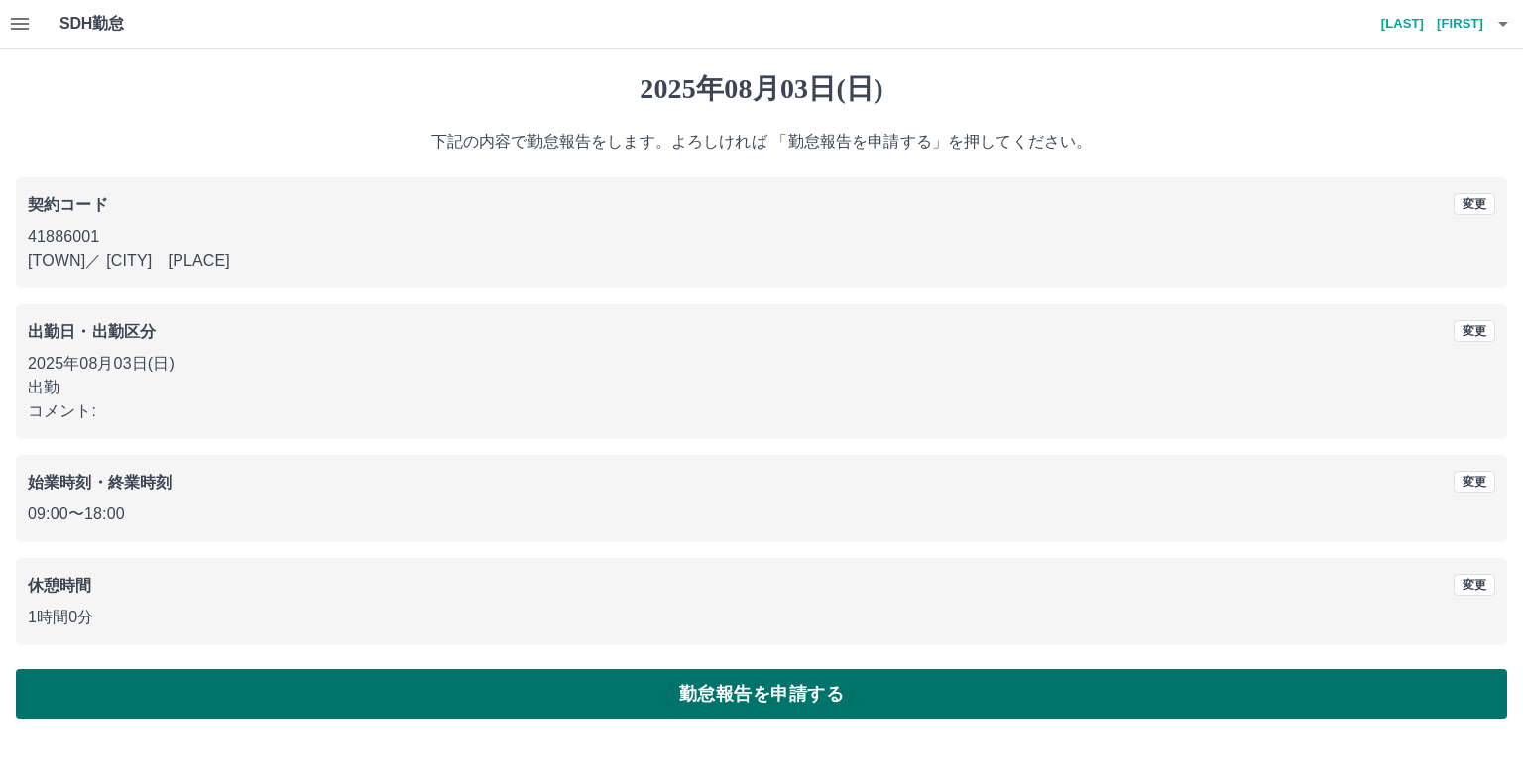 click on "勤怠報告を申請する" at bounding box center [762, 694] 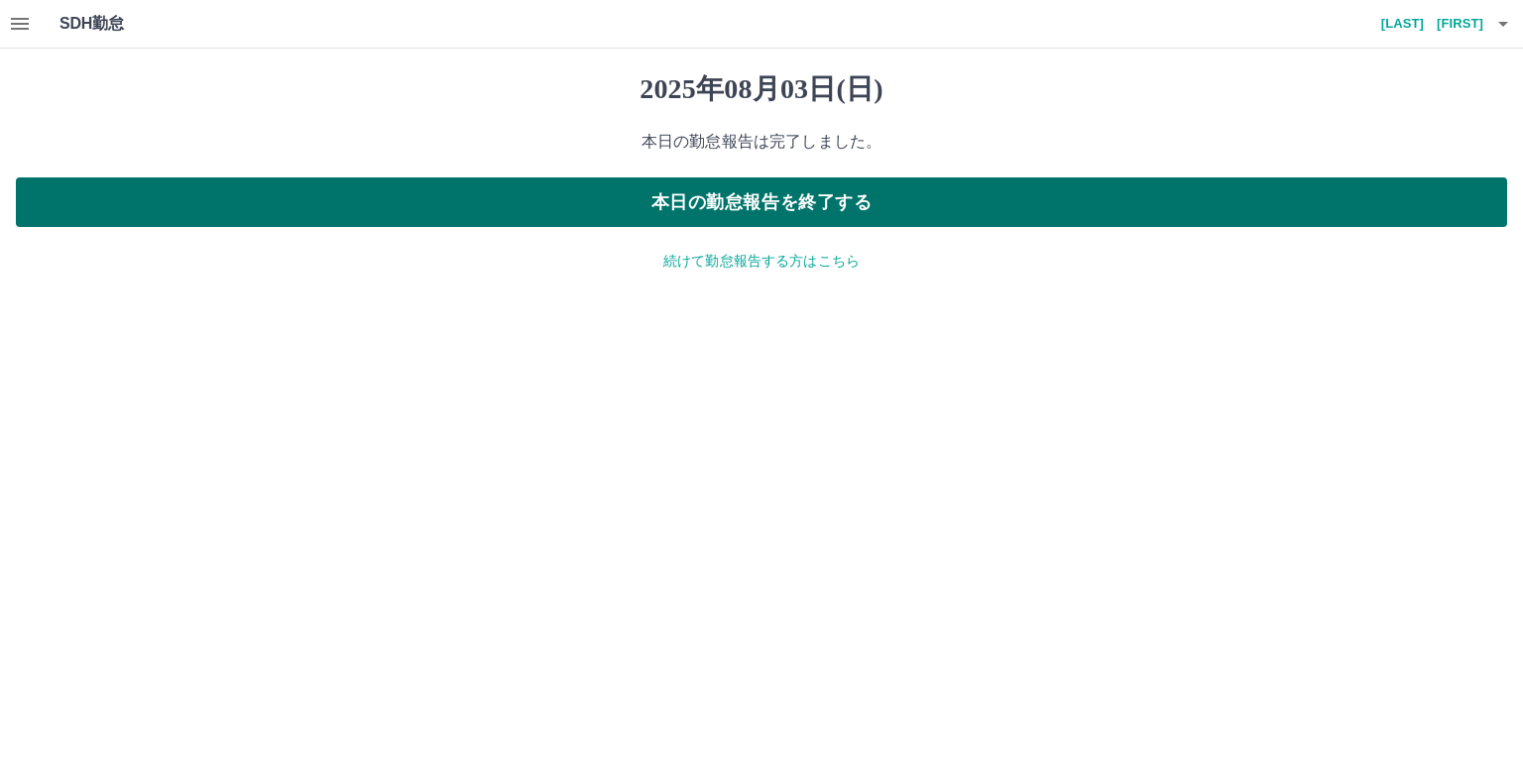click on "本日の勤怠報告を終了する" at bounding box center (762, 202) 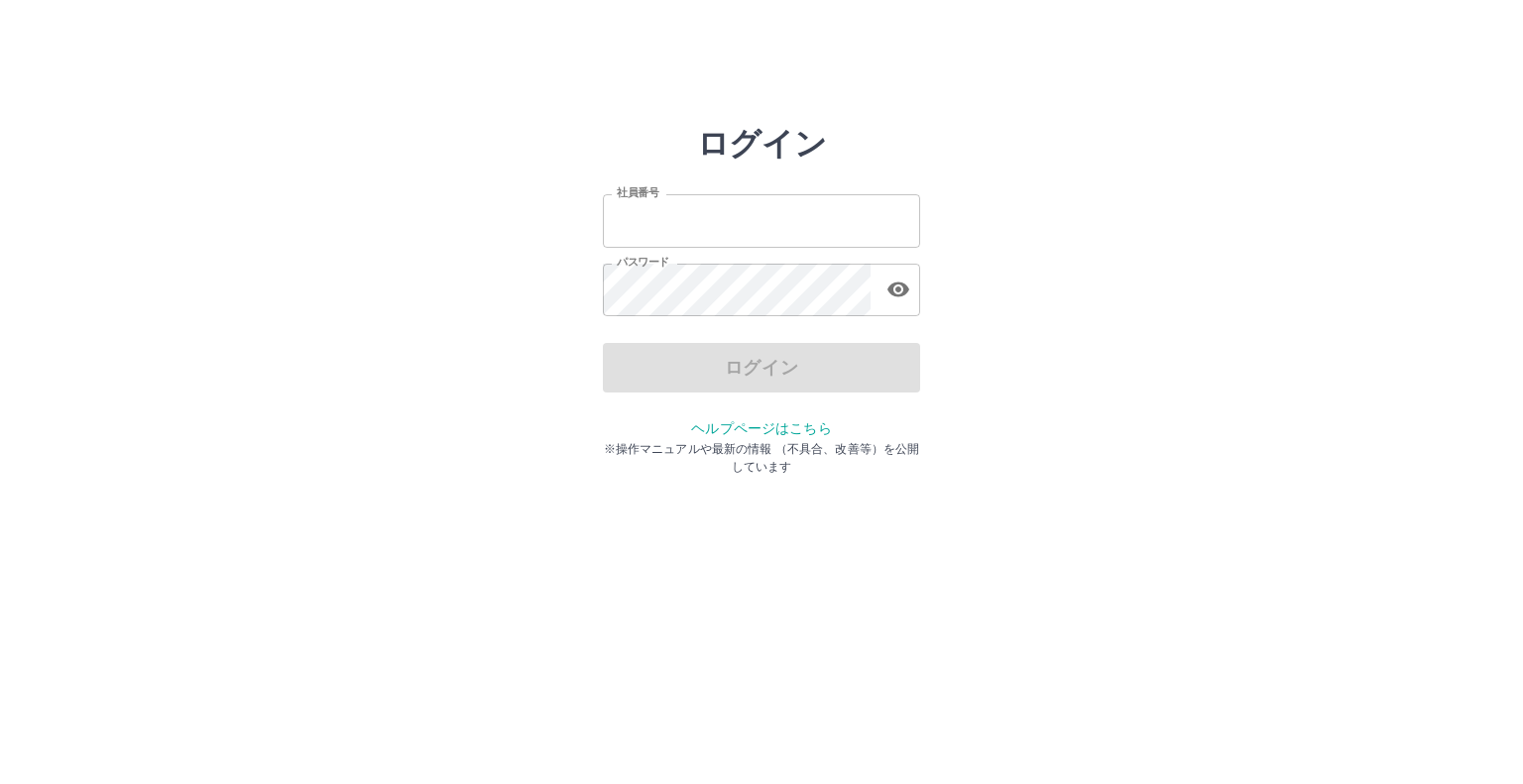 scroll, scrollTop: 0, scrollLeft: 0, axis: both 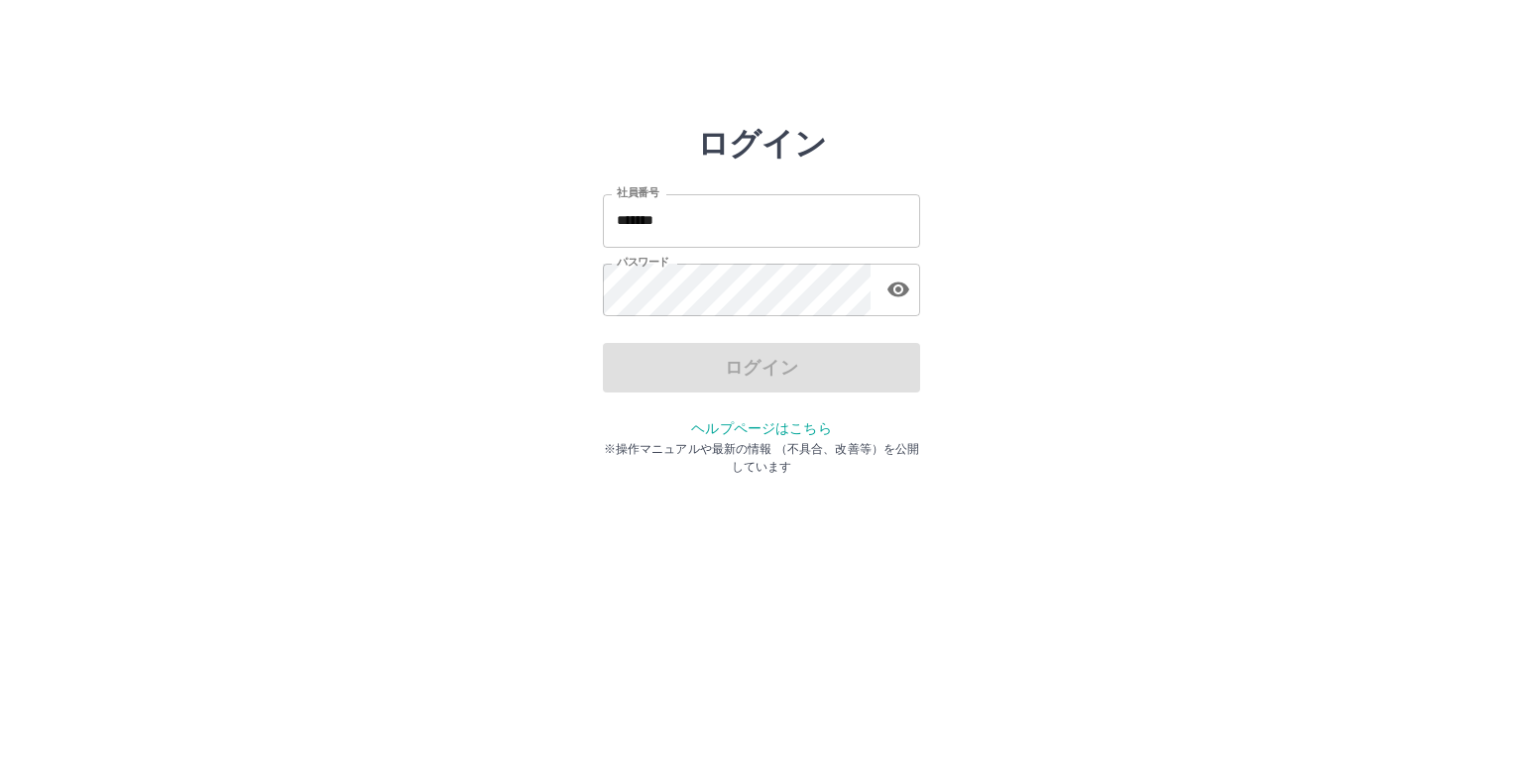 click on "*******" at bounding box center (762, 220) 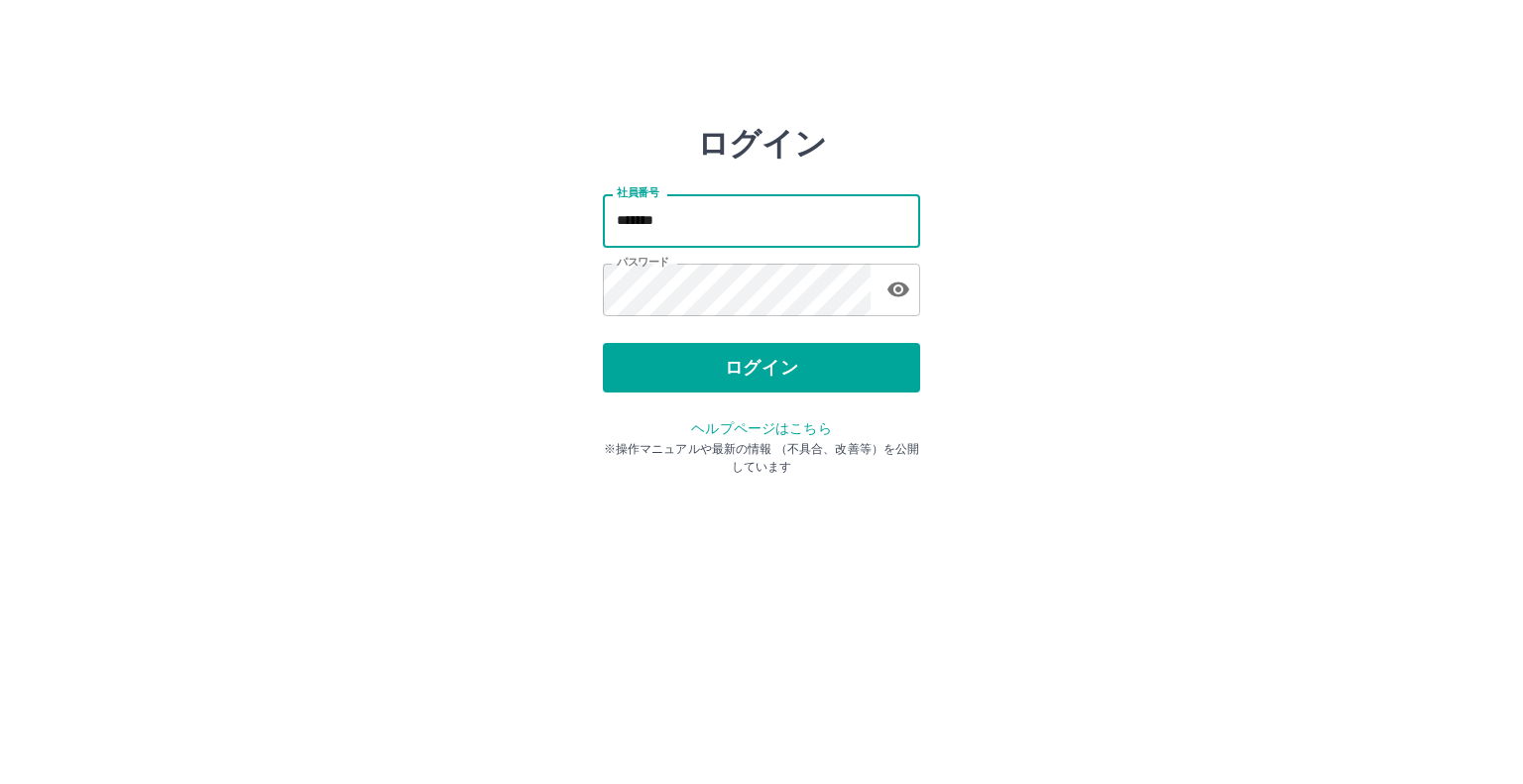 type on "*******" 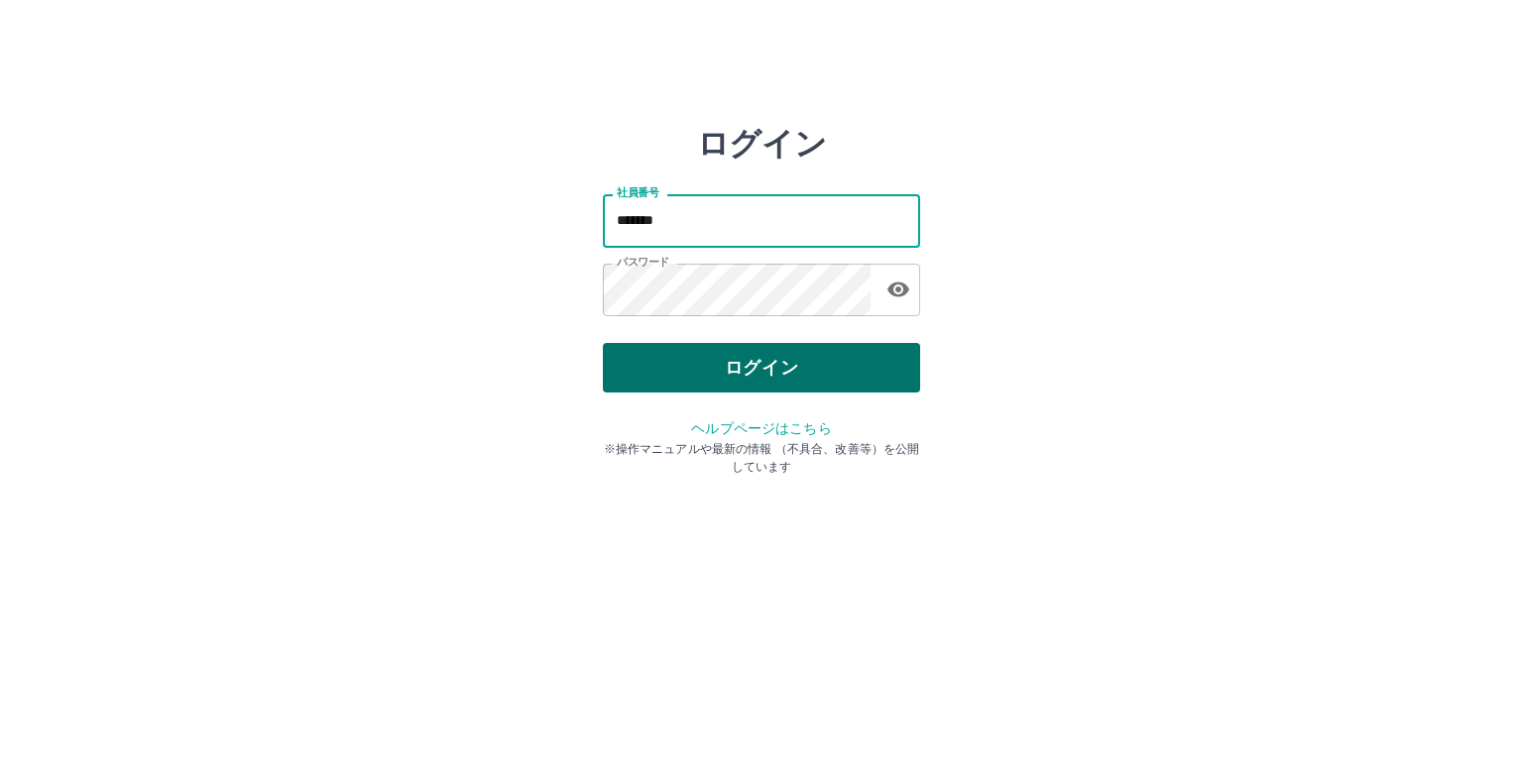 click on "ログイン" at bounding box center [762, 368] 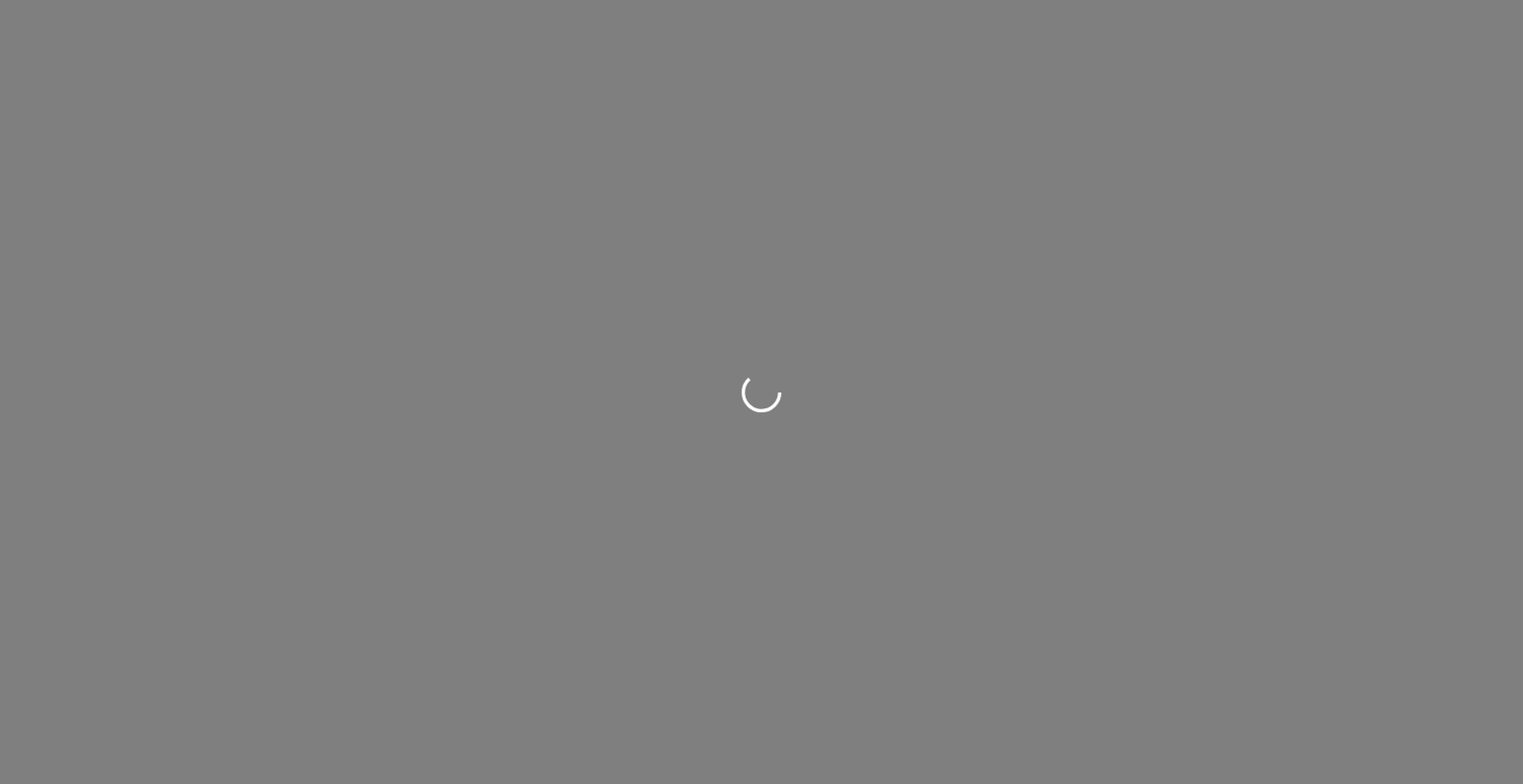 scroll, scrollTop: 0, scrollLeft: 0, axis: both 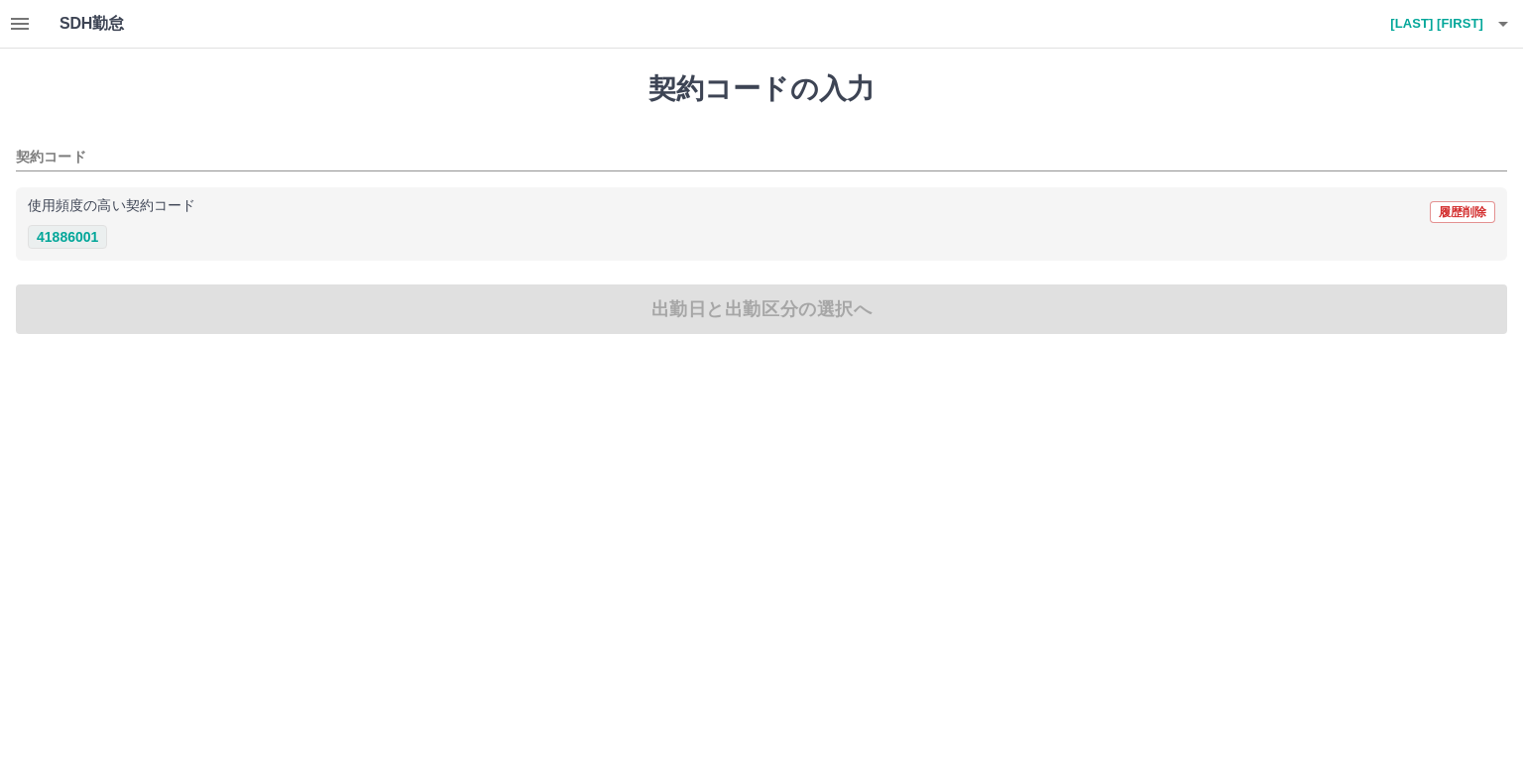 click on "41886001" at bounding box center (67, 237) 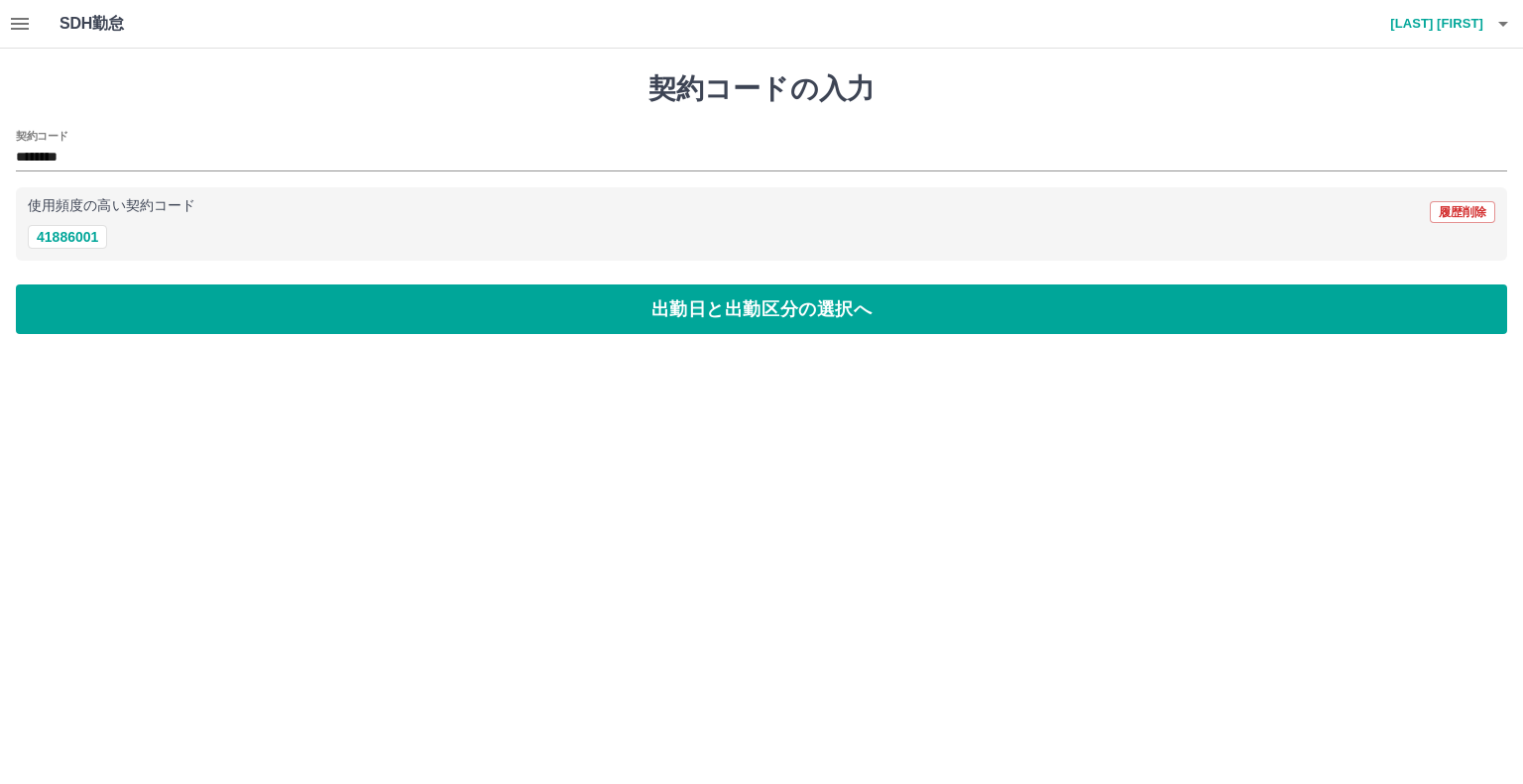 click on "契約コードの入力 契約コード ******** 使用頻度の高い契約コード 履歴削除 [NUMBER] 出勤日と出勤区分の選択へ" at bounding box center [762, 203] 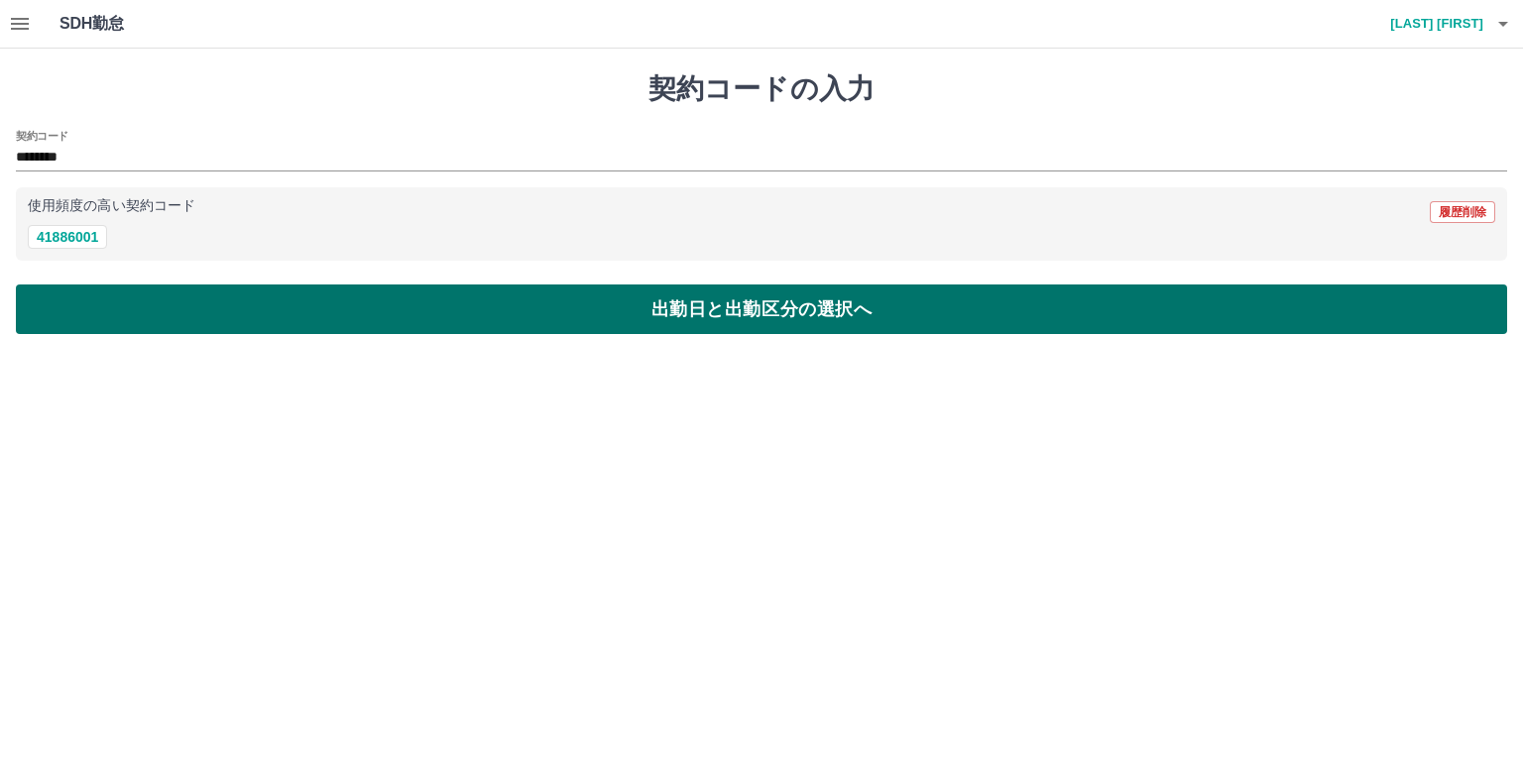 drag, startPoint x: 214, startPoint y: 320, endPoint x: 186, endPoint y: 329, distance: 29.410882 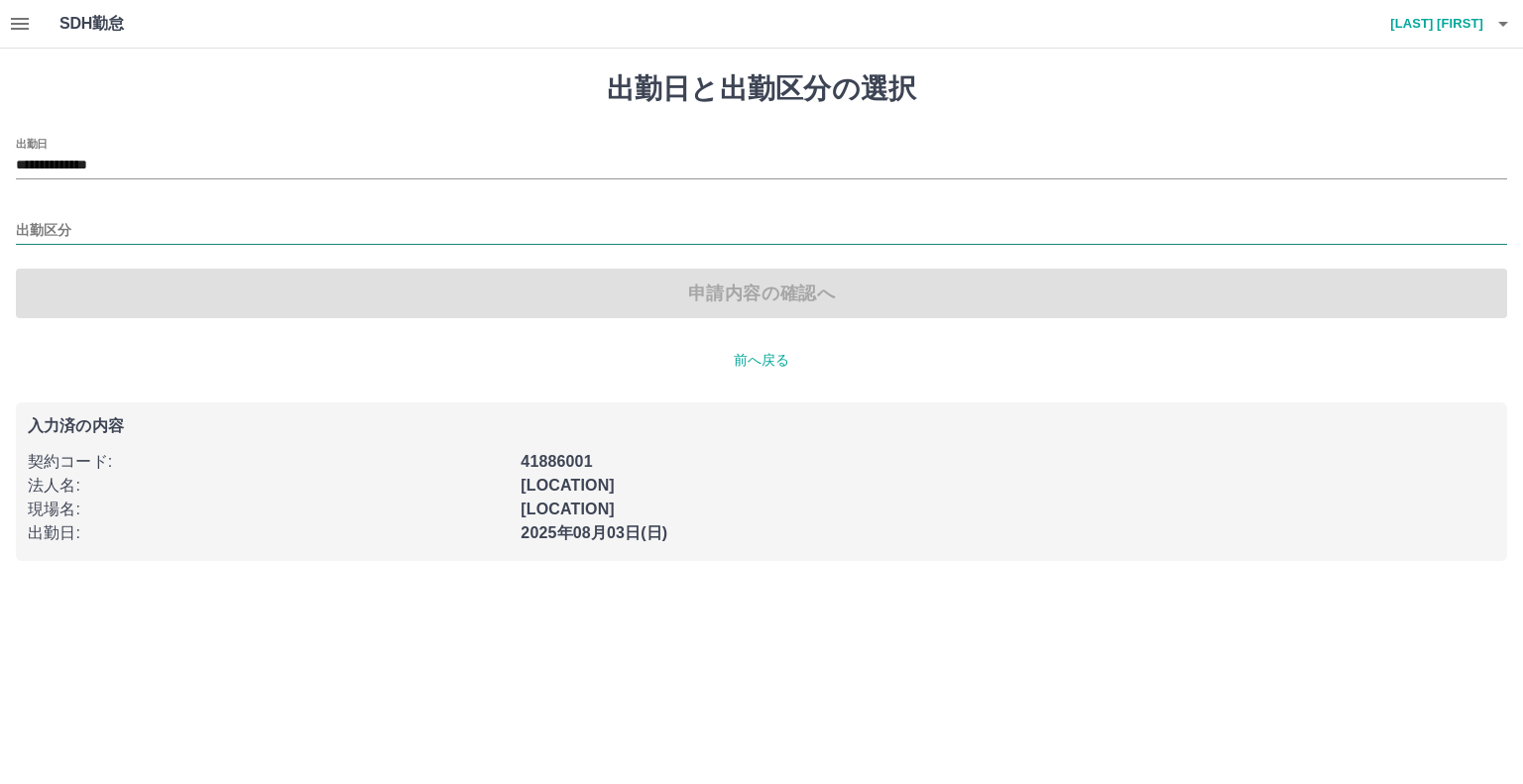 click on "出勤区分" at bounding box center [762, 231] 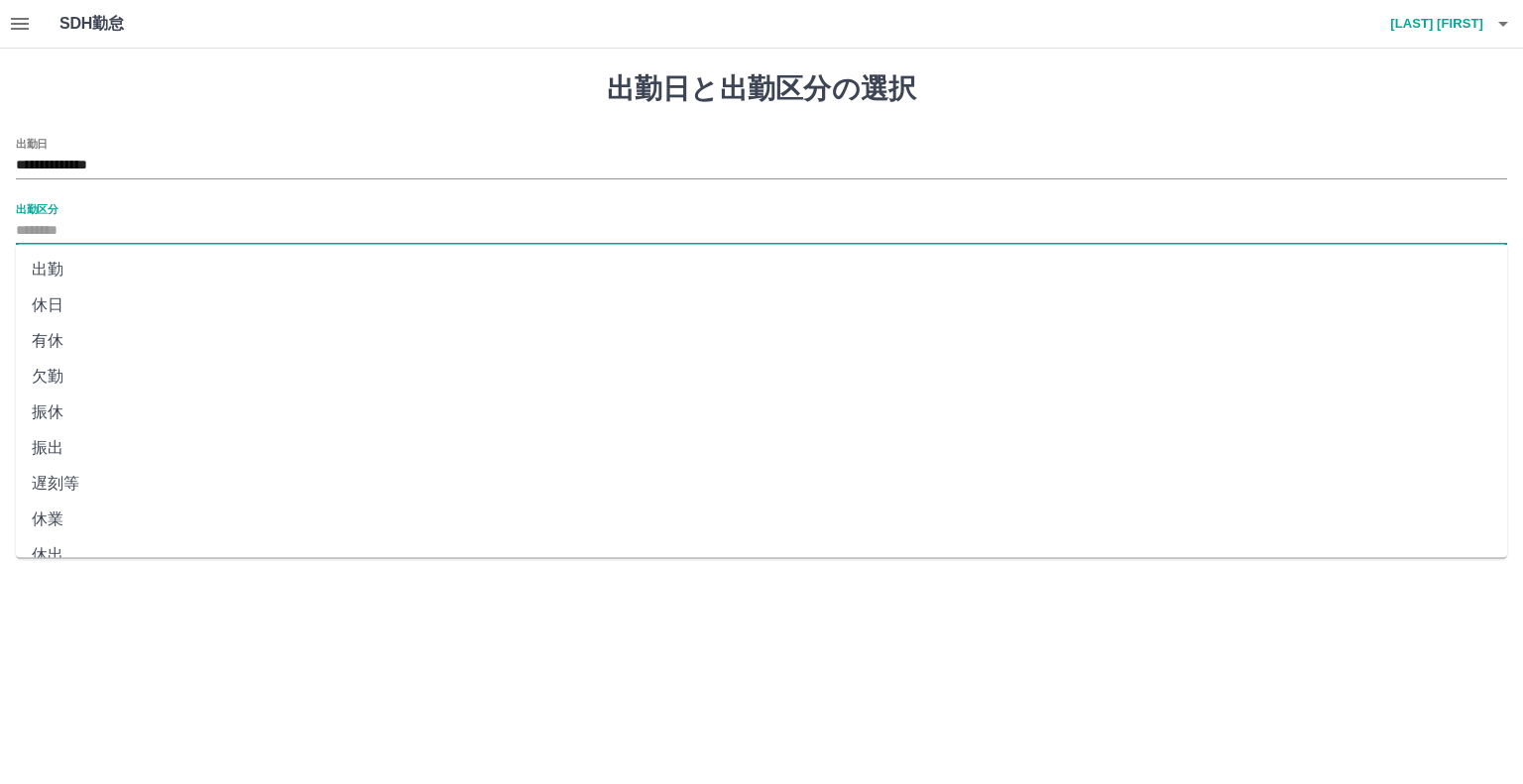 click on "出勤" at bounding box center (762, 270) 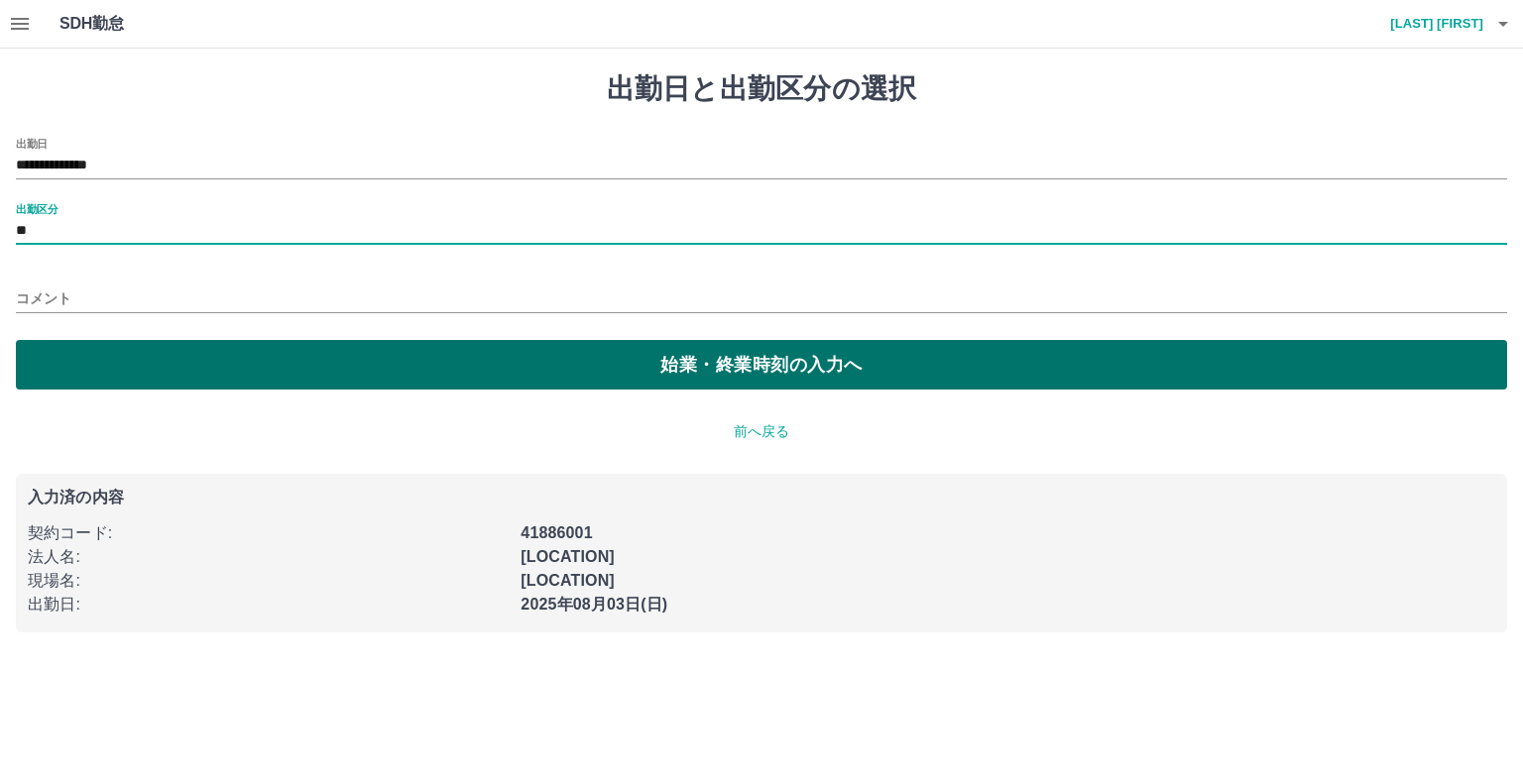 click on "始業・終業時刻の入力へ" at bounding box center [762, 365] 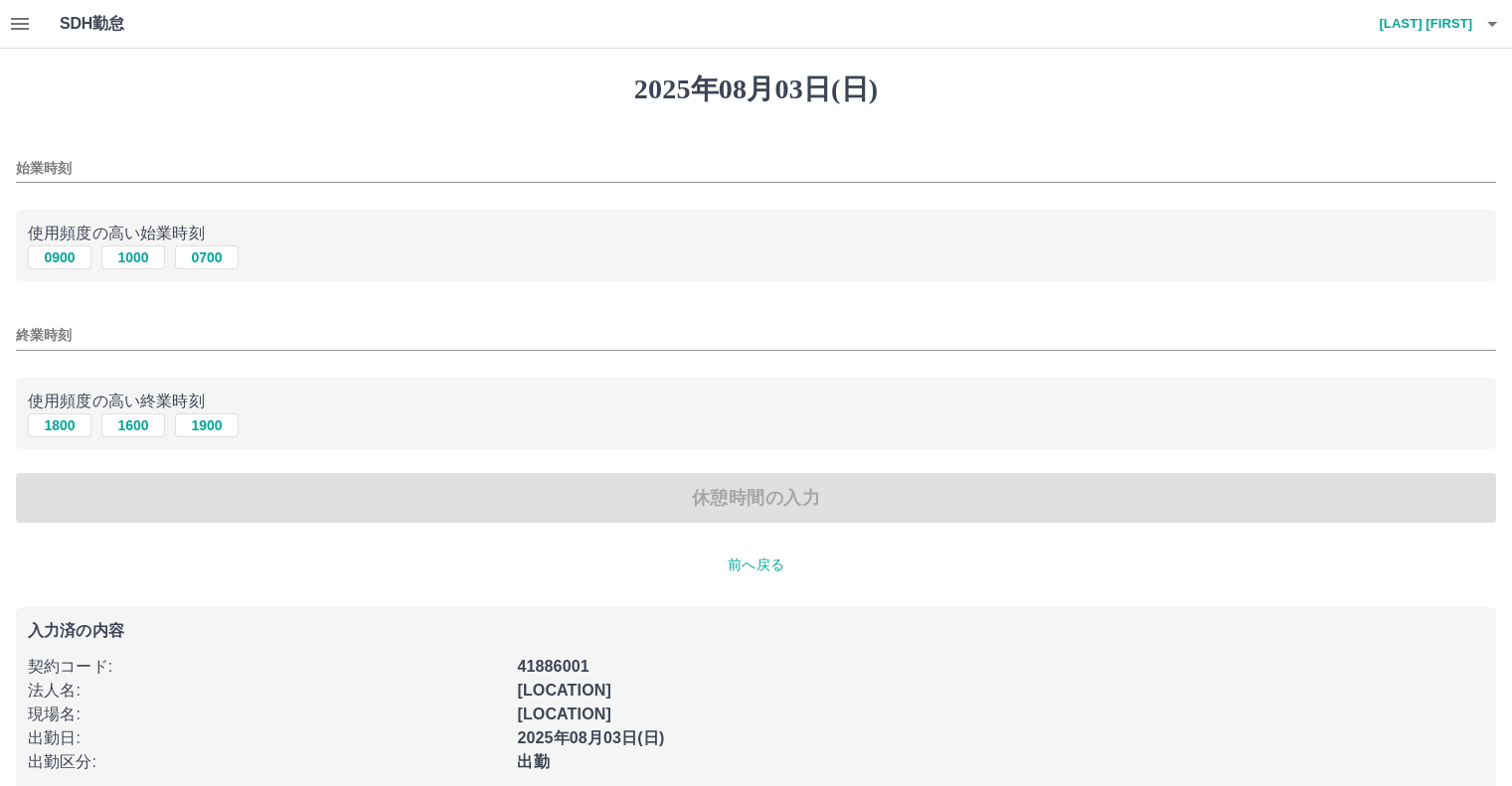 click on "始業時刻" at bounding box center (756, 168) 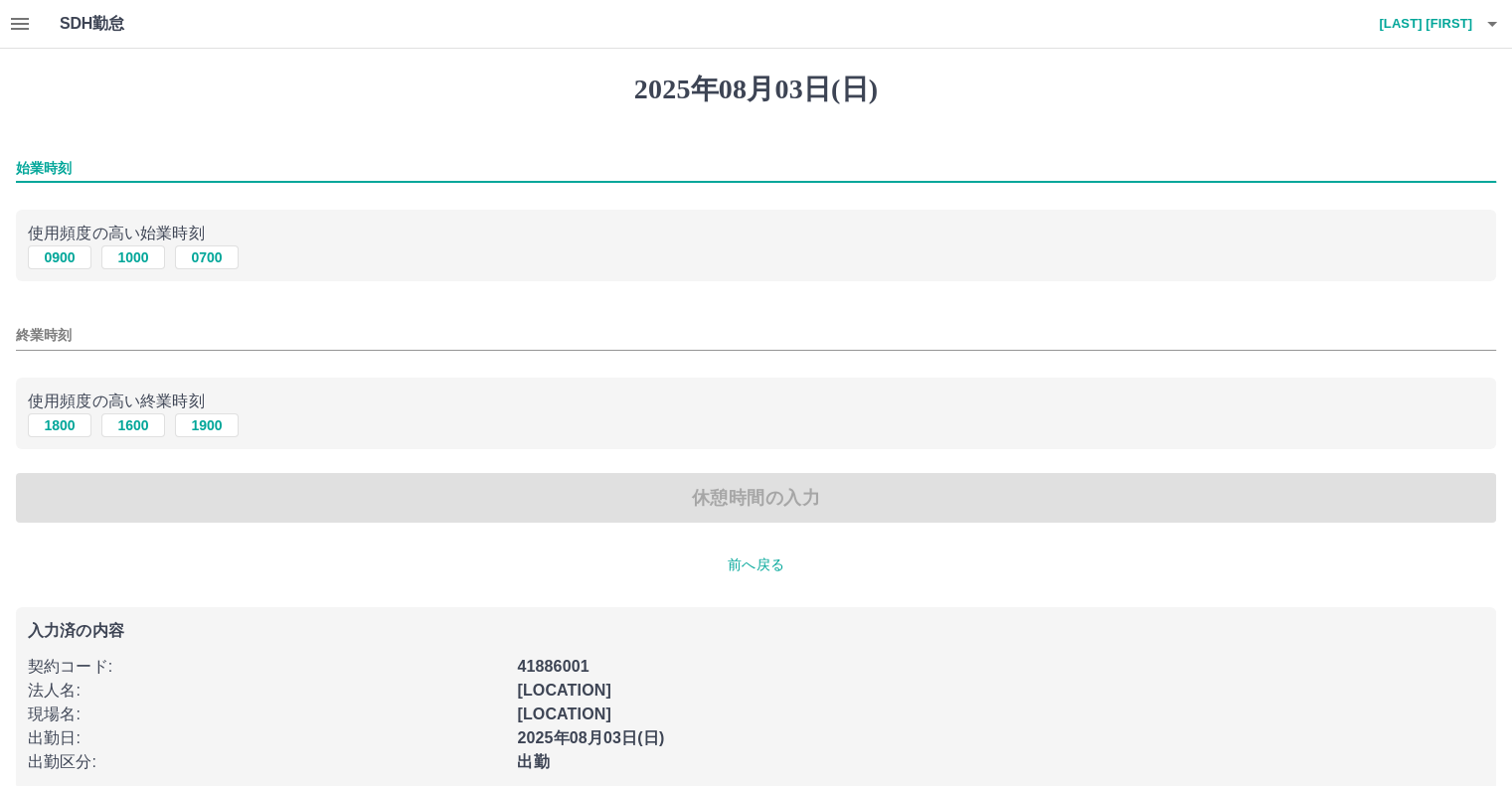type on "****" 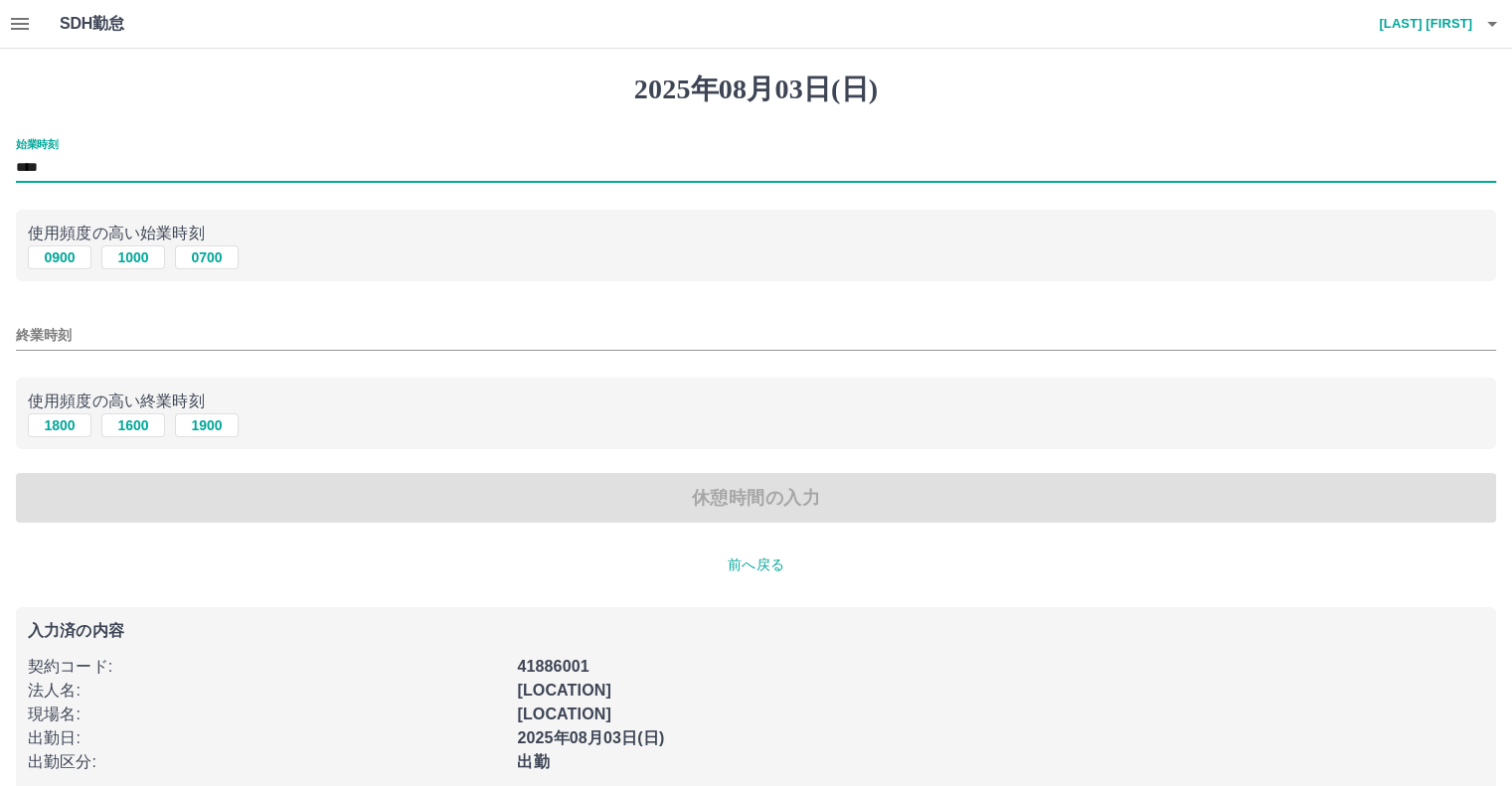 click on "終業時刻" at bounding box center (756, 335) 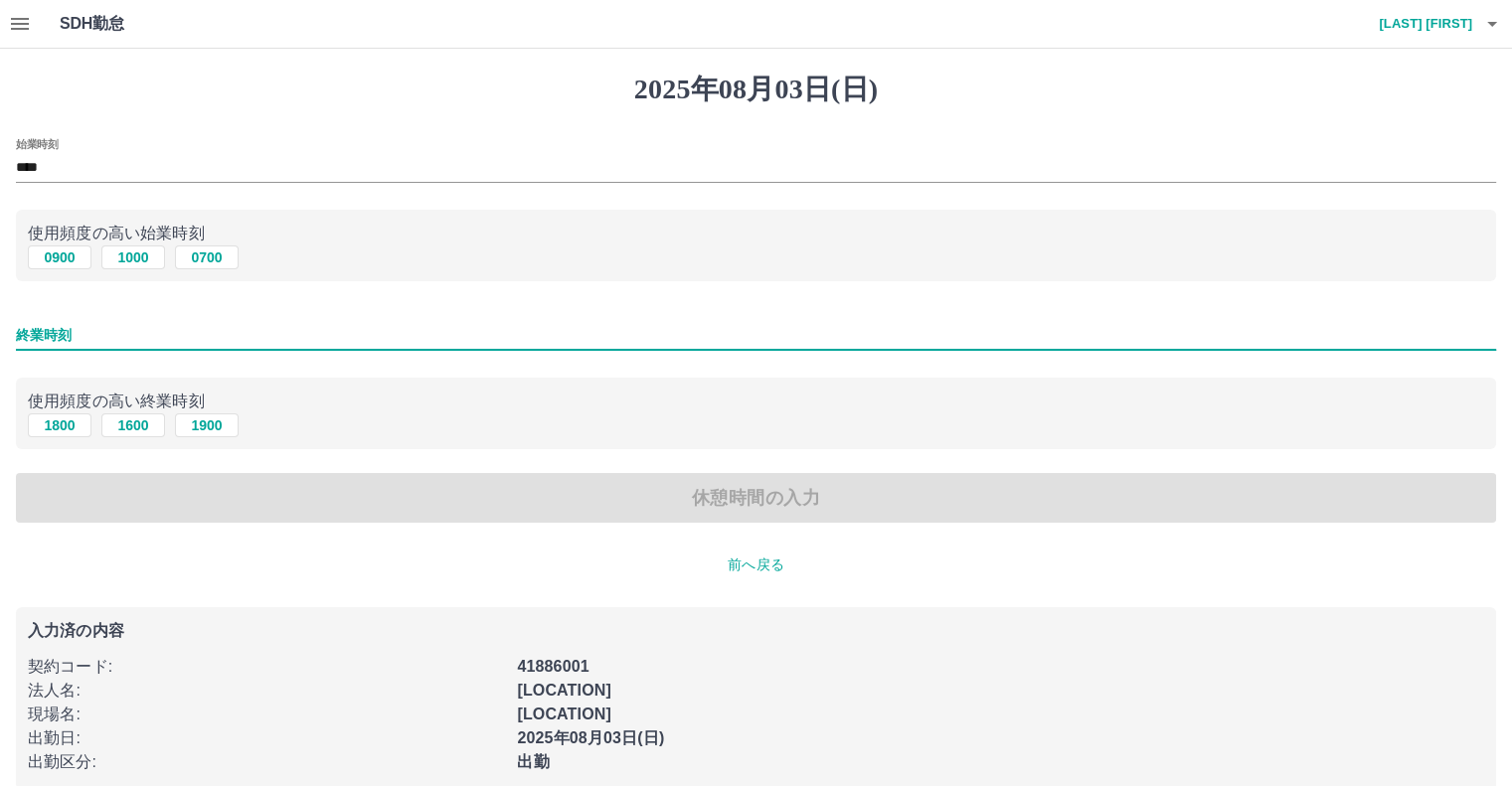 type on "****" 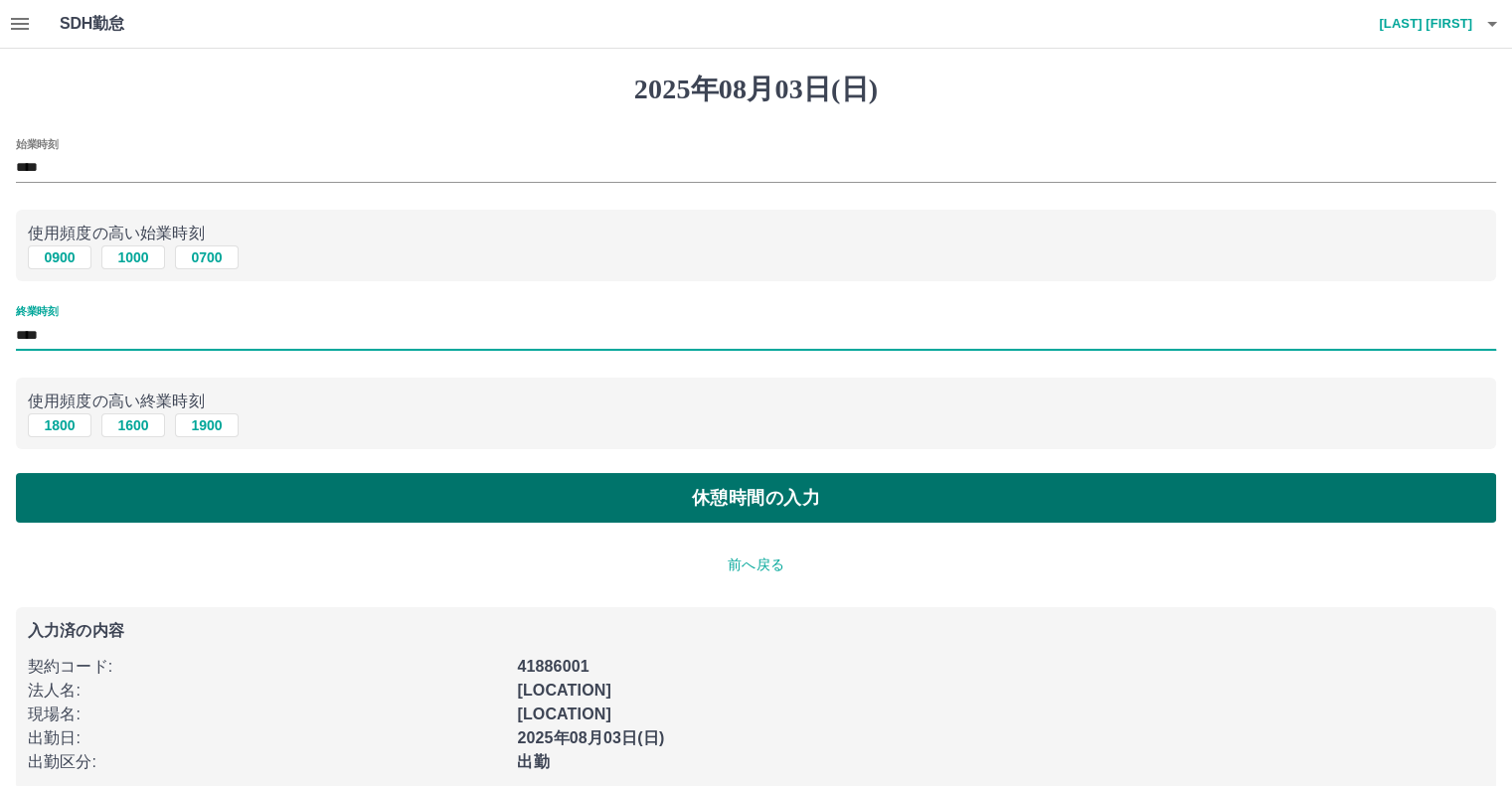 click on "休憩時間の入力" at bounding box center (756, 498) 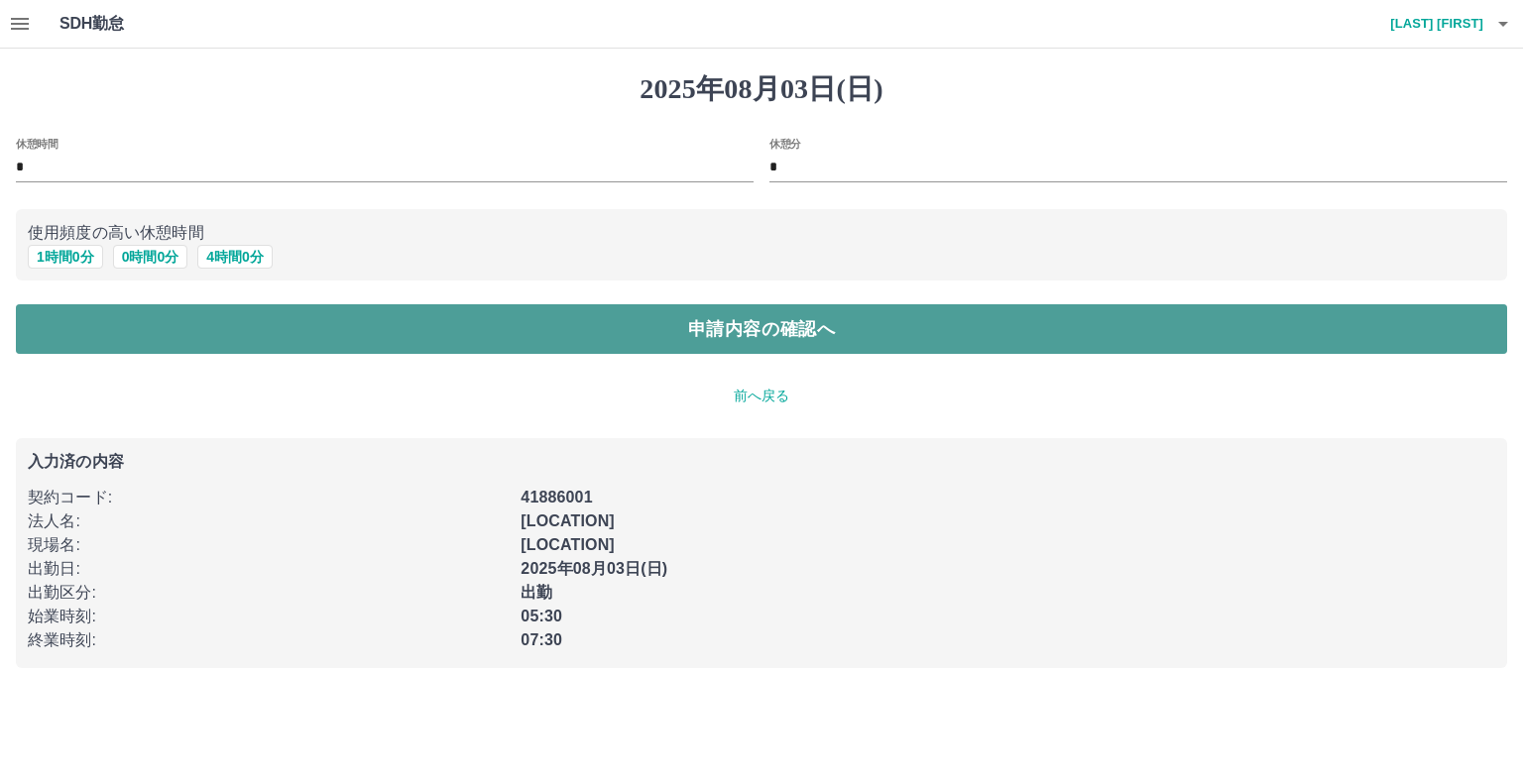 click on "申請内容の確認へ" at bounding box center [762, 329] 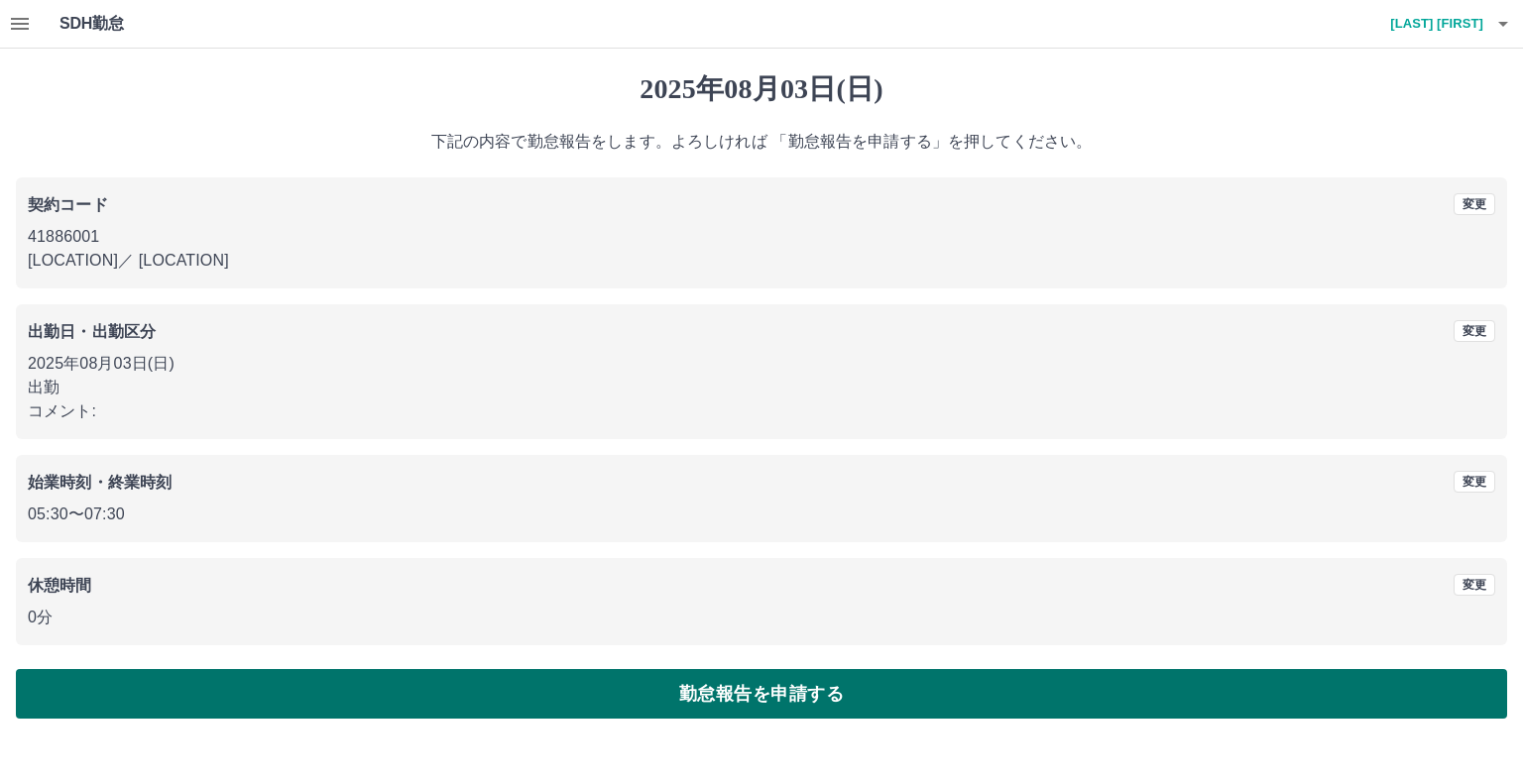 click on "勤怠報告を申請する" at bounding box center [762, 694] 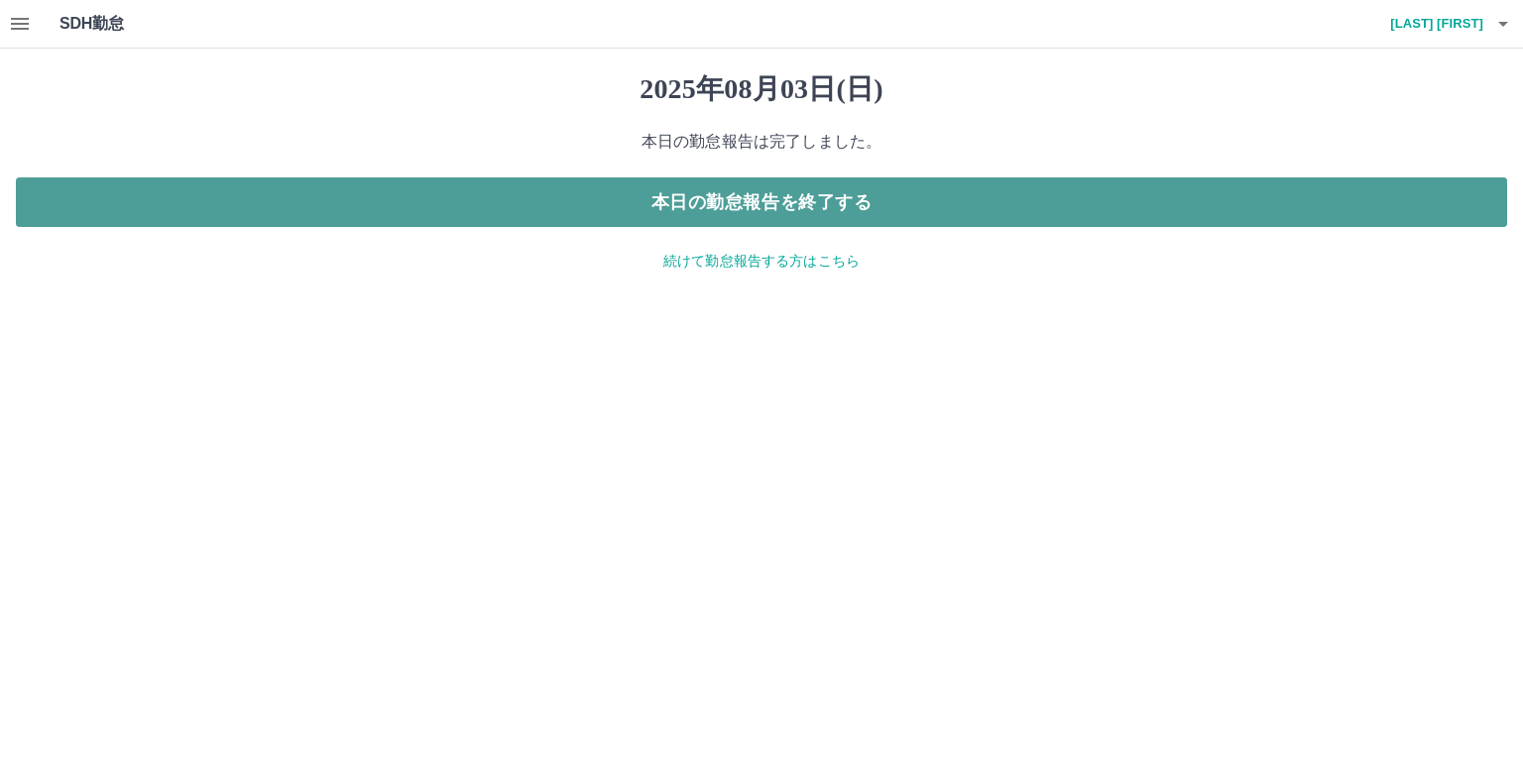click on "本日の勤怠報告を終了する" at bounding box center (762, 202) 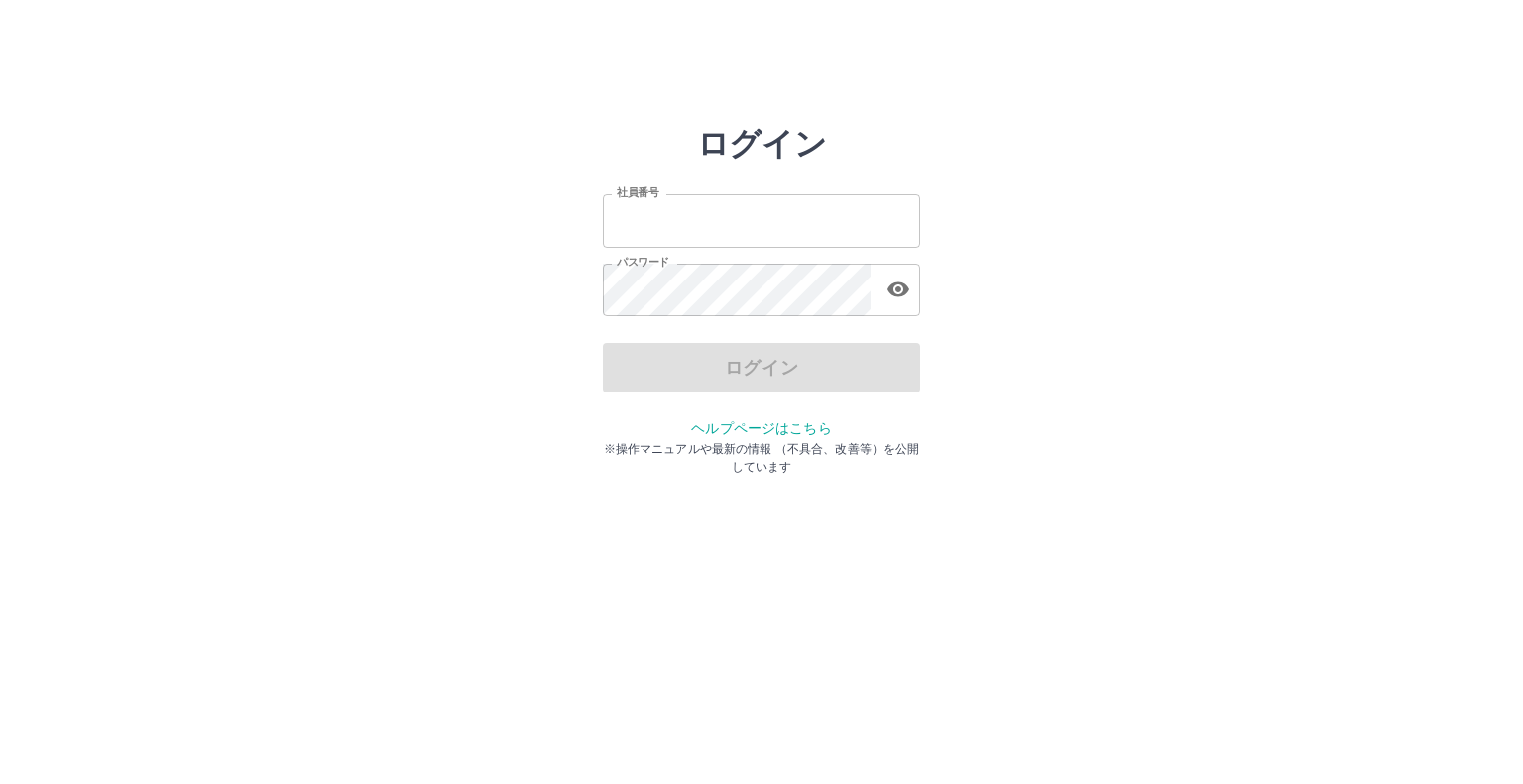 scroll, scrollTop: 0, scrollLeft: 0, axis: both 